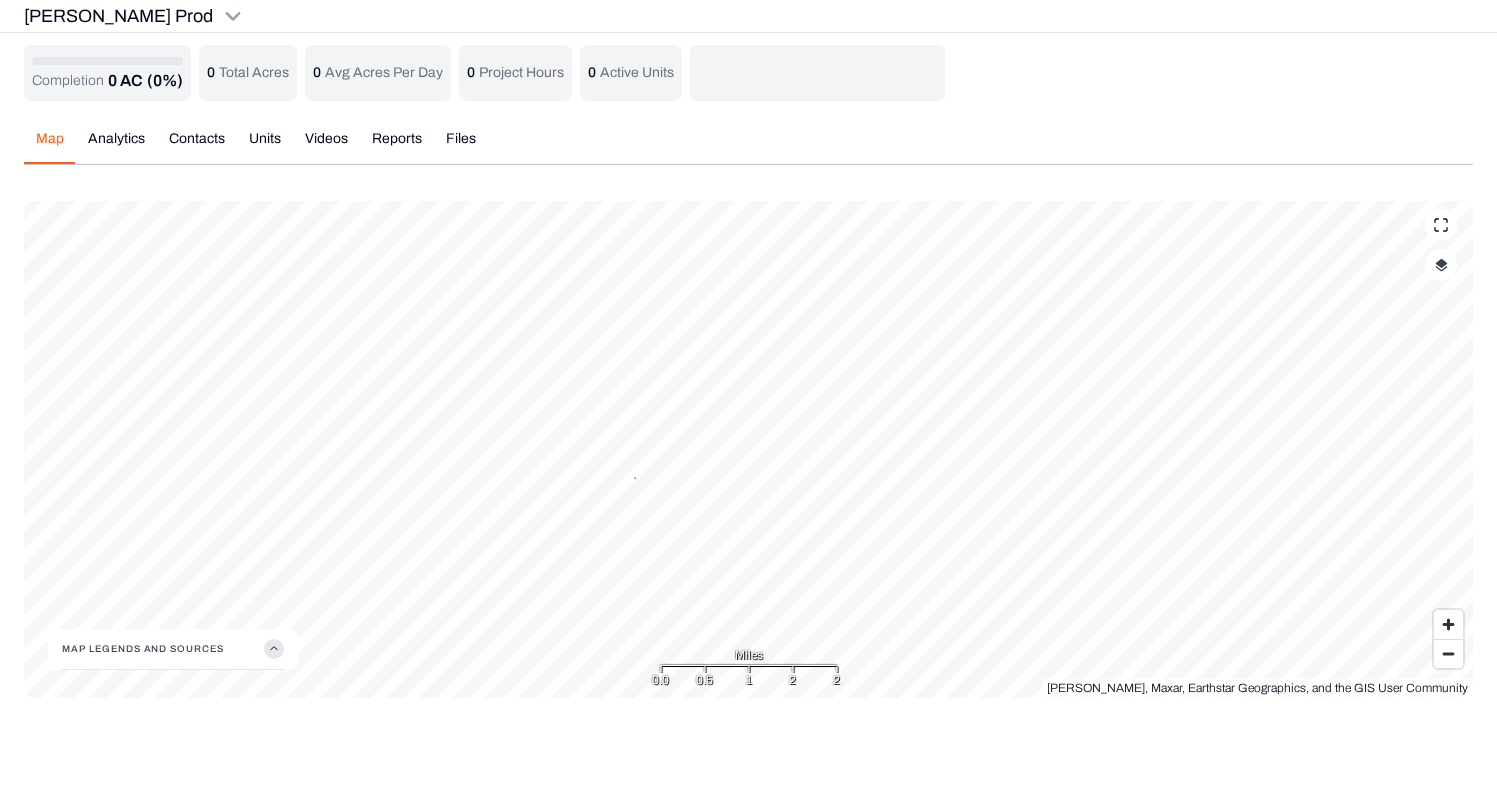 scroll, scrollTop: 0, scrollLeft: 0, axis: both 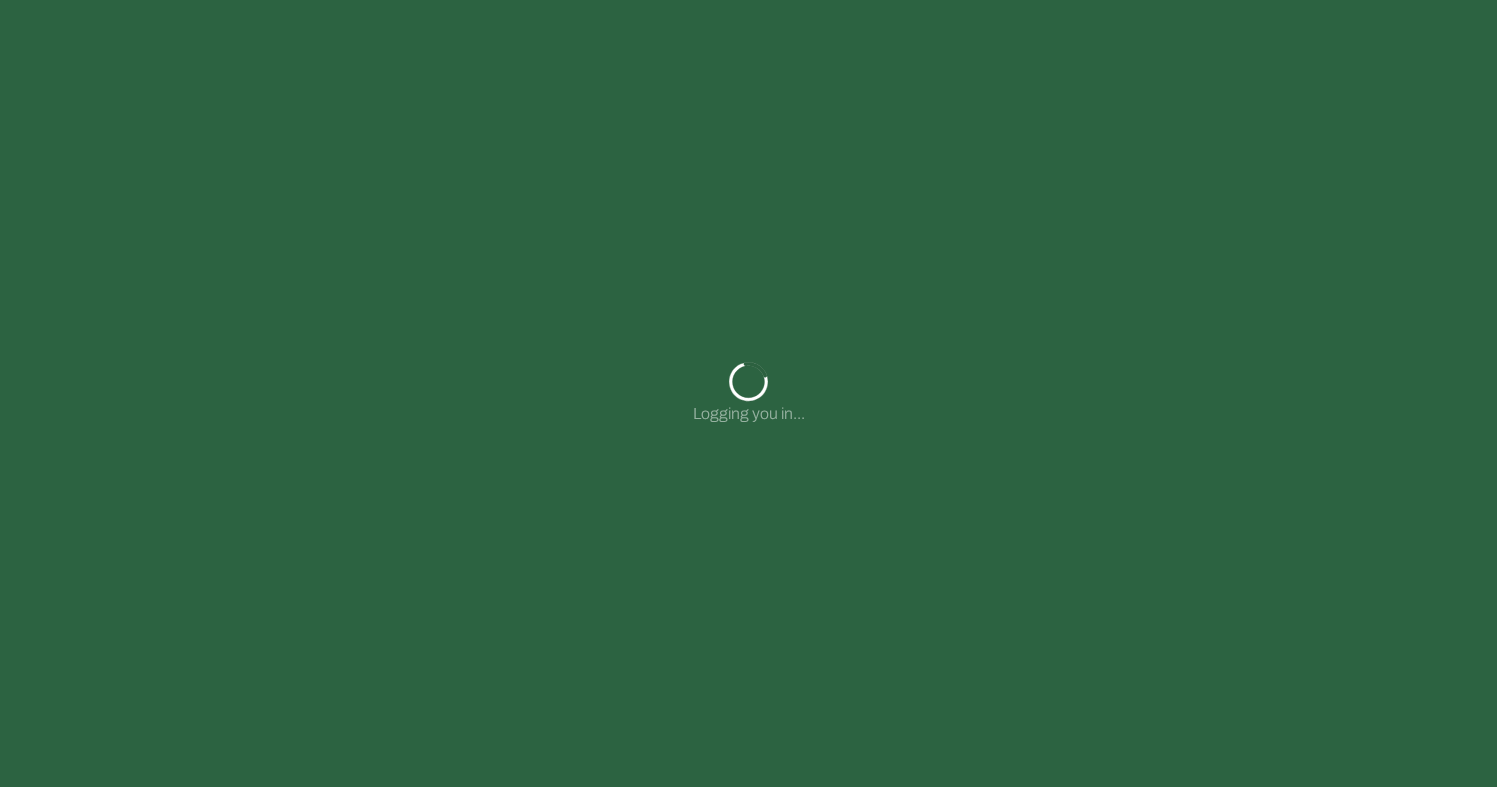 type on "**********" 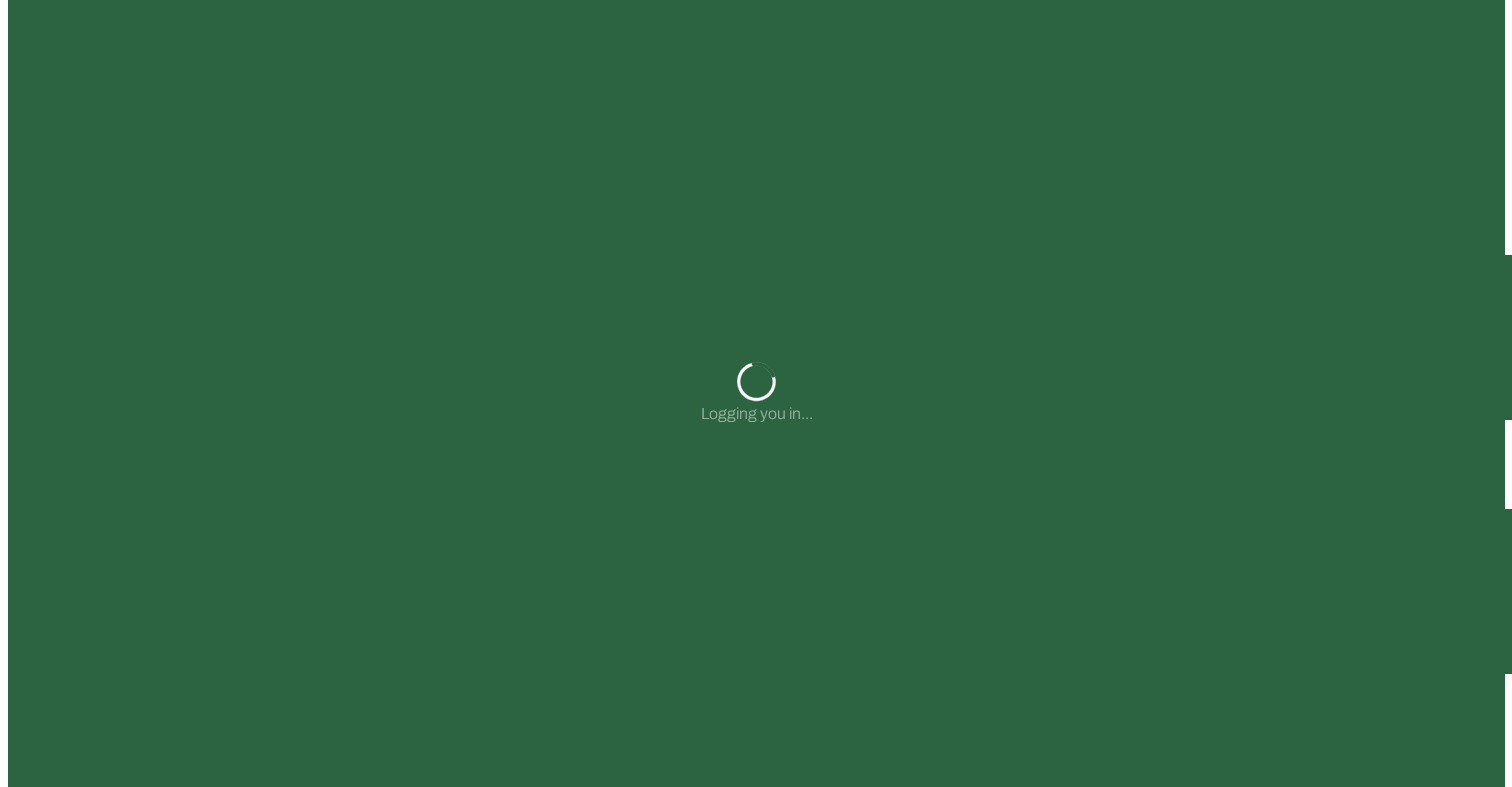 scroll, scrollTop: 0, scrollLeft: 0, axis: both 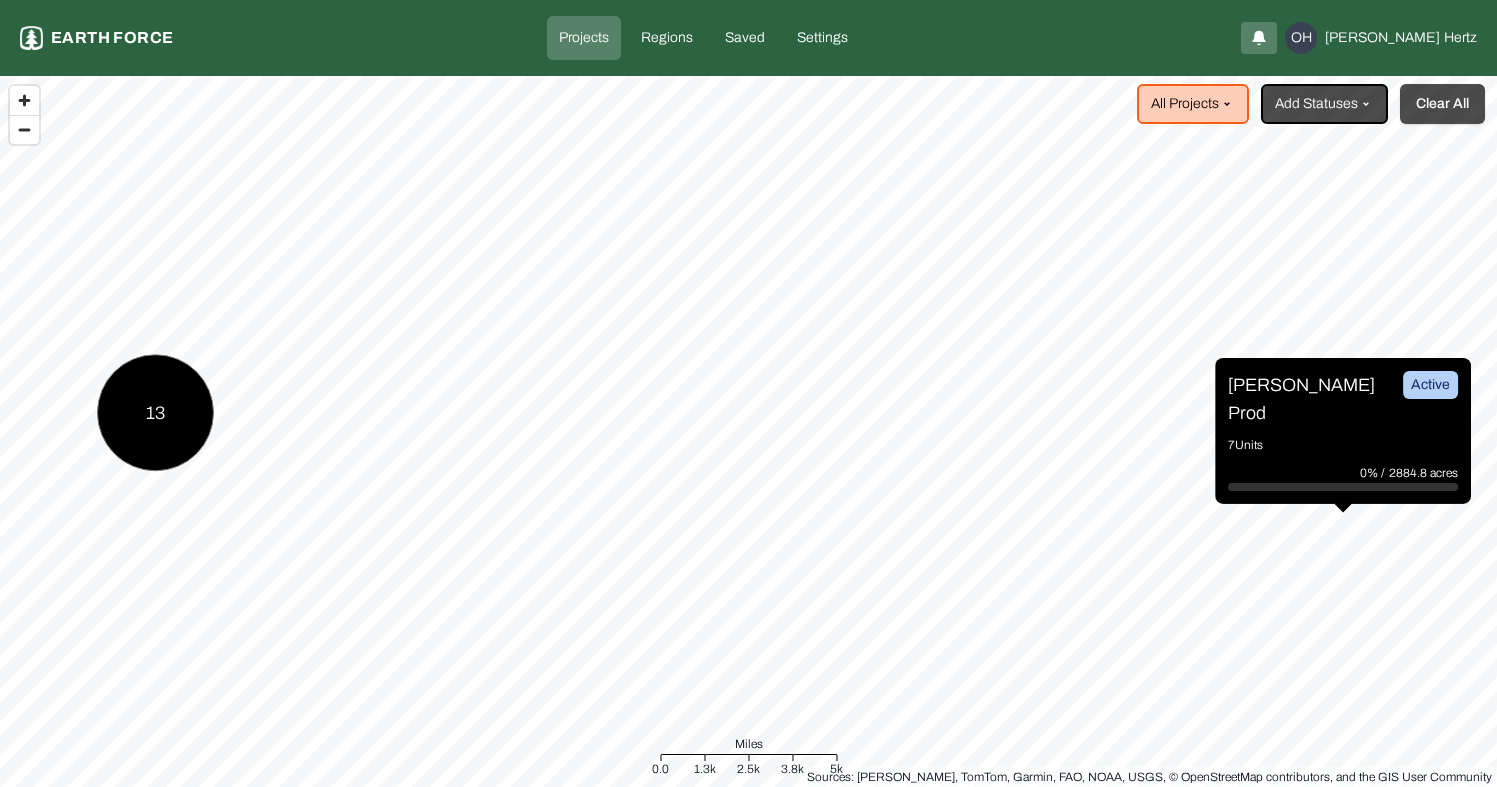 click on "Clear All" at bounding box center [1442, 104] 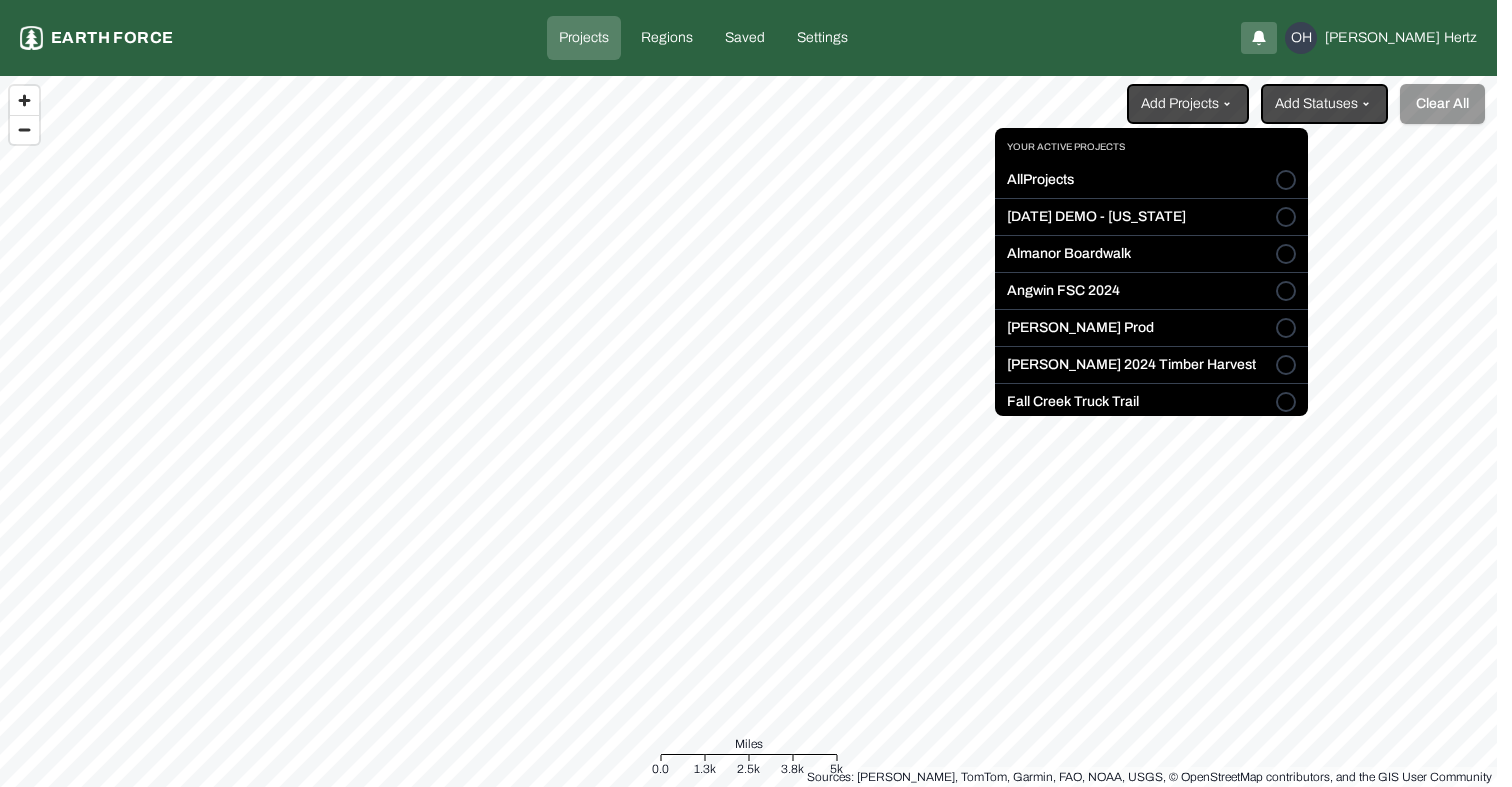 click on "Projects Earth force Projects Regions Saved Settings OH [PERSON_NAME] Add Projects Add Statuses Clear All Sources: [PERSON_NAME], TomTom, Garmin, FAO, NOAA, USGS, © OpenStreetMap contributors, and the GIS User Community Miles 0.0 1.3k 2.5k 3.8k 5k
Your active projects All  Projects [DATE] DEMO - [US_STATE] Almanor Boardwalk [GEOGRAPHIC_DATA] FSC 2024 [PERSON_NAME] Prod [PERSON_NAME] 2024 Timber Harvest Fall Creek Truck Trail Go Big G to Z [GEOGRAPHIC_DATA] Graveyard Pilot Hawks Demo [PERSON_NAME][GEOGRAPHIC_DATA] [GEOGRAPHIC_DATA]  [GEOGRAPHIC_DATA] [GEOGRAPHIC_DATA]" at bounding box center [756, 393] 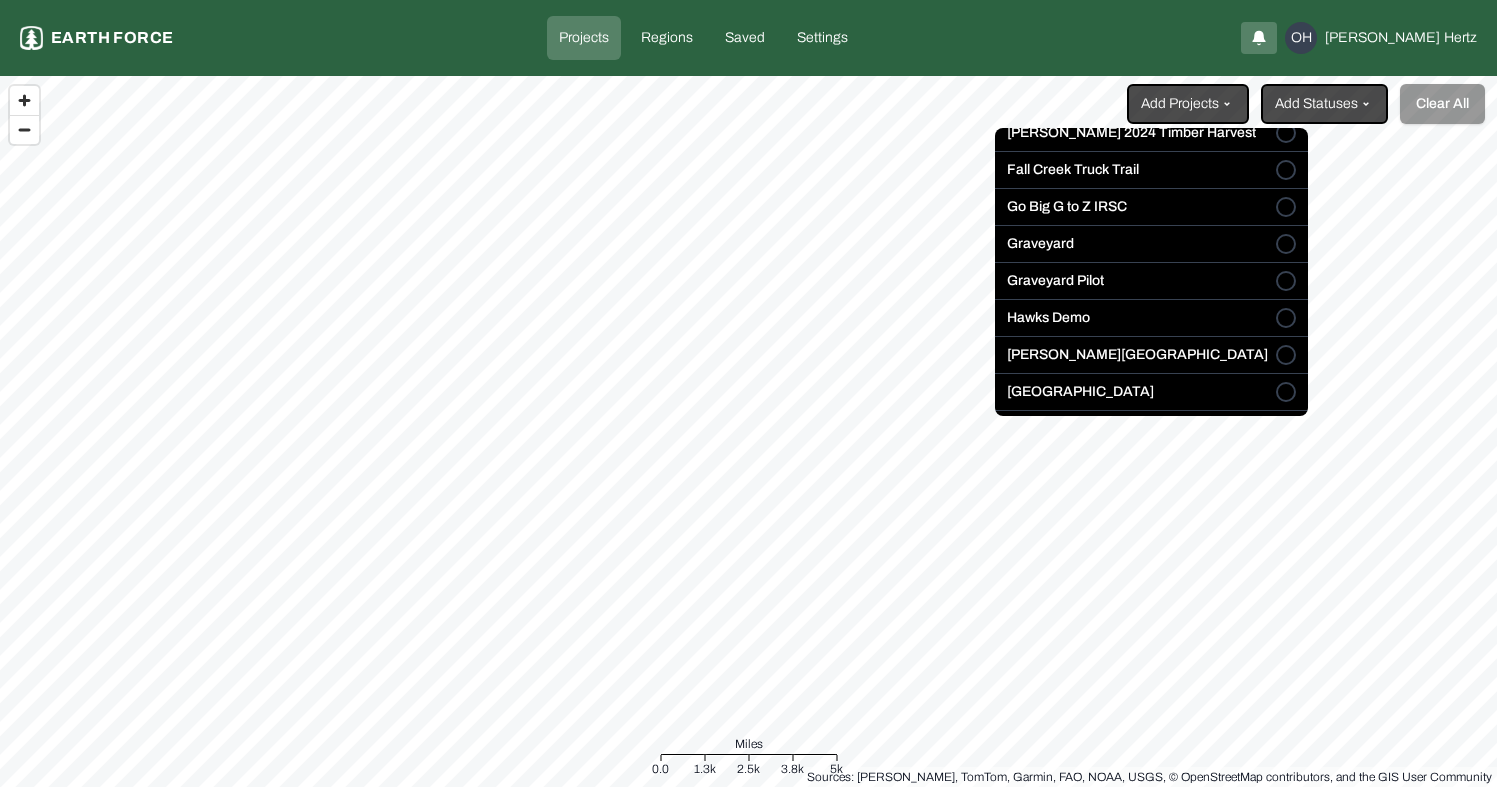 scroll, scrollTop: 222, scrollLeft: 0, axis: vertical 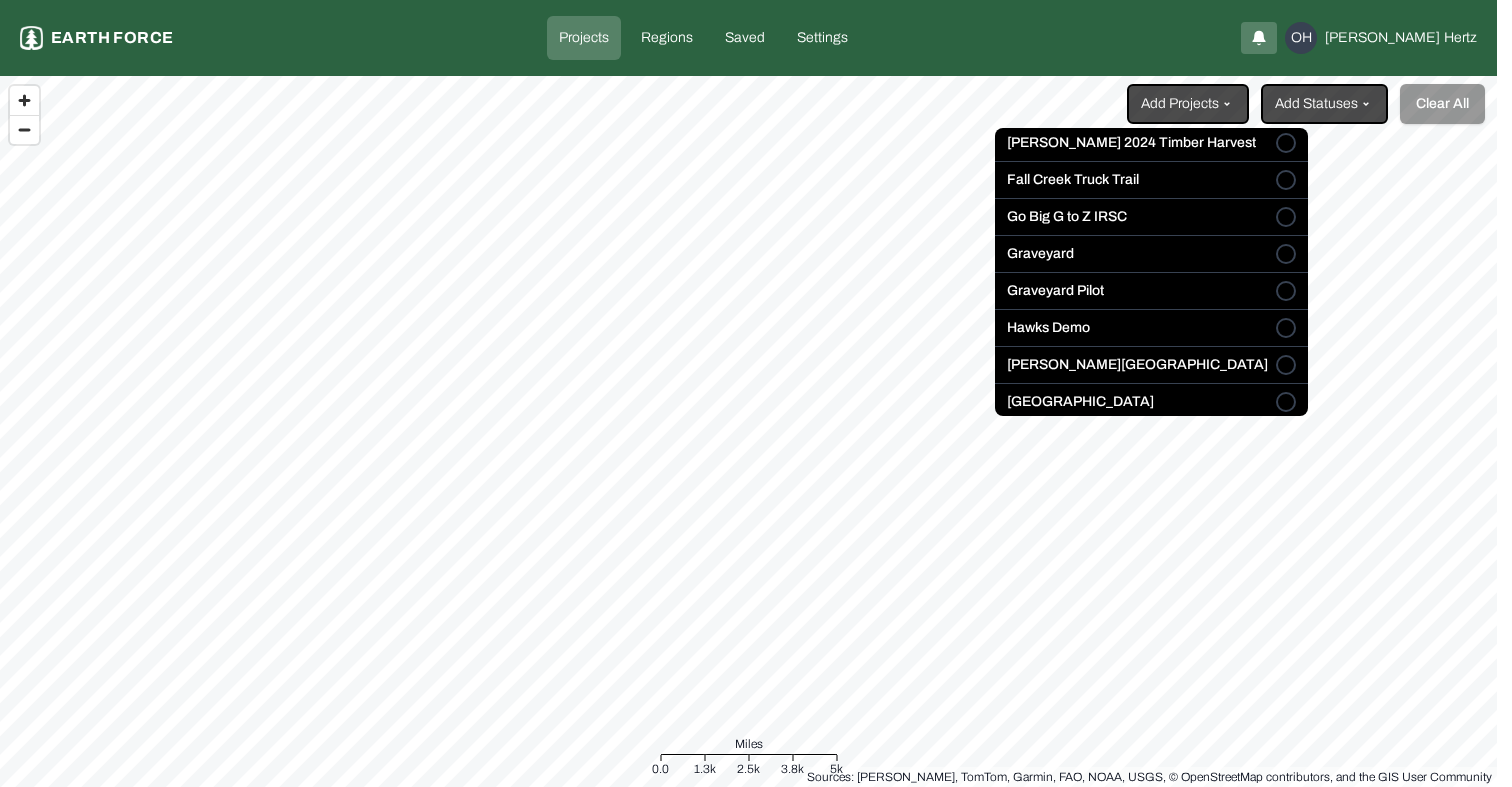 click on "Go Big G to Z IRSC" at bounding box center (1286, 217) 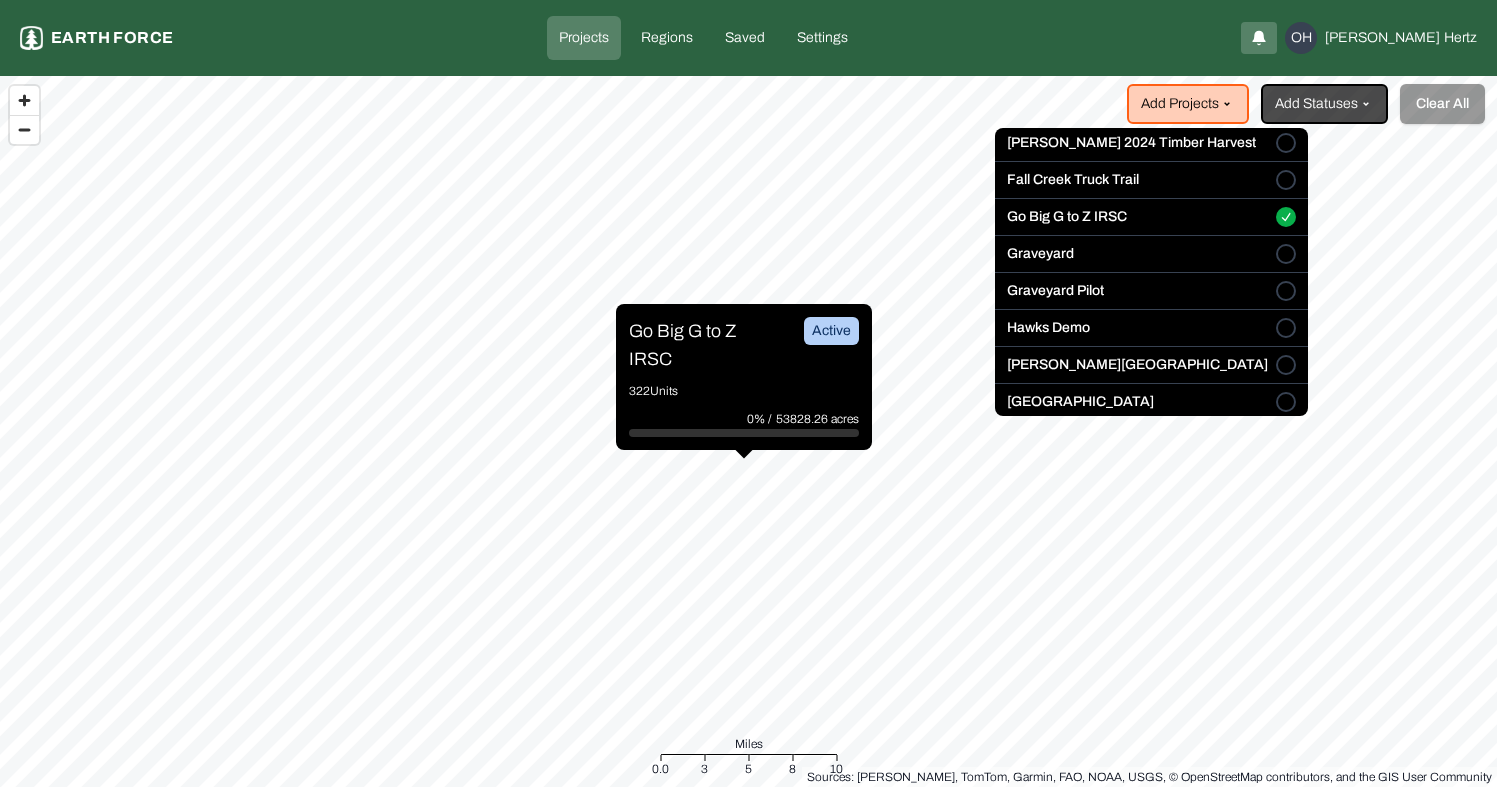 click on "Projects Earth force Projects Regions Saved Settings OH [PERSON_NAME] Add Projects Add Statuses Clear All Go Big G to Z IRSC Active 322  Units 0% / 53828.26 acres Sources: [PERSON_NAME], TomTom, Garmin, FAO, NOAA, USGS, © OpenStreetMap contributors, and the GIS User Community Miles 0.0 3 5 8 10
Your active projects All  Projects [DATE] DEMO - [US_STATE] Almanor Boardwalk [GEOGRAPHIC_DATA] FSC 2024 [PERSON_NAME] Prod [PERSON_NAME] 2024 Timber Harvest Fall Creek Truck Trail Go Big G to Z [GEOGRAPHIC_DATA] Graveyard Pilot Hawks Demo [PERSON_NAME][GEOGRAPHIC_DATA] [GEOGRAPHIC_DATA]  [GEOGRAPHIC_DATA] [GEOGRAPHIC_DATA]" at bounding box center [756, 393] 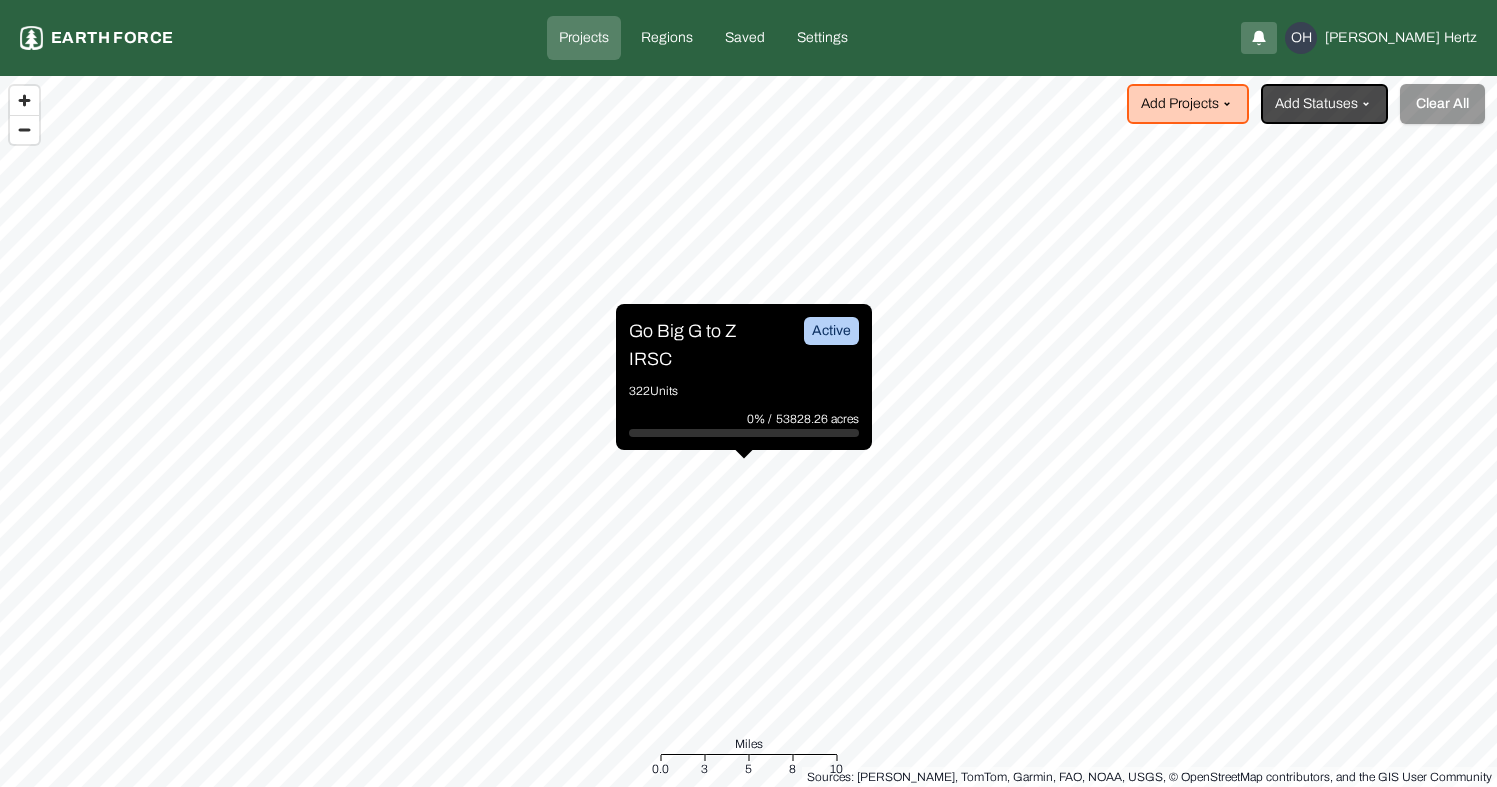 click on "Go Big G to Z IRSC" at bounding box center (704, 345) 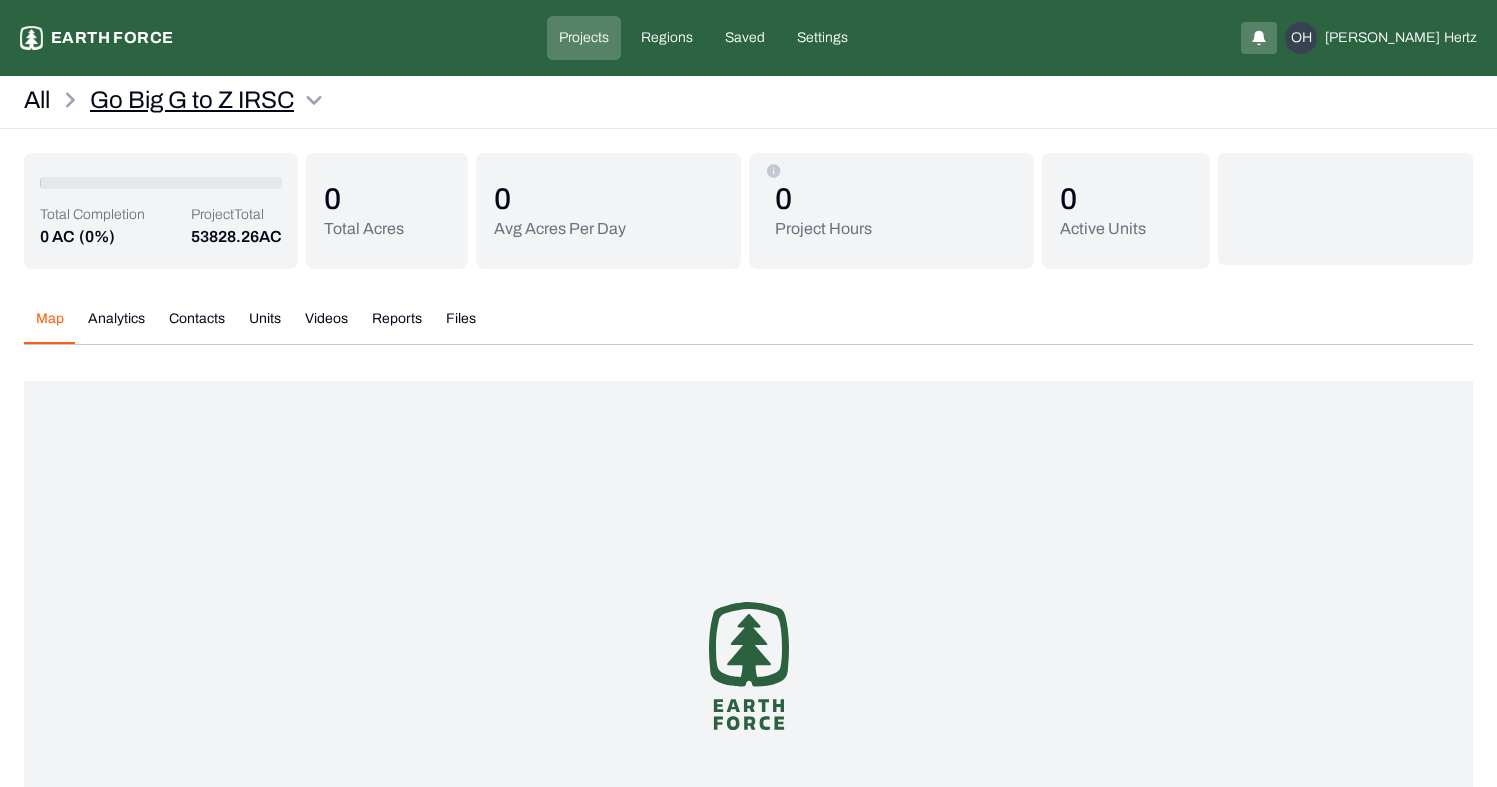click on "Go Big G to Z IRSC Earth force Projects Regions Saved Settings OH [PERSON_NAME] All Go Big G to Z IRSC Total Completion 0 AC (0%) Project  Total 53828.26  AC 0 Total Acres 0 Avg Acres Per Day 0 Project Hours 0 Active Units Map Analytics Contacts Units Videos Reports Files Polygons Displayed on Map (1107) Treatment Area Type Commercial (51) Fuelbreak (136) Non-Commercial (69) No Treatment (24) Primary Treatment Commercial Harvest (57) Cut, Skid and Deck (79) Cut, Skid & Deck (18) Cut, Skid & Deck (Low/High Complexity) (56) Mastication (62) Mastication (Low/High Complexity) (22) Mechanical Cut & Pile (Low/High Complexity) (1) Secondary Treatment Commercial Harvest (1) Cut, Skid and Deck (21) Cut, Skid & Deck (Low/High Complexity) (17) Mastication (63) Mastication (Low/High Complexity) (10) Mechanical Cut and Pile (2) Mechanical Cut & Pile (Low/High Complexity) (2) Treatment Area Treatment Area 1 (69) Treatment Area 2 (137) Treatment Area 3 (116) Exclusion Zones Exclusion Zones (94) View  Work Plan" at bounding box center [748, 487] 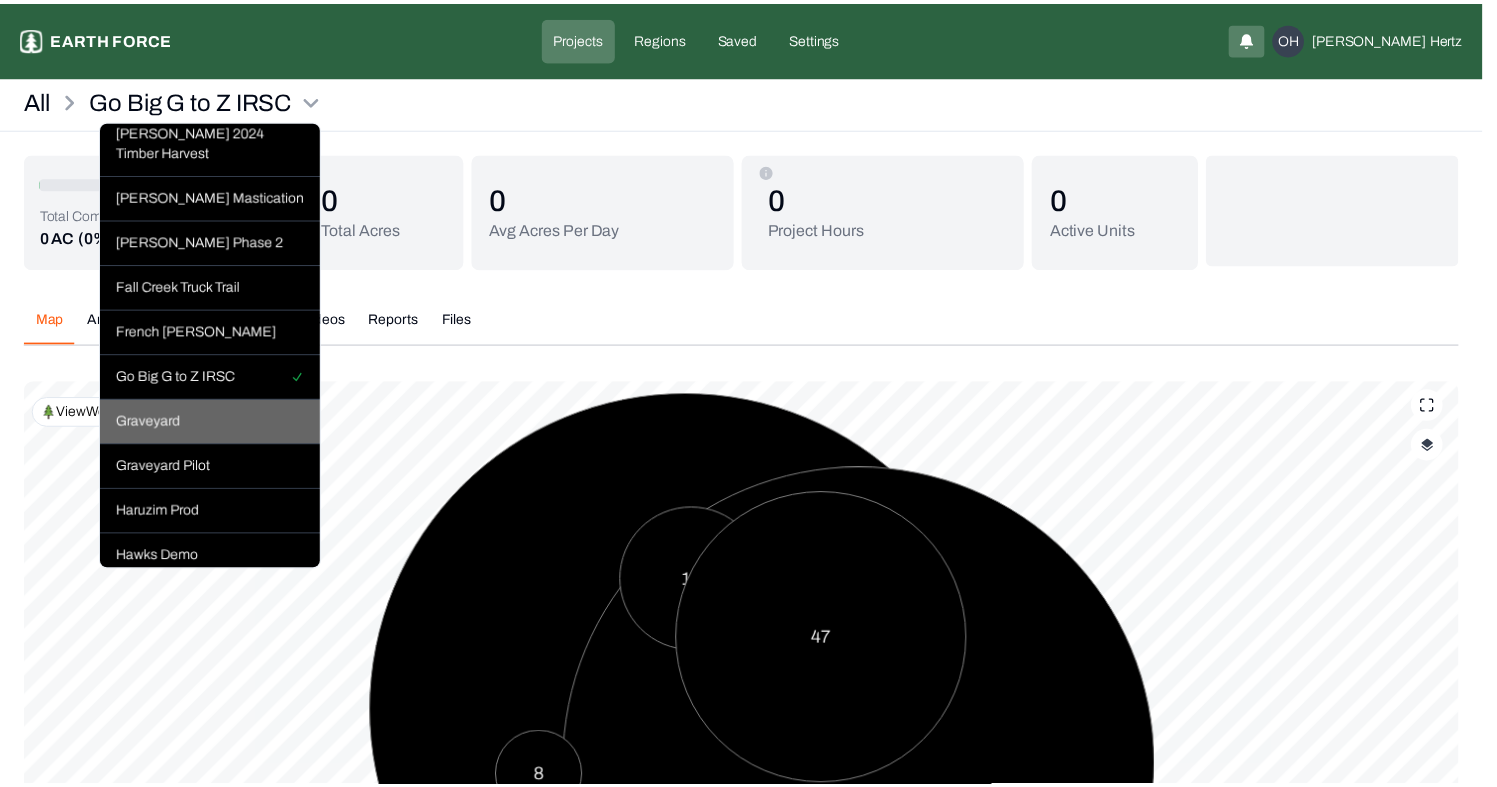 scroll, scrollTop: 460, scrollLeft: 0, axis: vertical 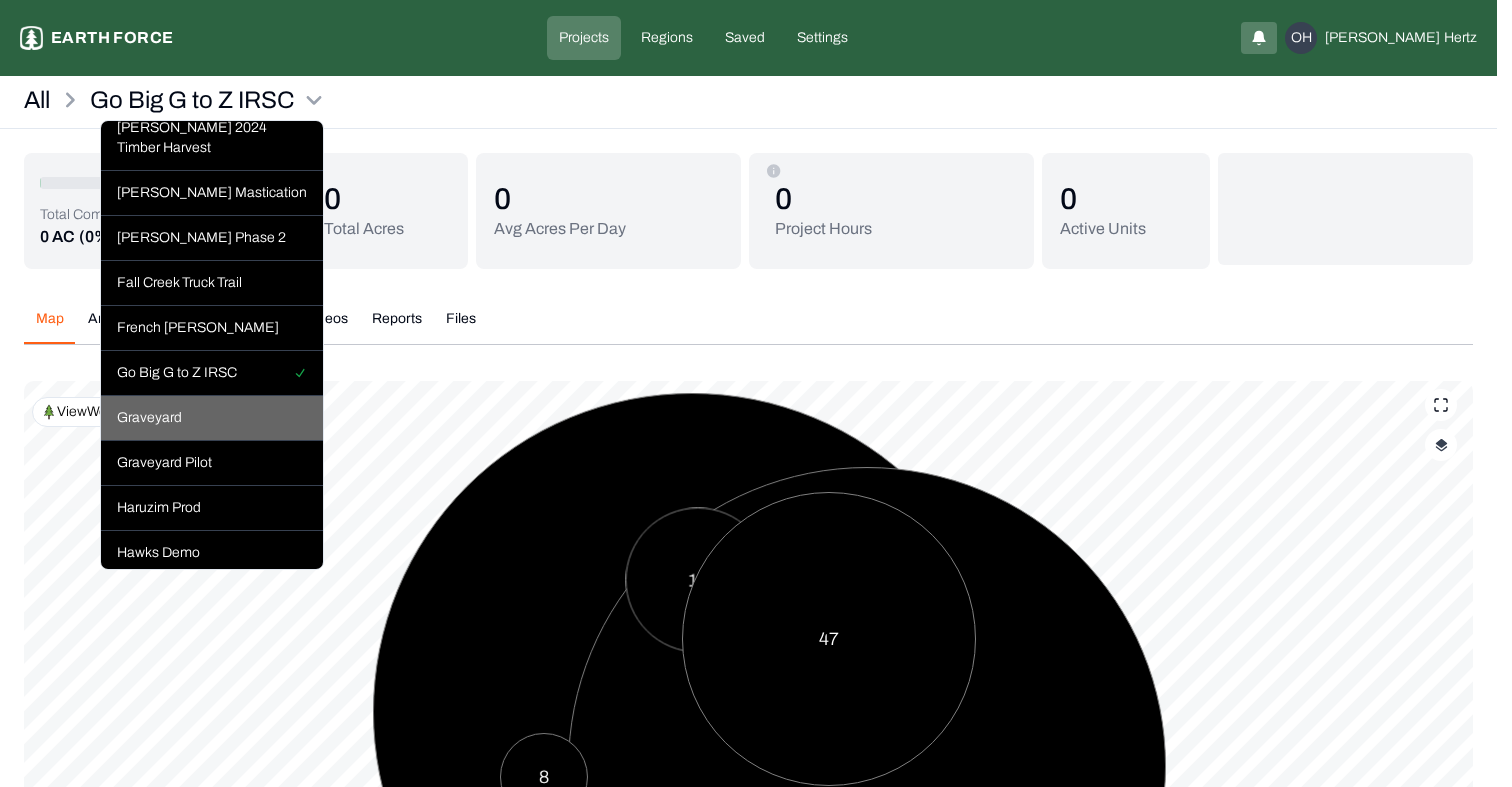 click on "Graveyard" at bounding box center [212, 418] 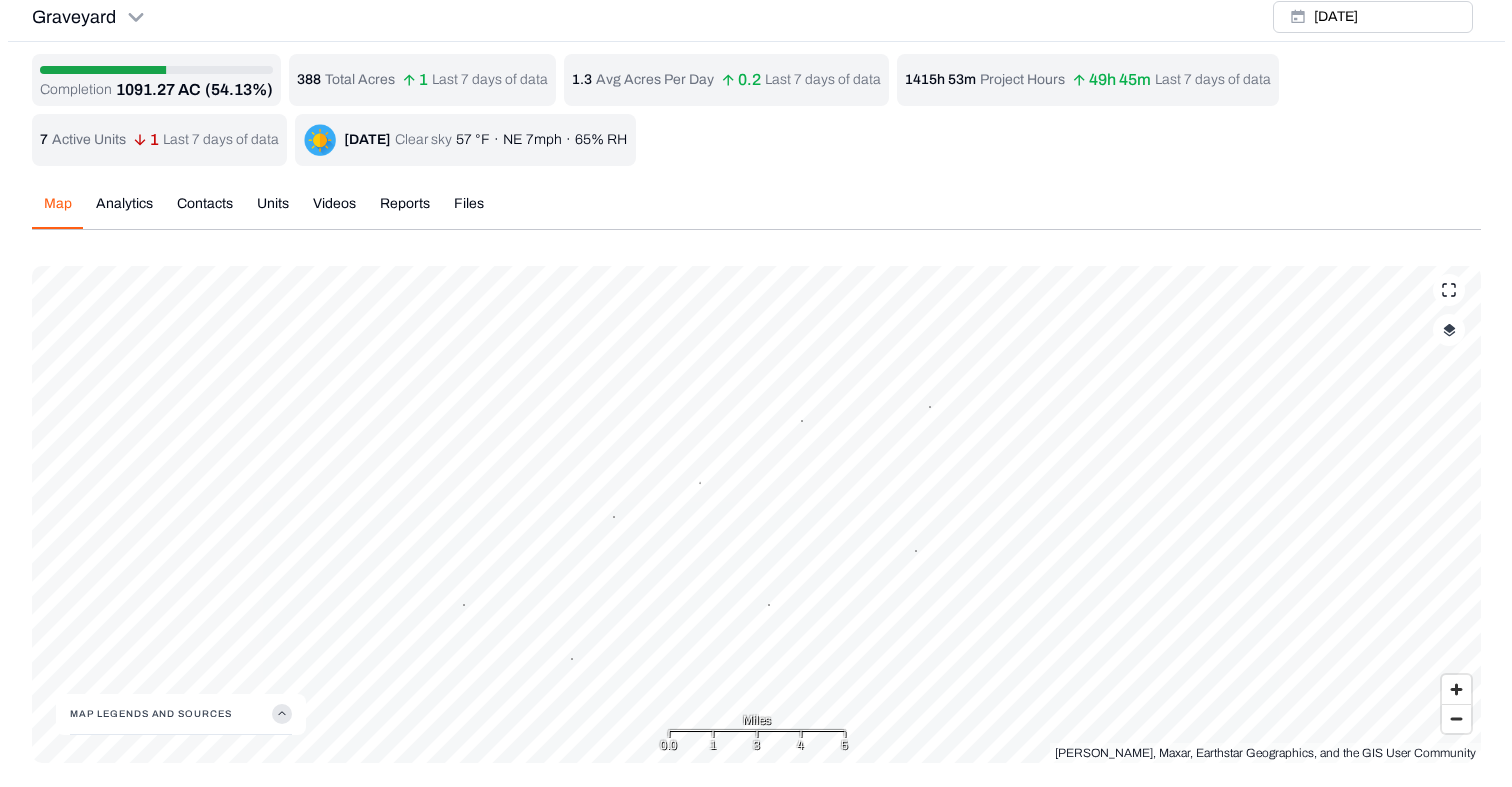scroll, scrollTop: 7, scrollLeft: 0, axis: vertical 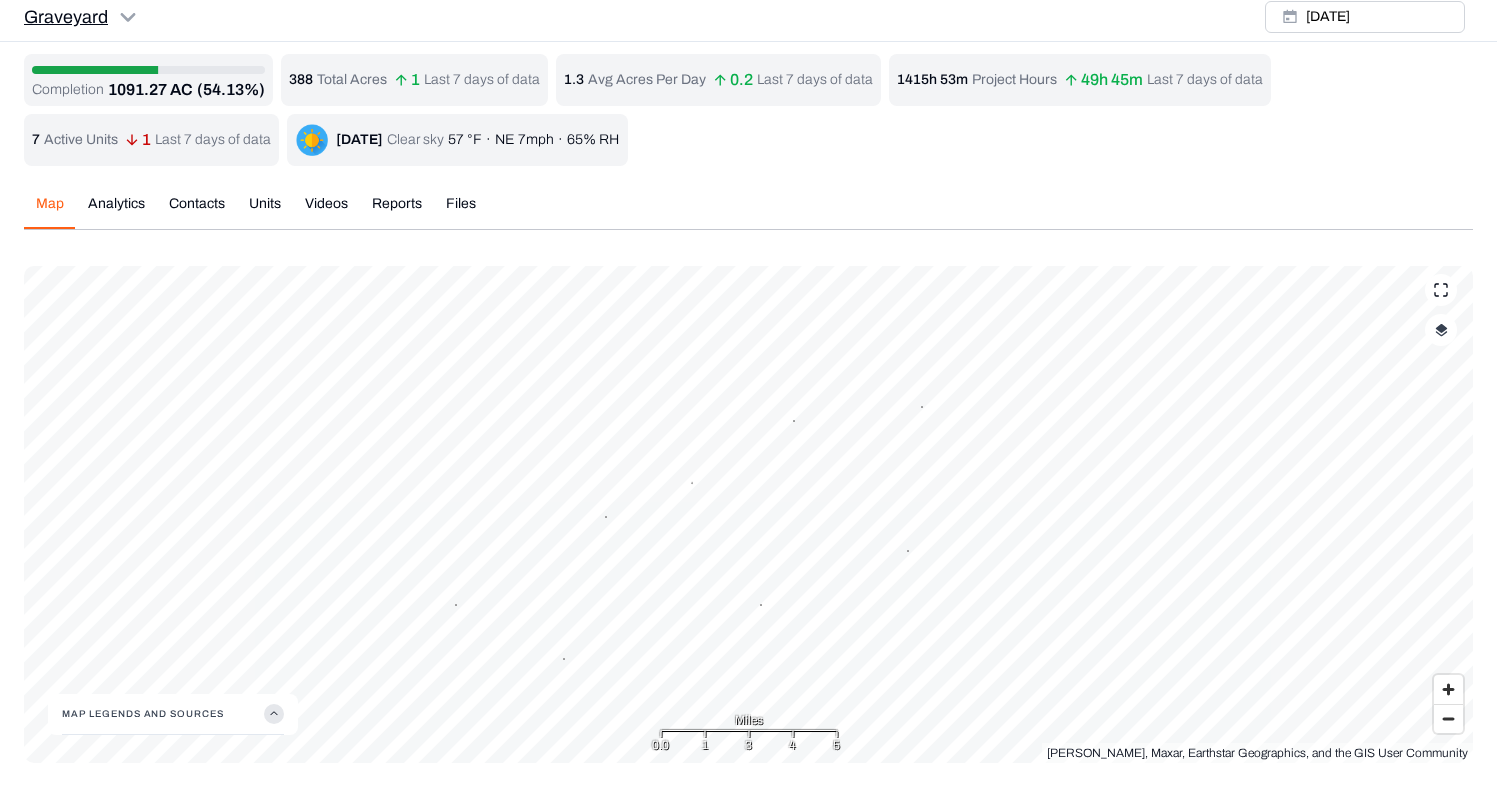 click on "Graveyard Earth force Projects Regions Saved Settings OH [PERSON_NAME][GEOGRAPHIC_DATA] [DATE] Completion 1091.27 AC (54.13%) 388 Total Acres 1 Last 7 days of data 1.3 Avg Acres Per Day 0.2 Last 7 days of data 1415h 53m Project Hours 49h 45m Last 7 days of data 7 Active Units 1 Last 7 days of data [DATE] Clear sky 57 °F · NE 7mph  · 65% RH Map Analytics Contacts Units Videos Reports Files [DATE] 6 7 14 8 25 On Hold 0% / 21.5 acres 5 9 11 10 Esri, Maxar, Earthstar Geographics, and the GIS User Community Map Legends And Sources Miles 0.0 1 3 4 5 [DATE] Acres Update Graveyard 9 acres Last 7 Days of data 26 acres Total Acres out of boundary 1091 acres Up to  [DATE] 2001 acres Total Unique Acres Machine Hours Total  49.8 h Last 7 days of data. 80.4% (40h) 19.6% (9.8h) Unit Productivity Last 7 days of data. 127 281 334 132 136 282 284 Active Machines Last 7 days of data.   Machine Type Days Last Update Total Hours Tigercat LX830E [PERSON_NAME] [PERSON_NAME] 6 Days 39.98" at bounding box center [748, 390] 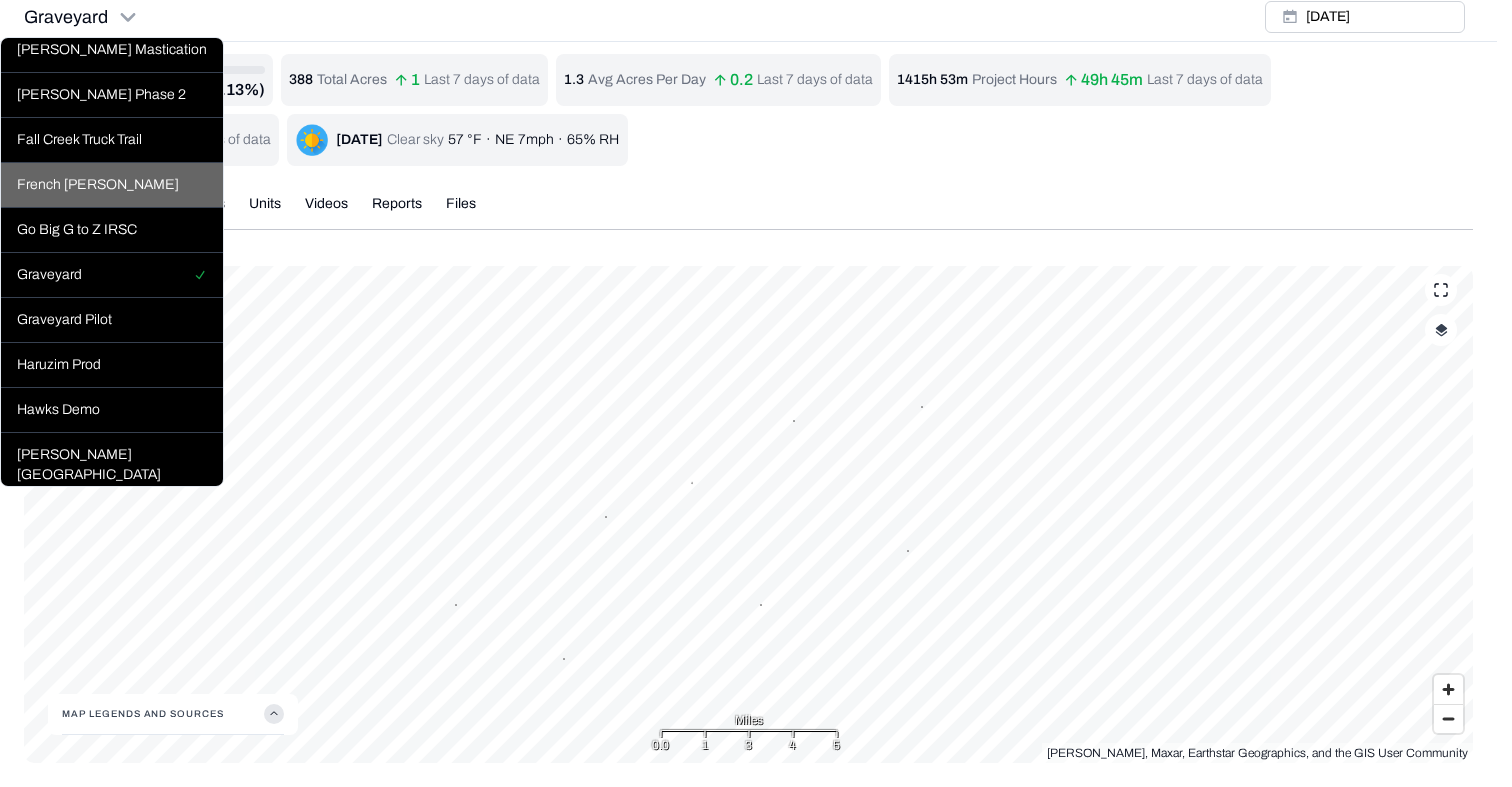 scroll, scrollTop: 521, scrollLeft: 0, axis: vertical 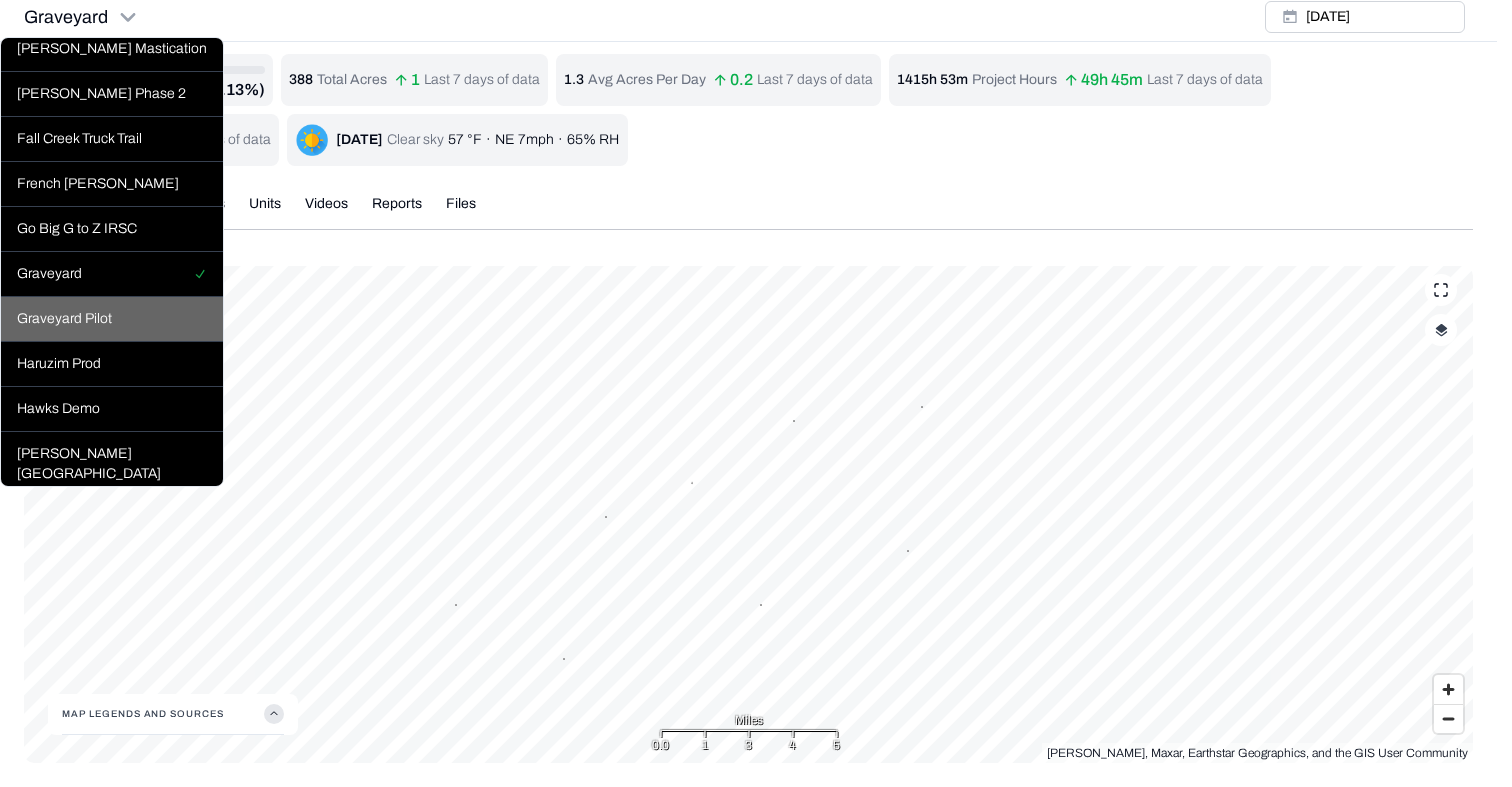 click on "Graveyard Pilot" at bounding box center [112, 319] 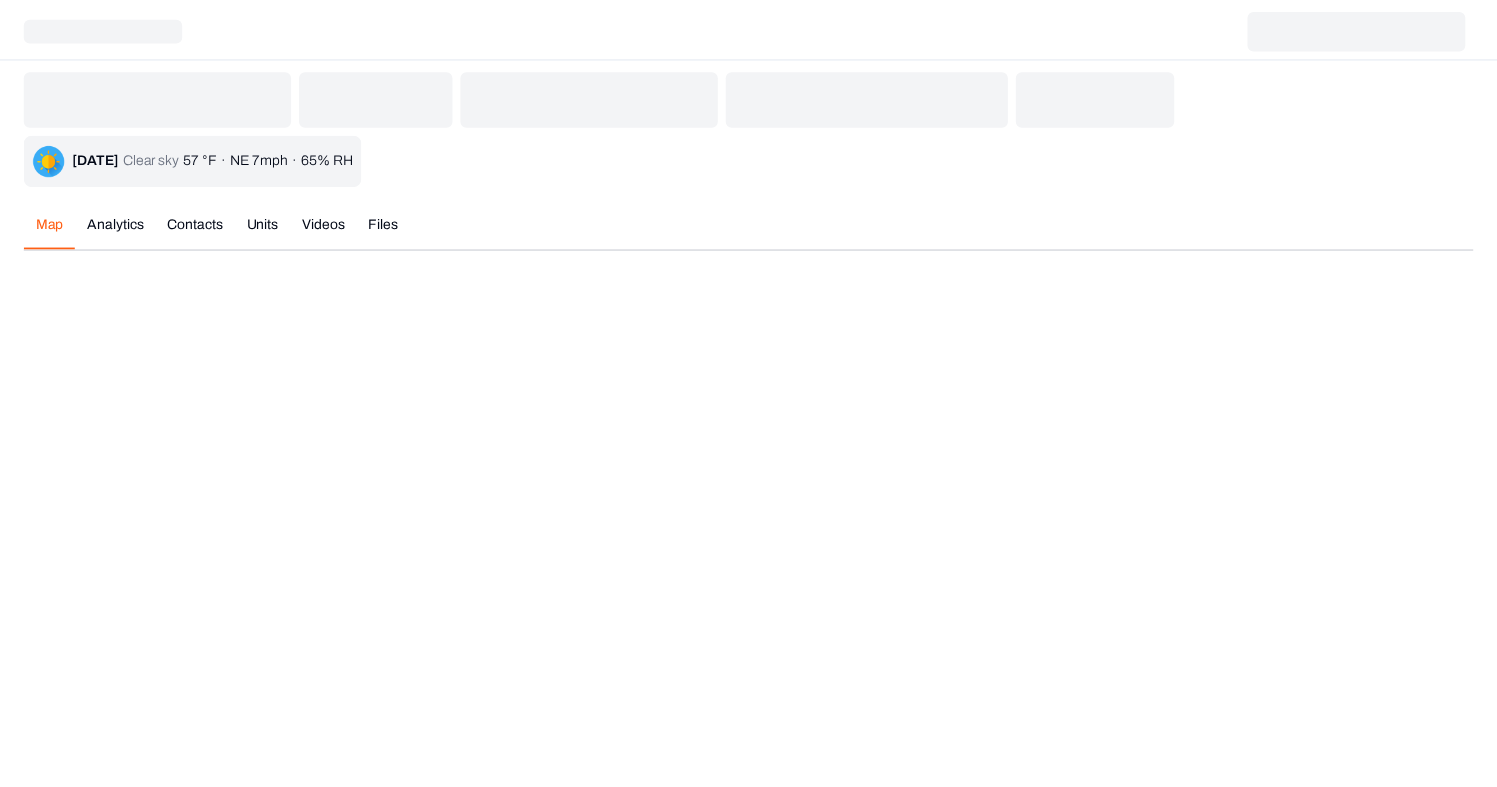 scroll, scrollTop: 0, scrollLeft: 0, axis: both 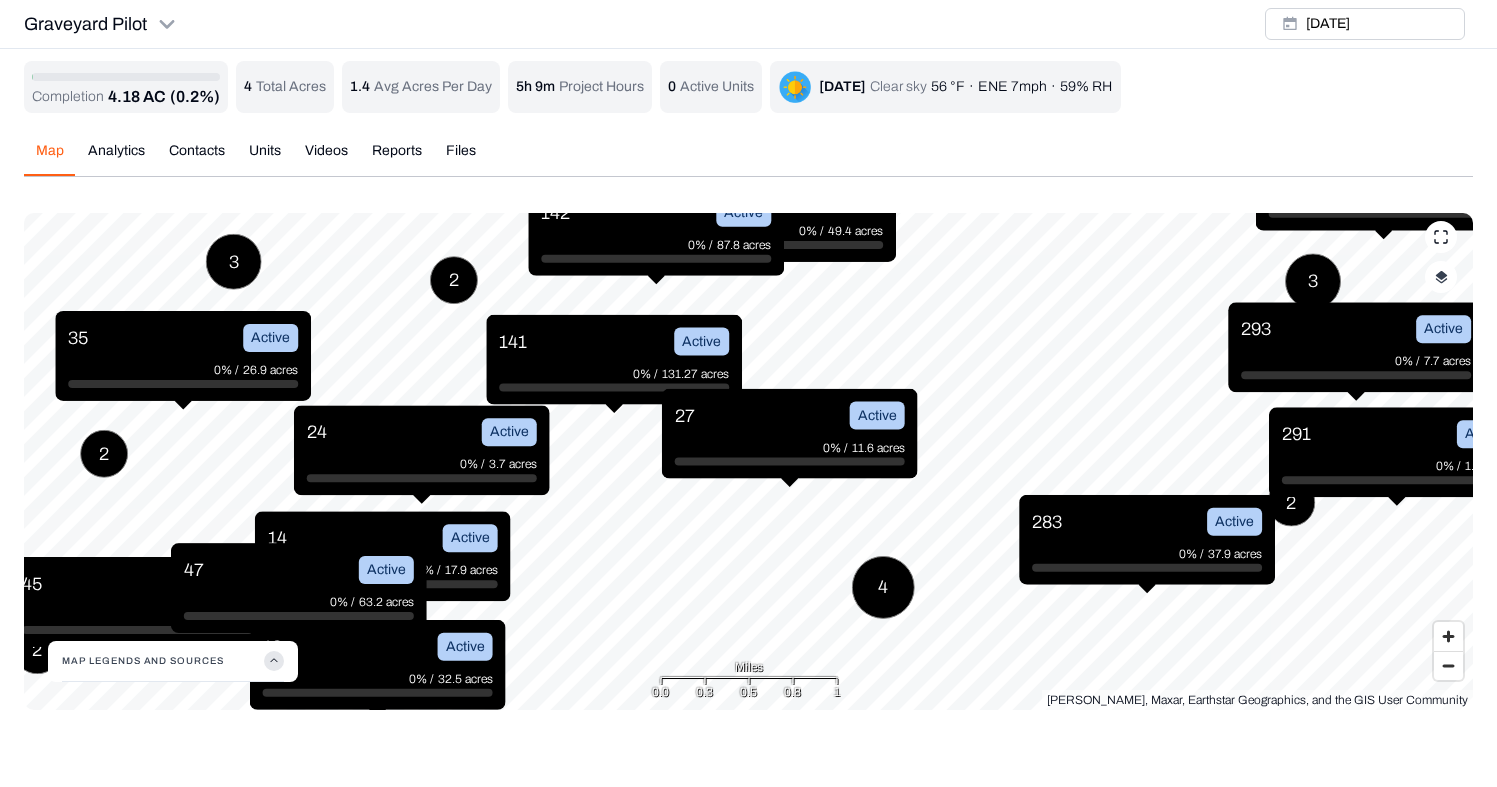 click on "11.6 acres" at bounding box center (878, 448) 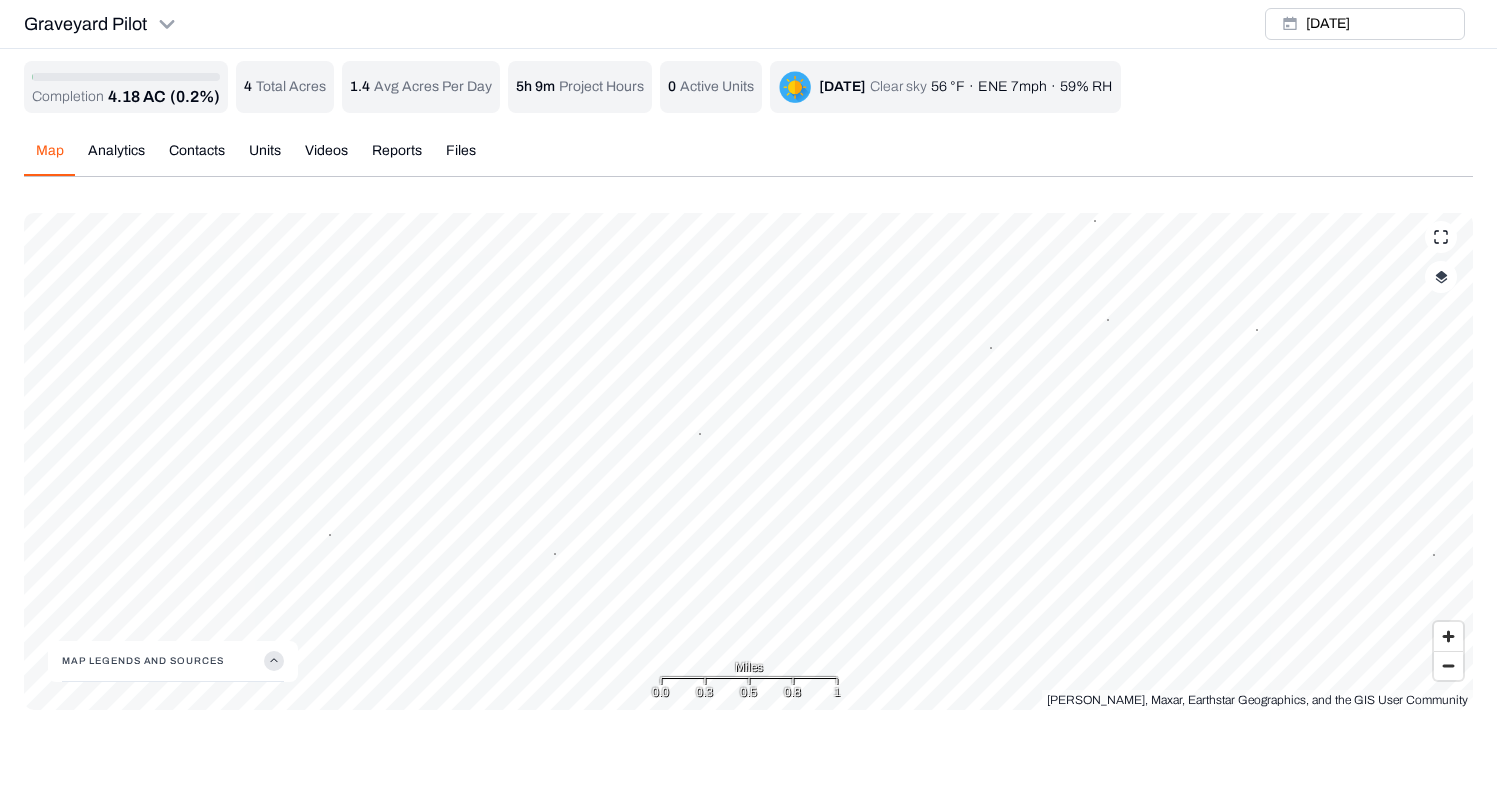 click at bounding box center (1441, 277) 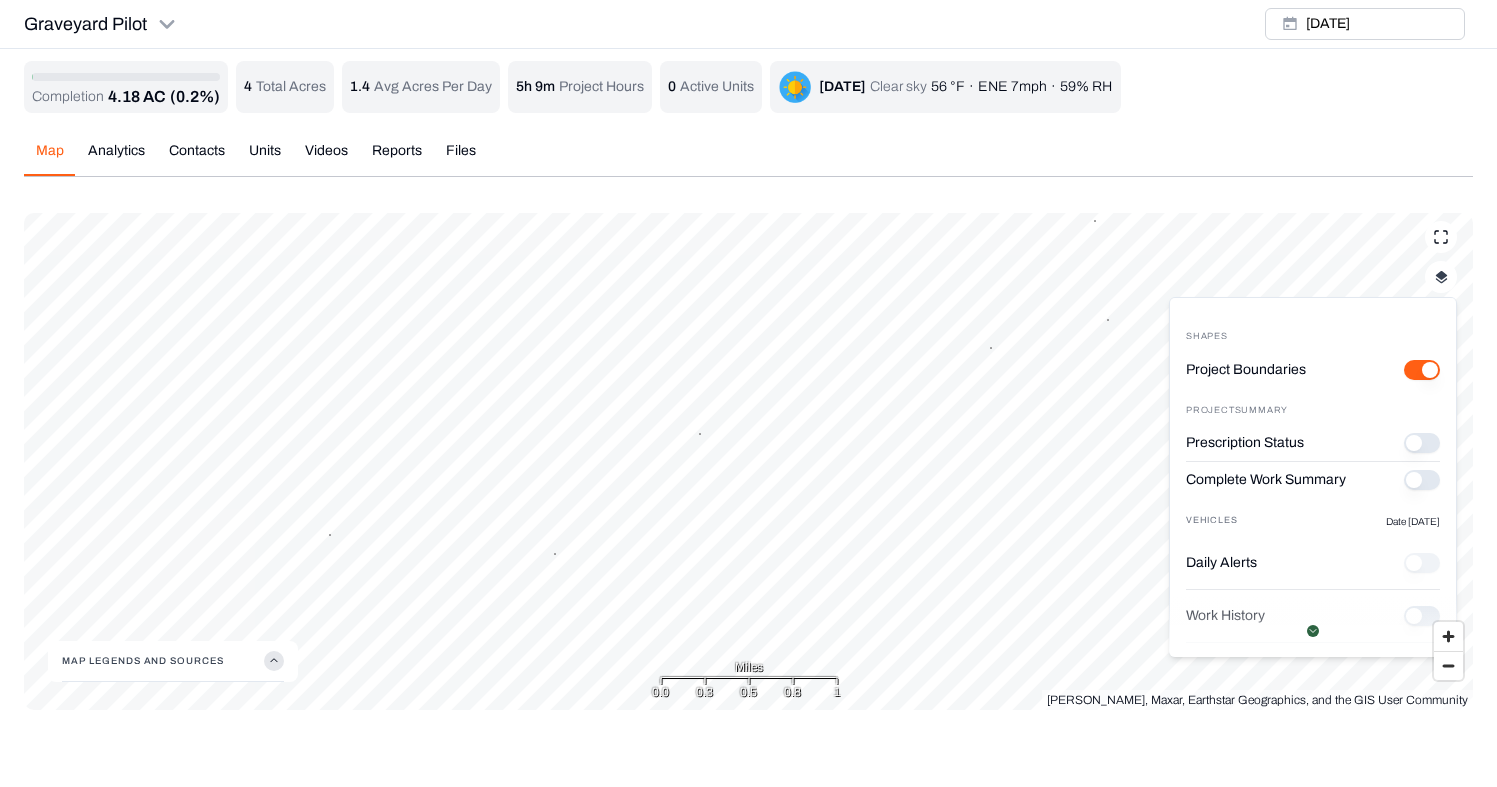 click on "Prescription Status" at bounding box center (1422, 443) 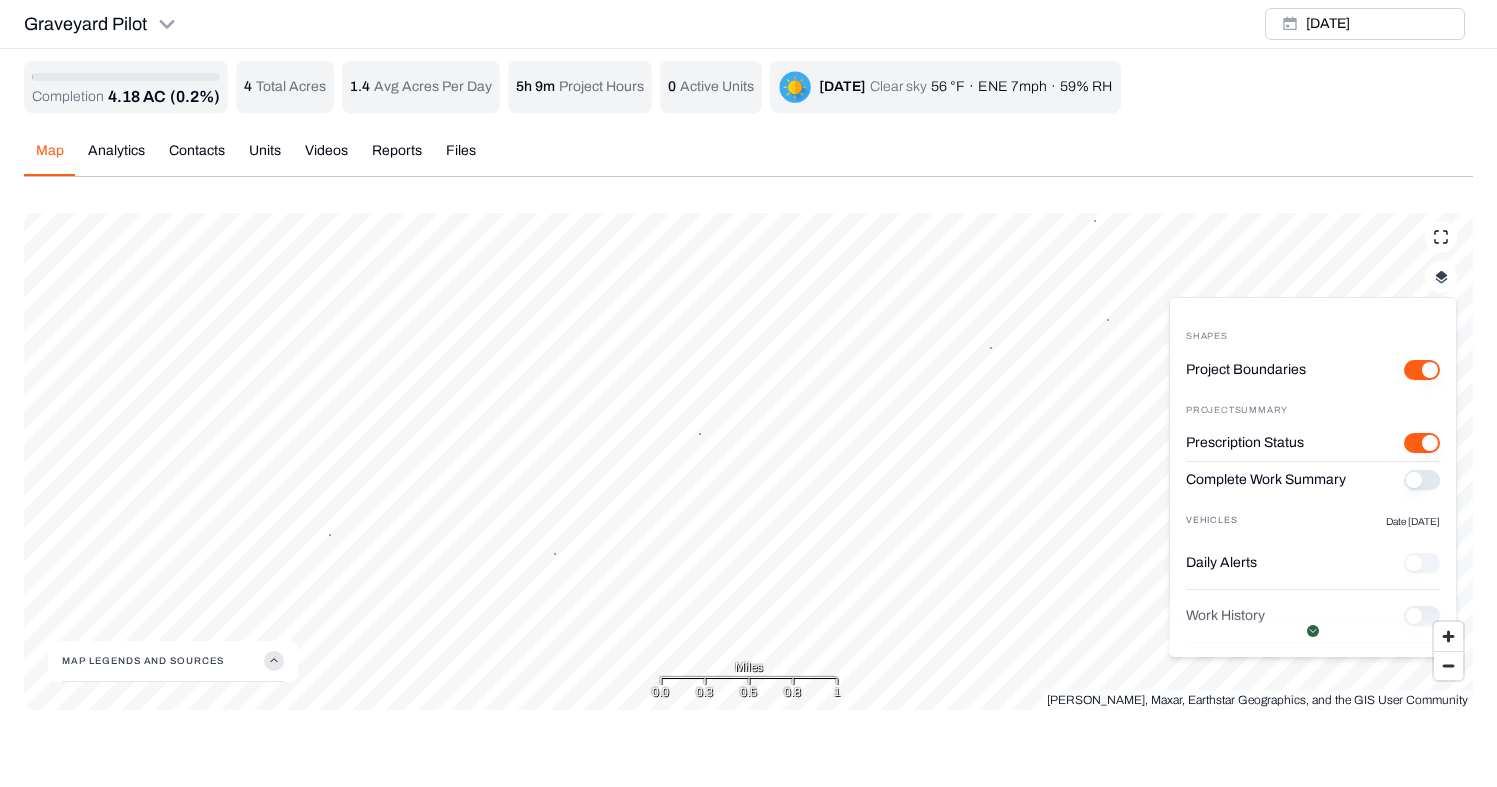 click on "Prescription Status" at bounding box center [1422, 443] 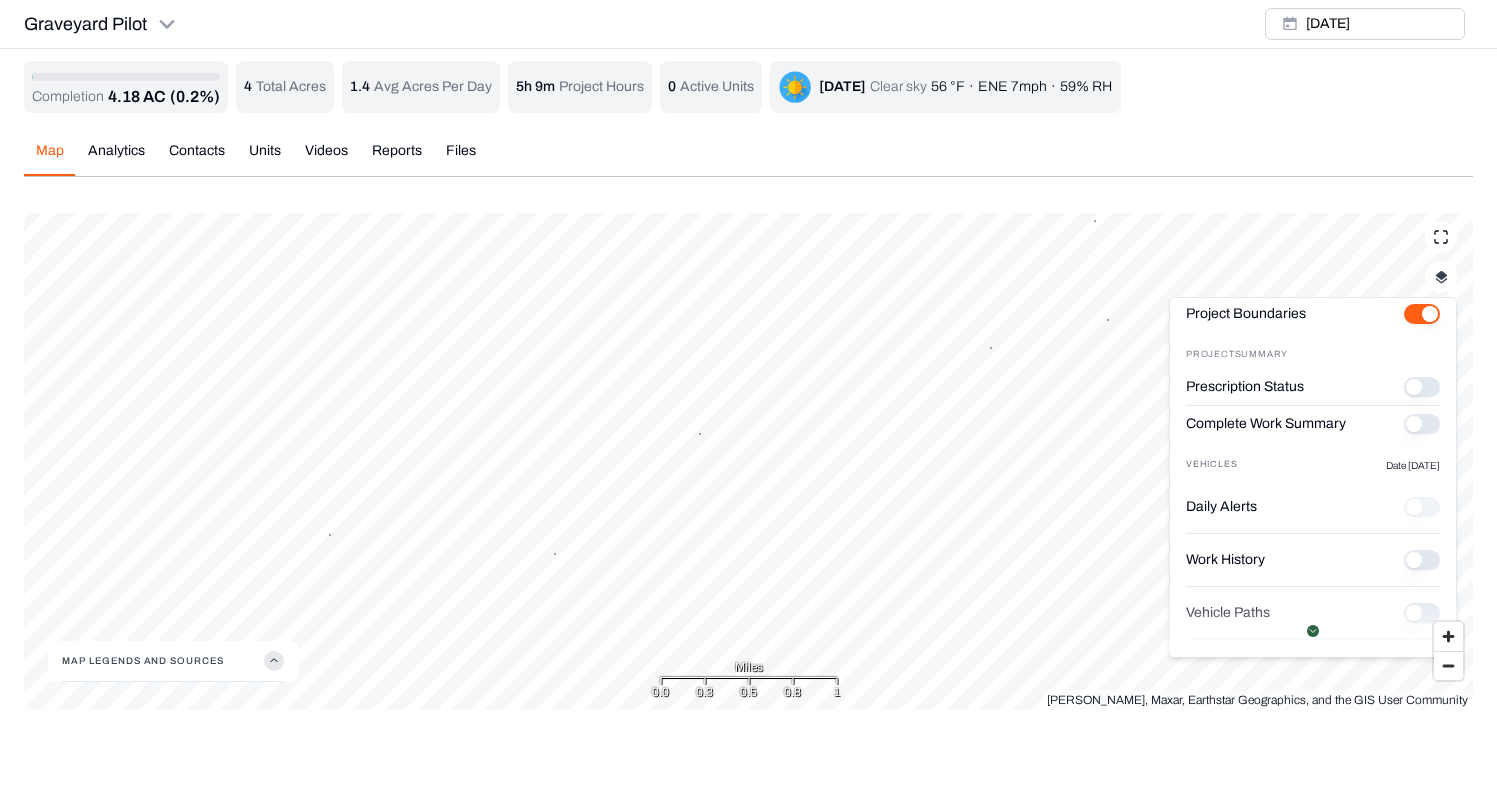 scroll, scrollTop: 0, scrollLeft: 0, axis: both 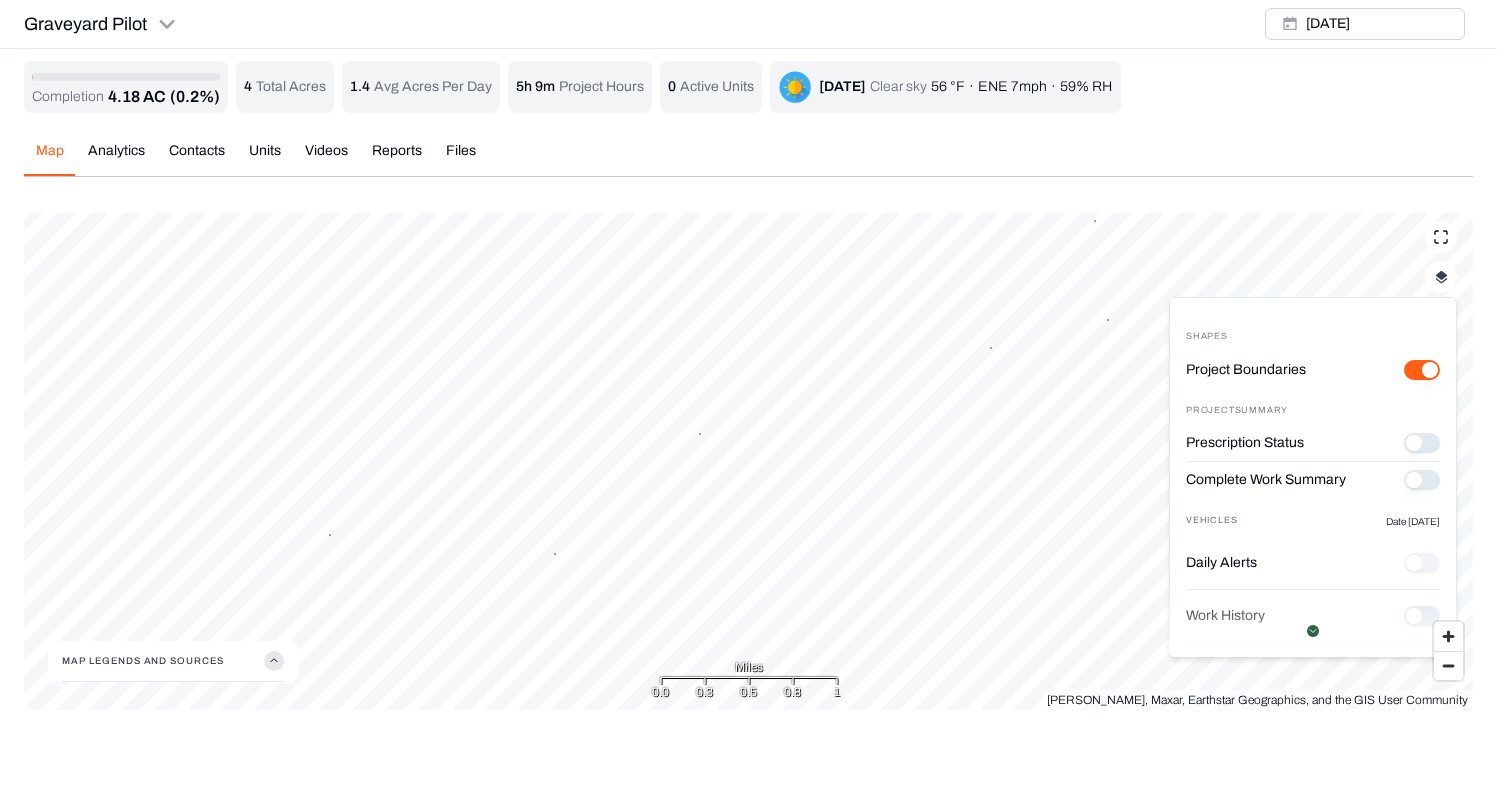 click on "Complete Work Summary" at bounding box center [1422, 480] 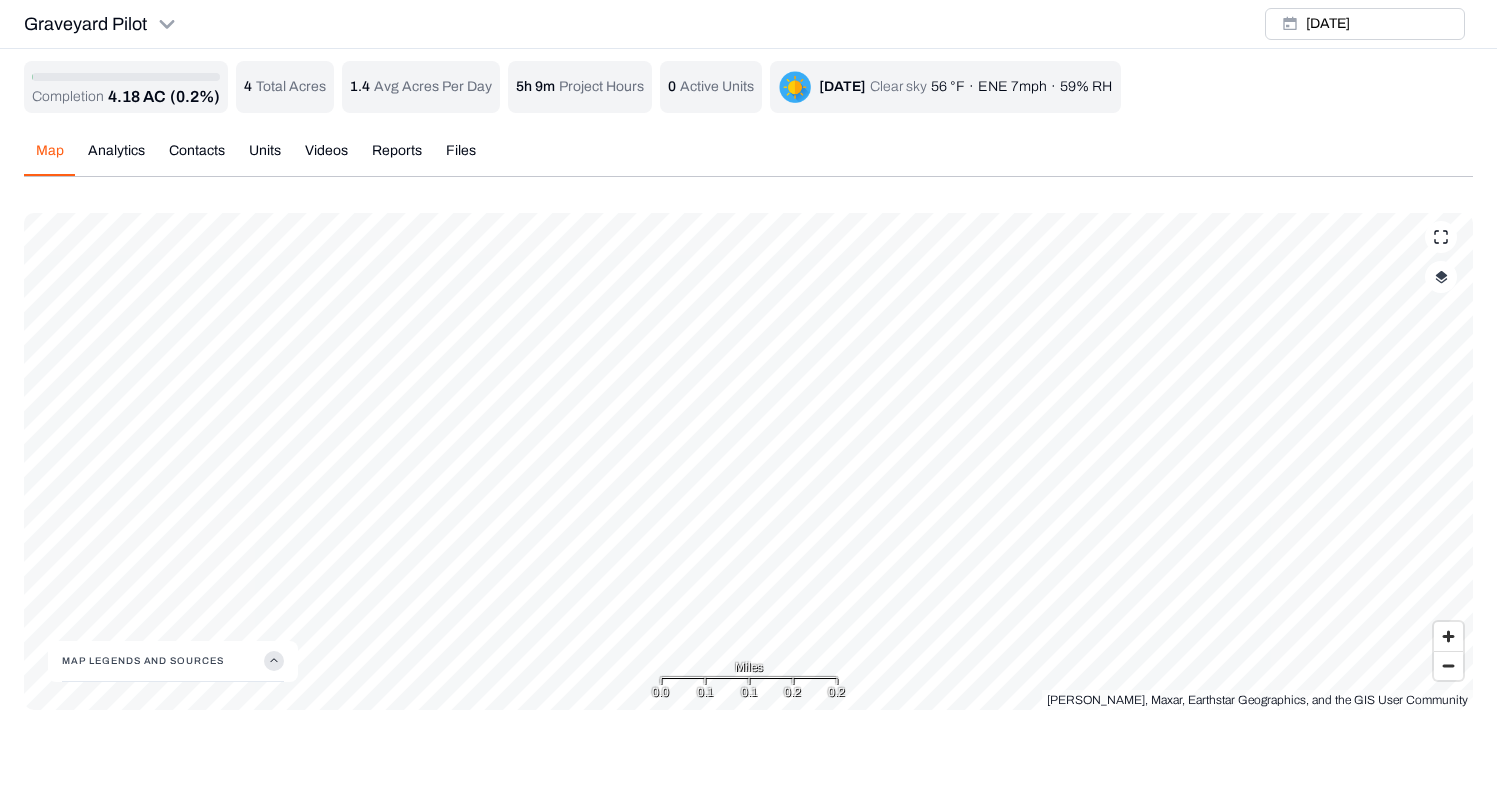 click at bounding box center [1441, 277] 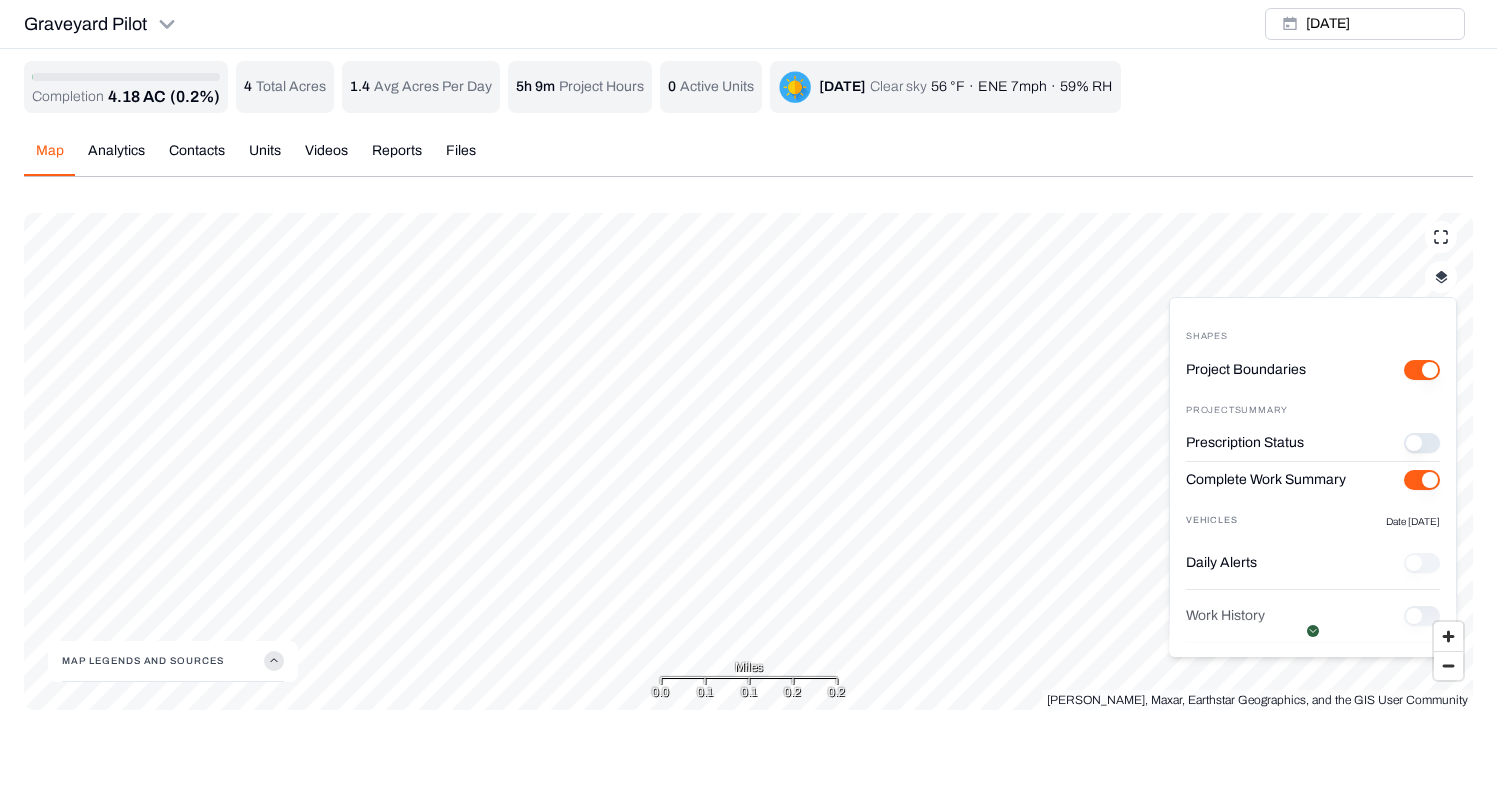 click at bounding box center (1441, 277) 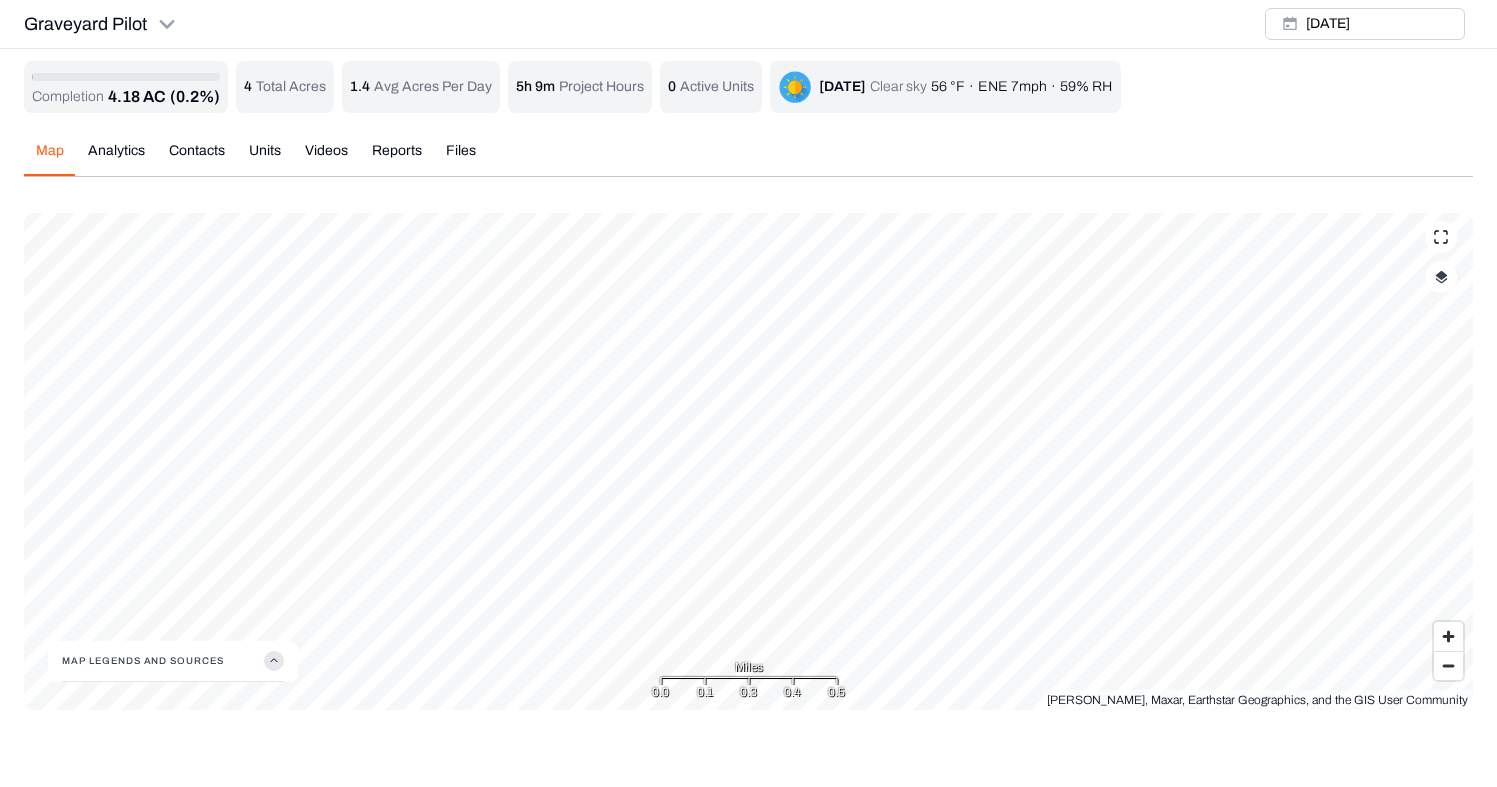 click at bounding box center (1441, 277) 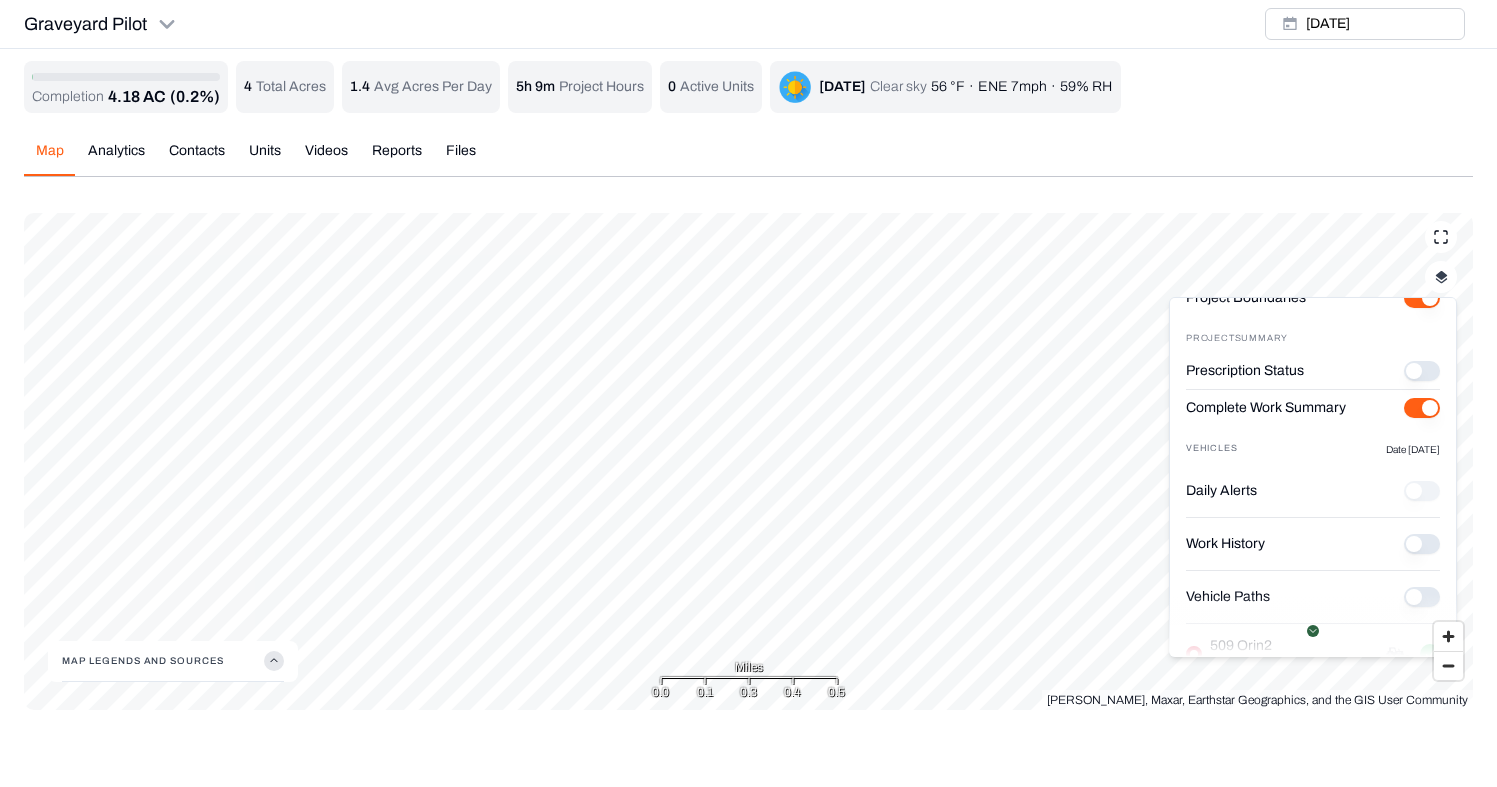 scroll, scrollTop: 183, scrollLeft: 0, axis: vertical 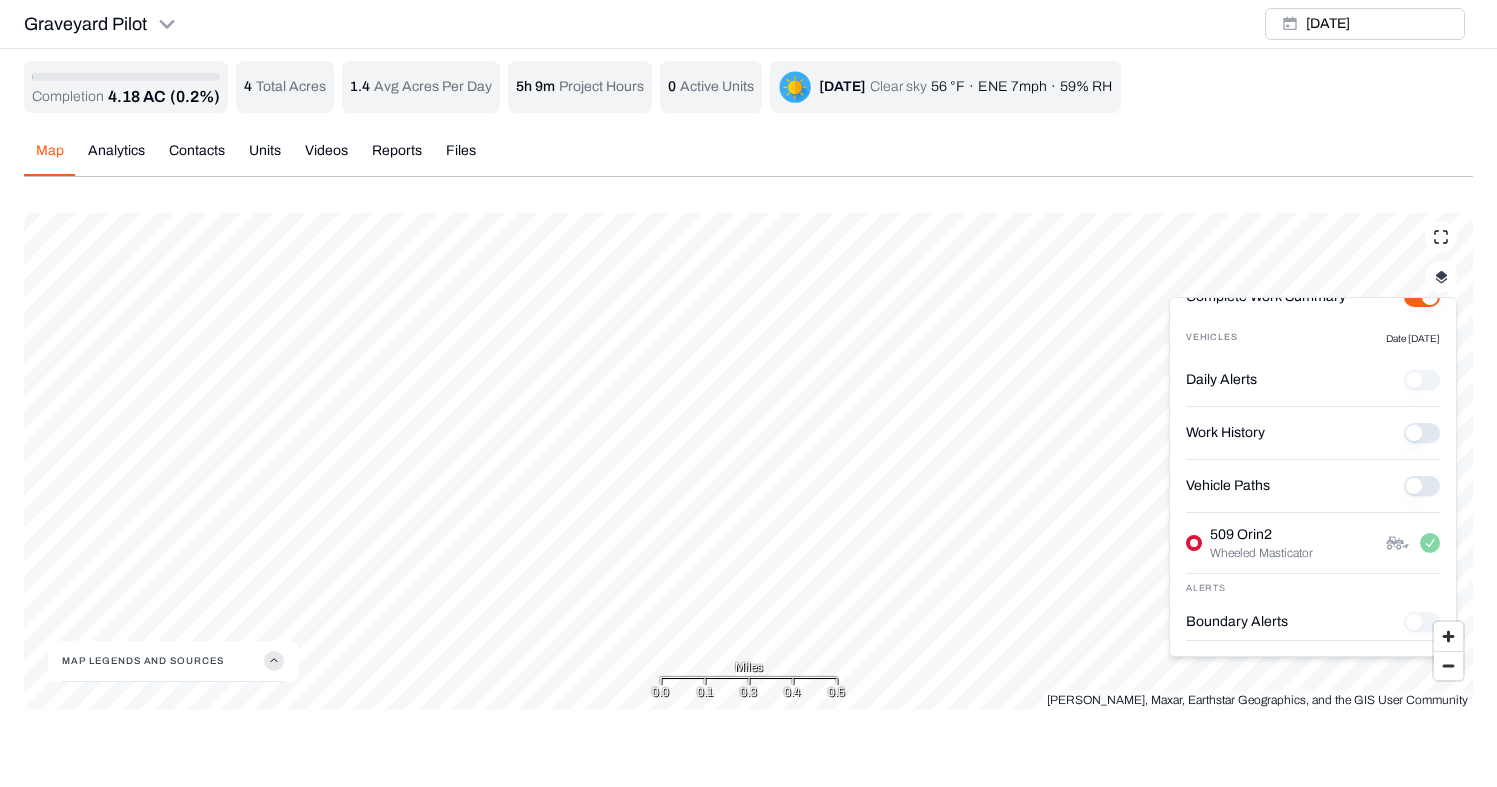 click on "Vehicle Paths" at bounding box center [1422, 486] 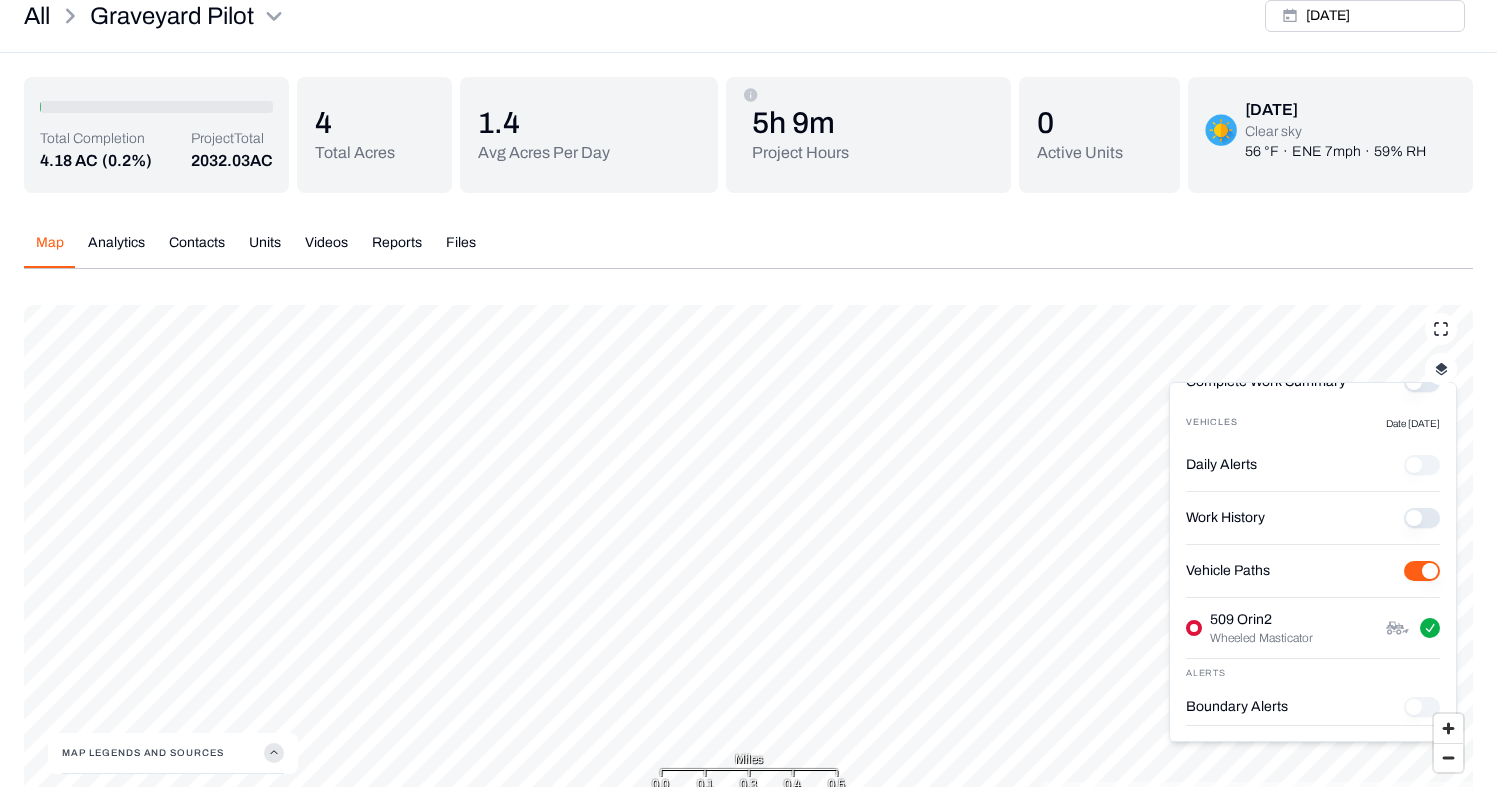 scroll, scrollTop: 100, scrollLeft: 0, axis: vertical 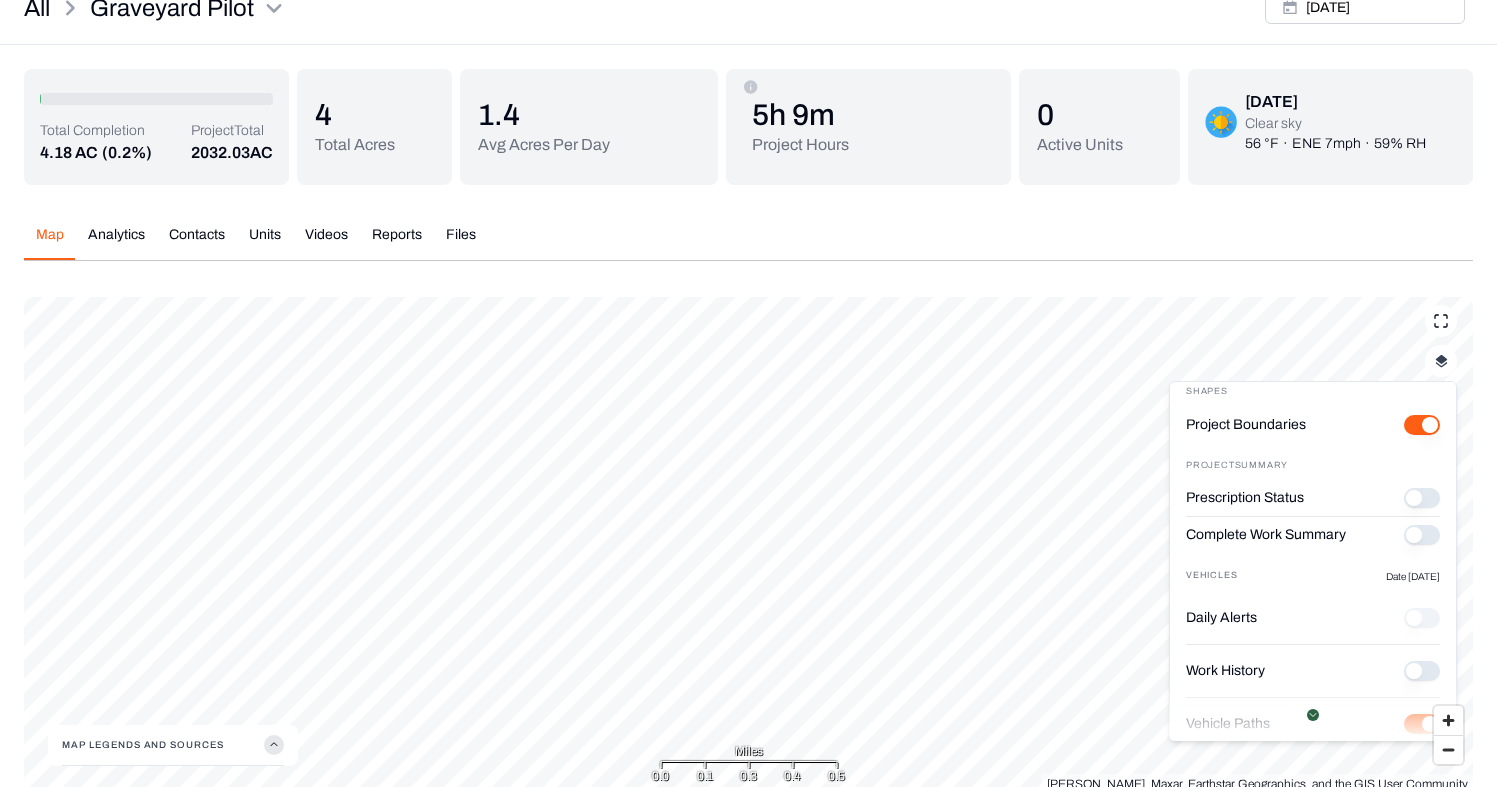 click on "Prescription Status" at bounding box center (1422, 498) 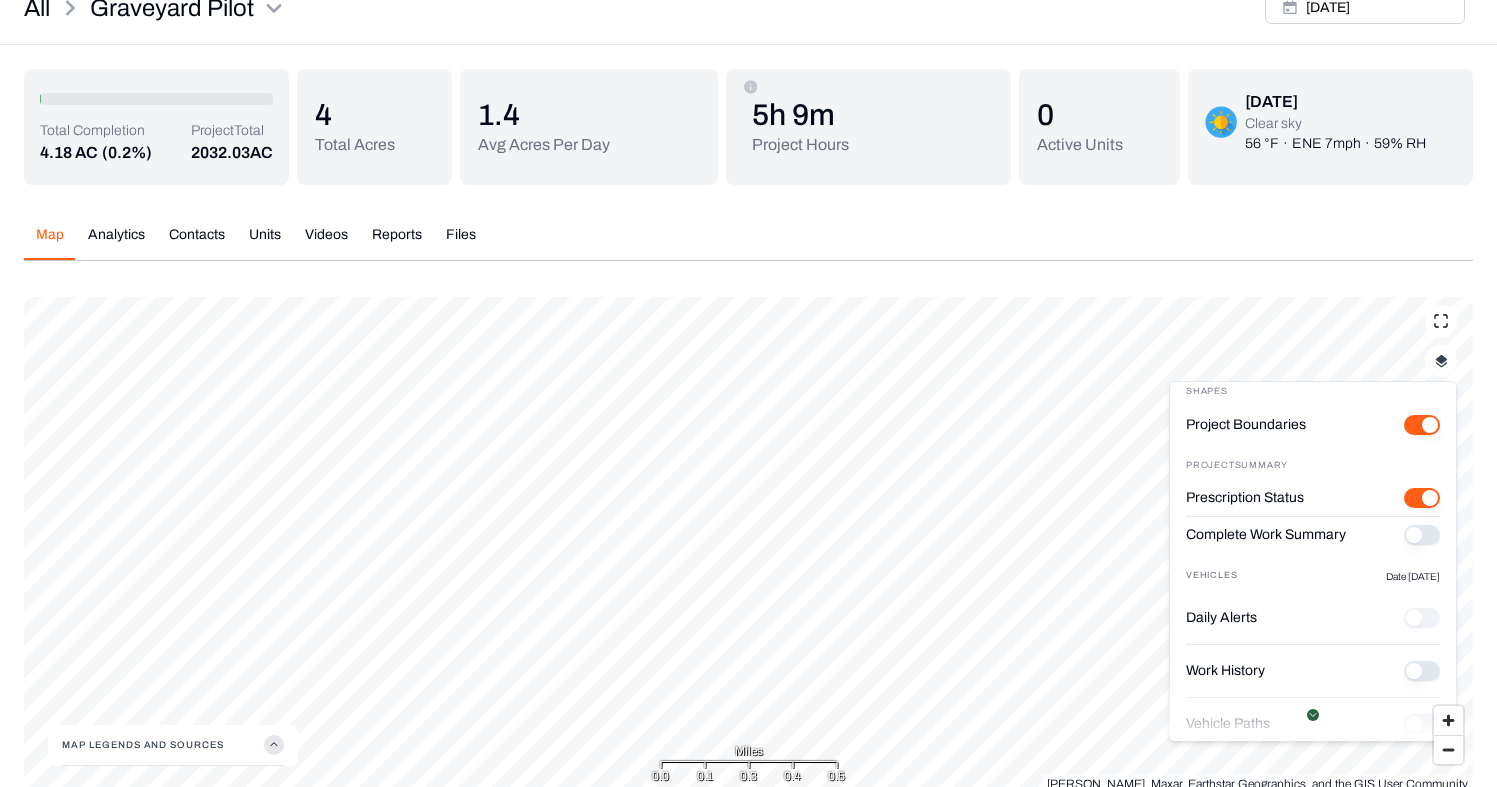 click on "Prescription Status" at bounding box center [1422, 498] 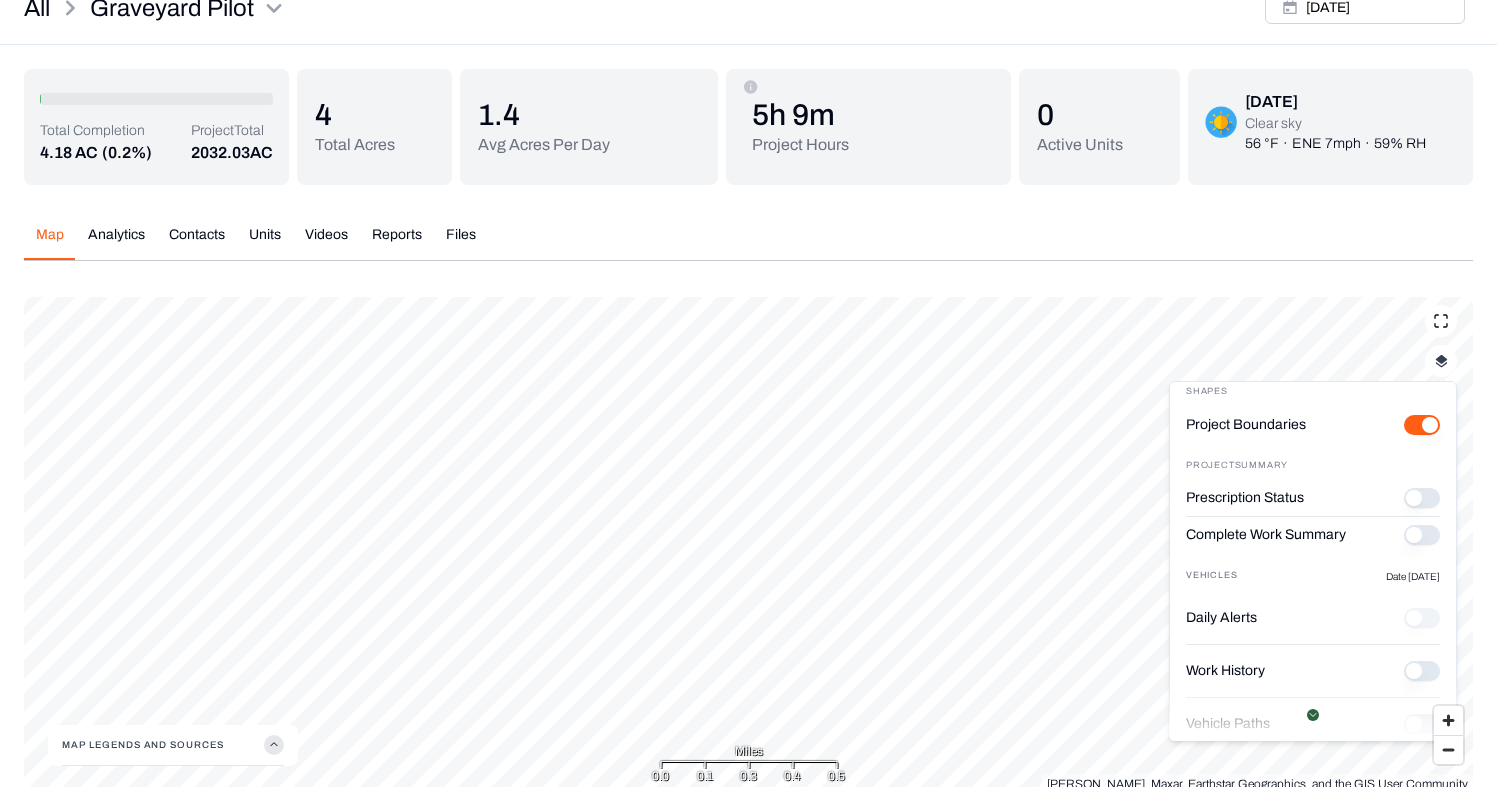 type on "on" 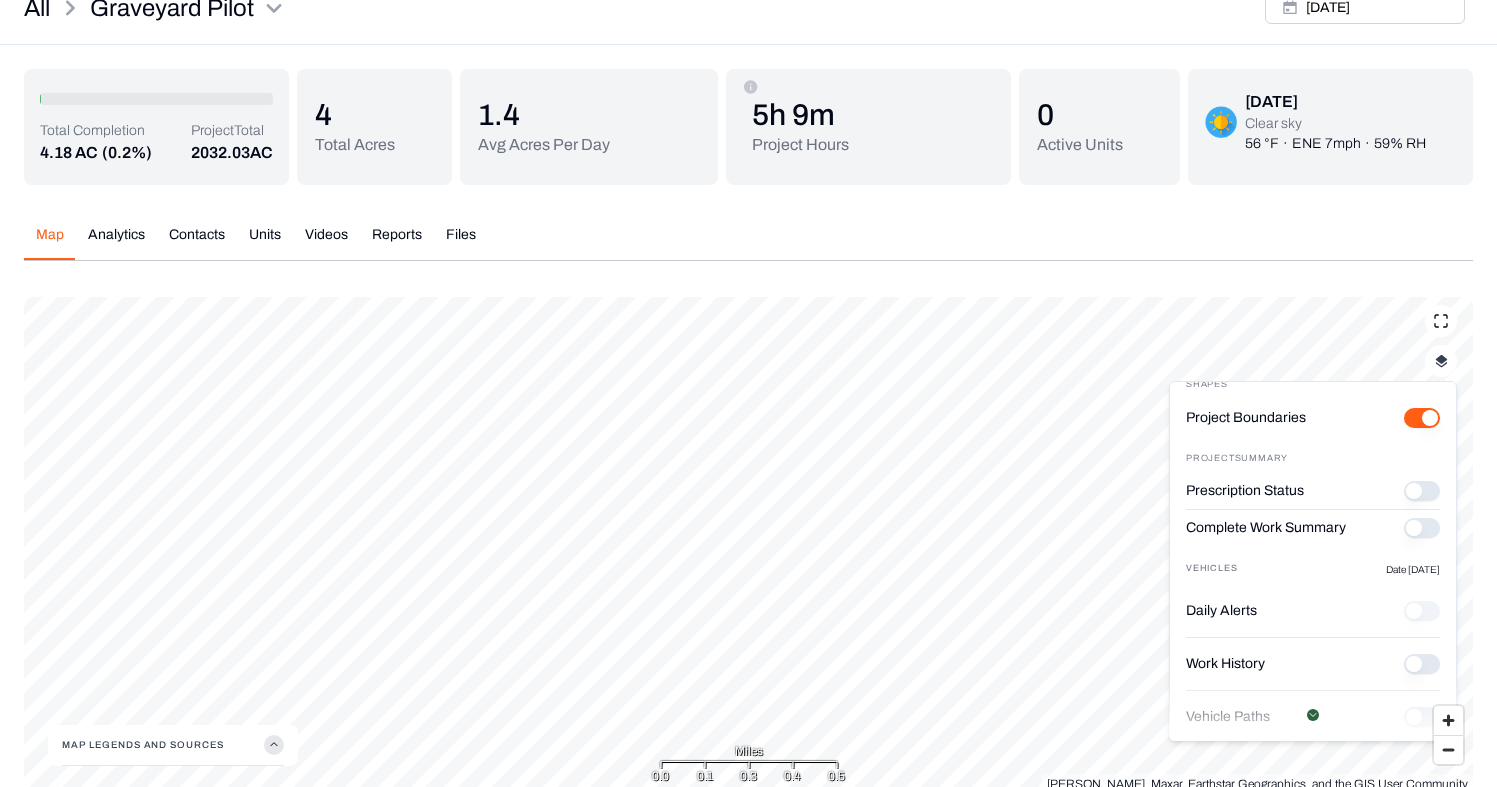 scroll, scrollTop: 32, scrollLeft: 0, axis: vertical 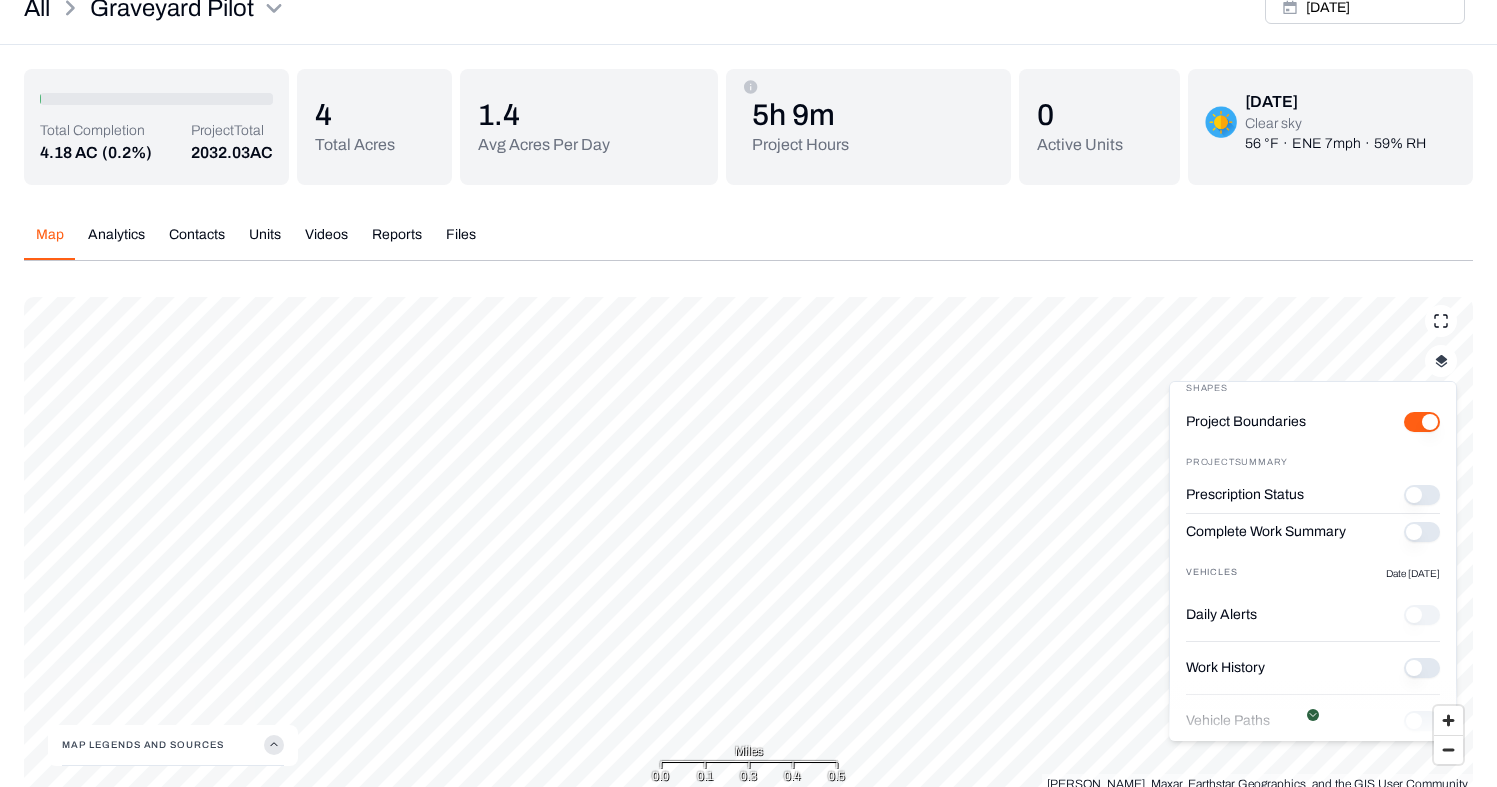 click on "Map Analytics Contacts Units Videos Reports Files" at bounding box center [748, 243] 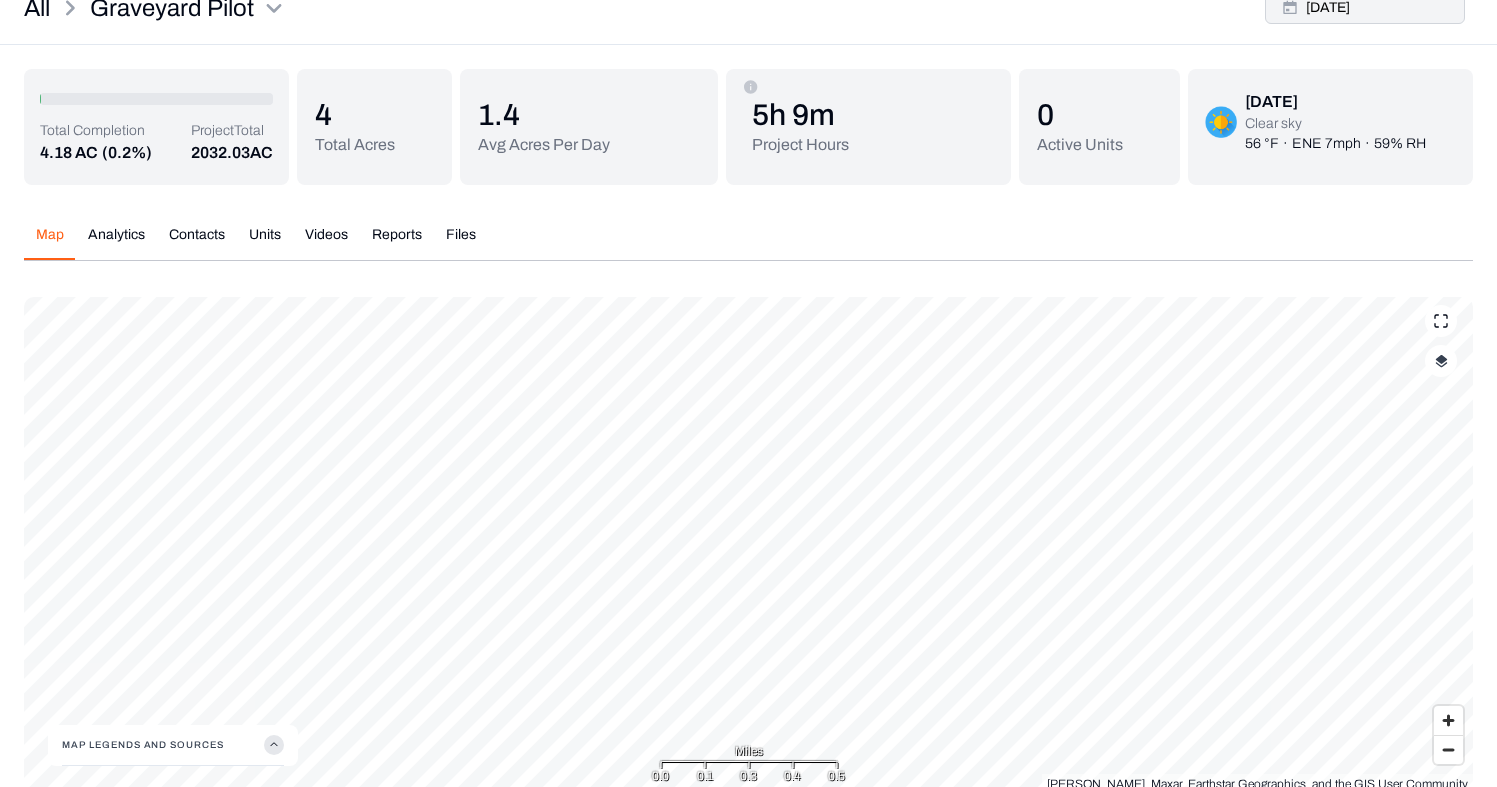 click on "[DATE]" at bounding box center (1365, 8) 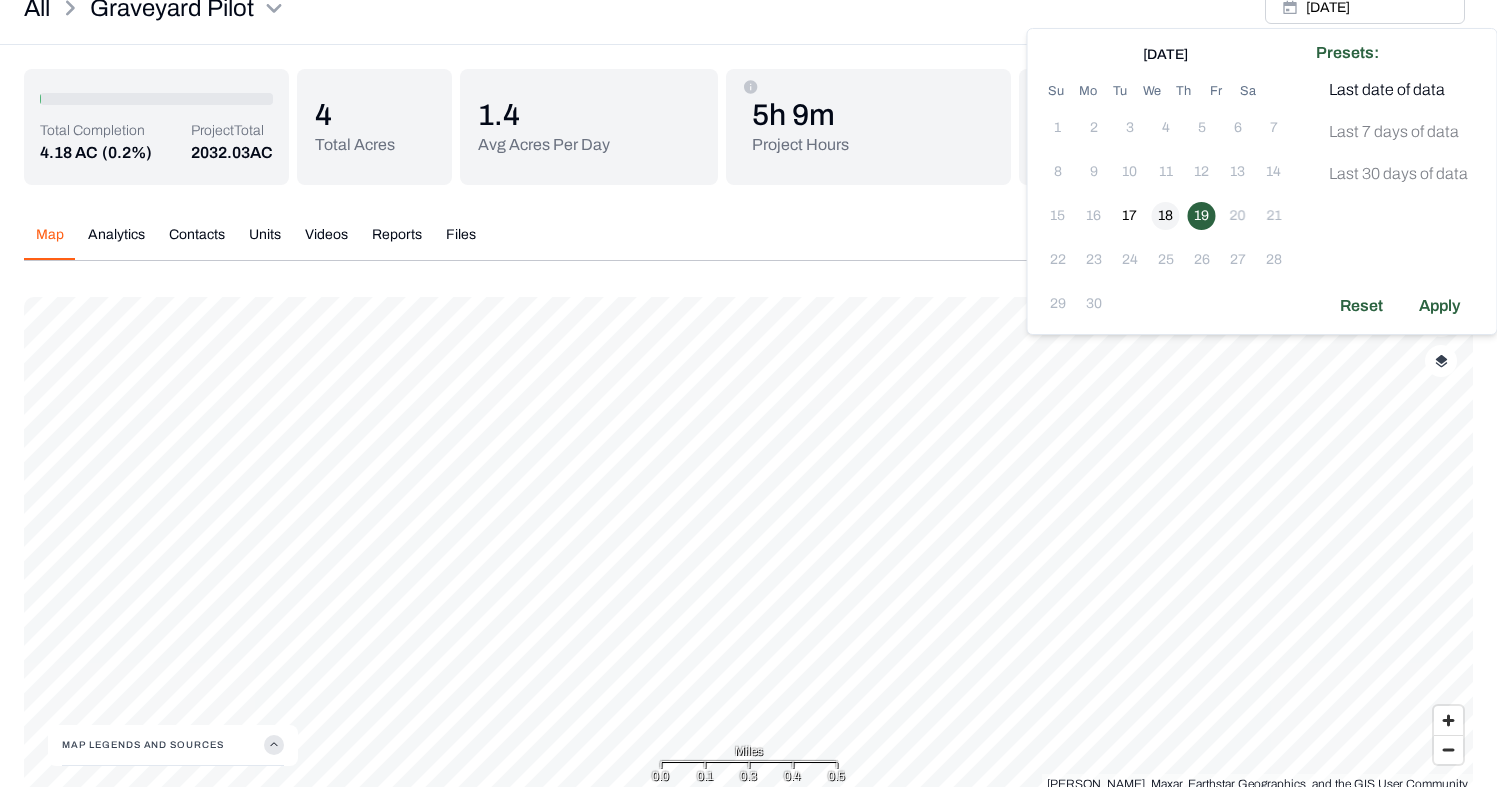 click on "18" at bounding box center [1166, 216] 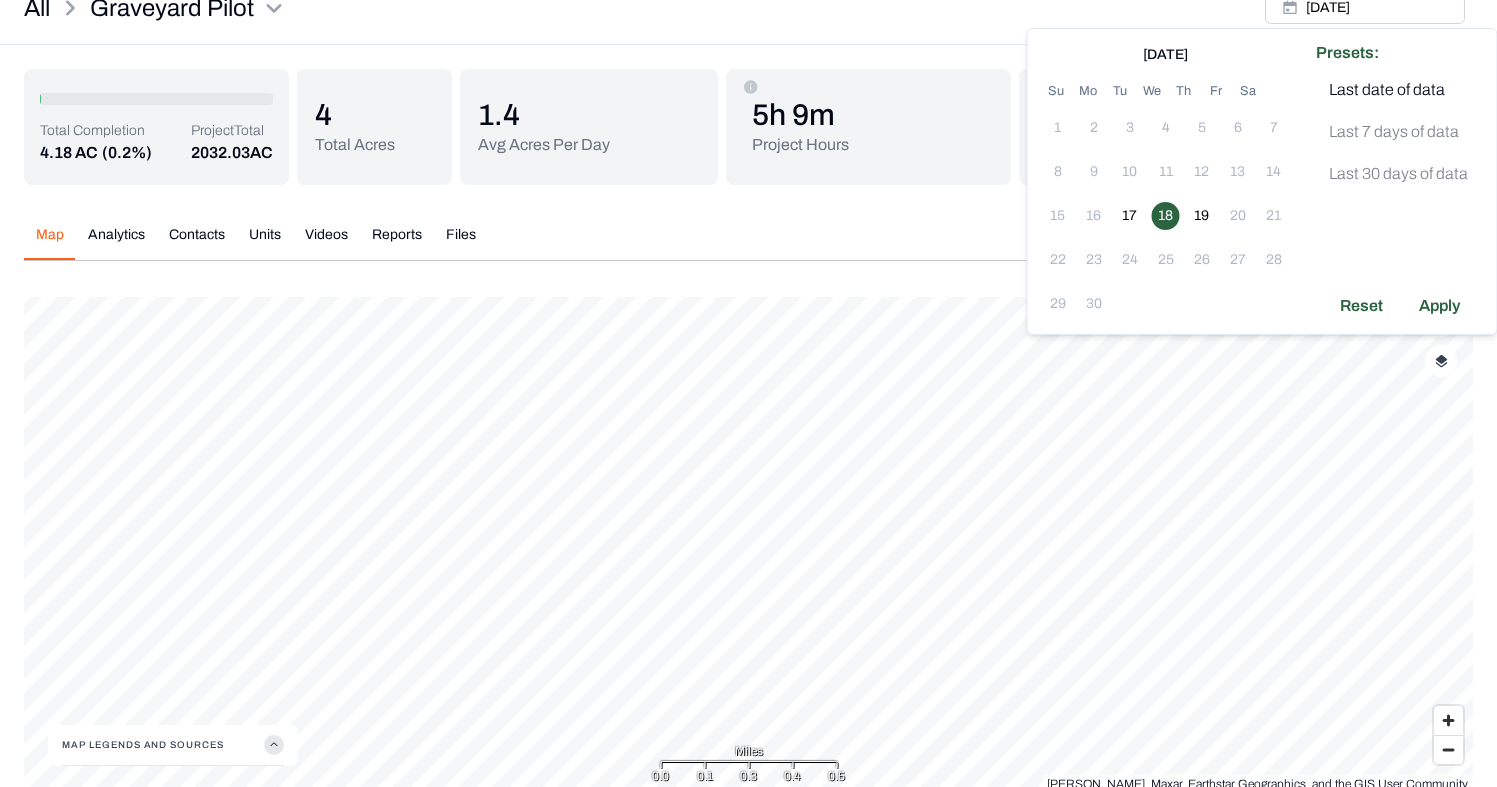 click on "Apply" at bounding box center [1439, 306] 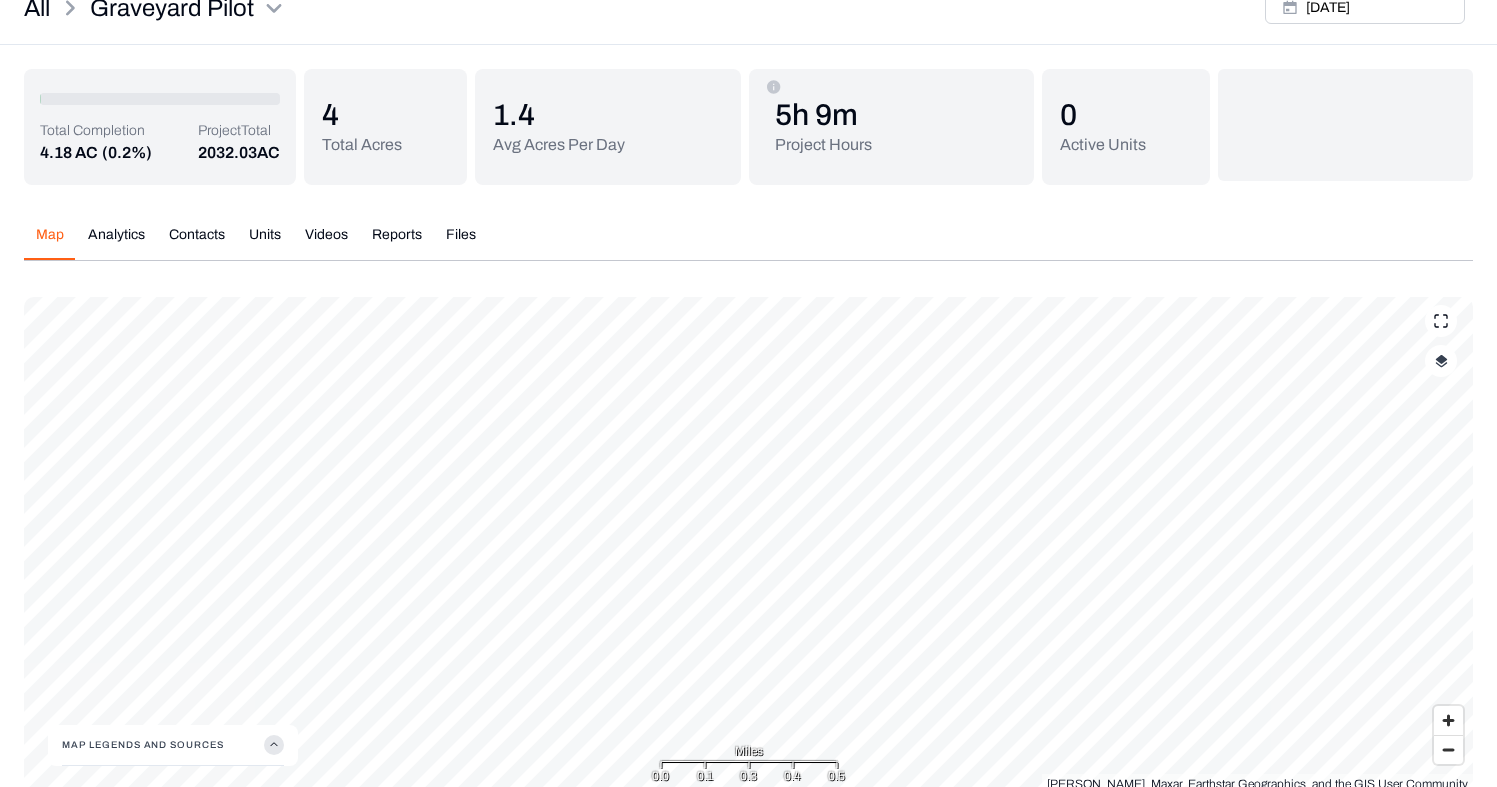 scroll, scrollTop: 92, scrollLeft: 0, axis: vertical 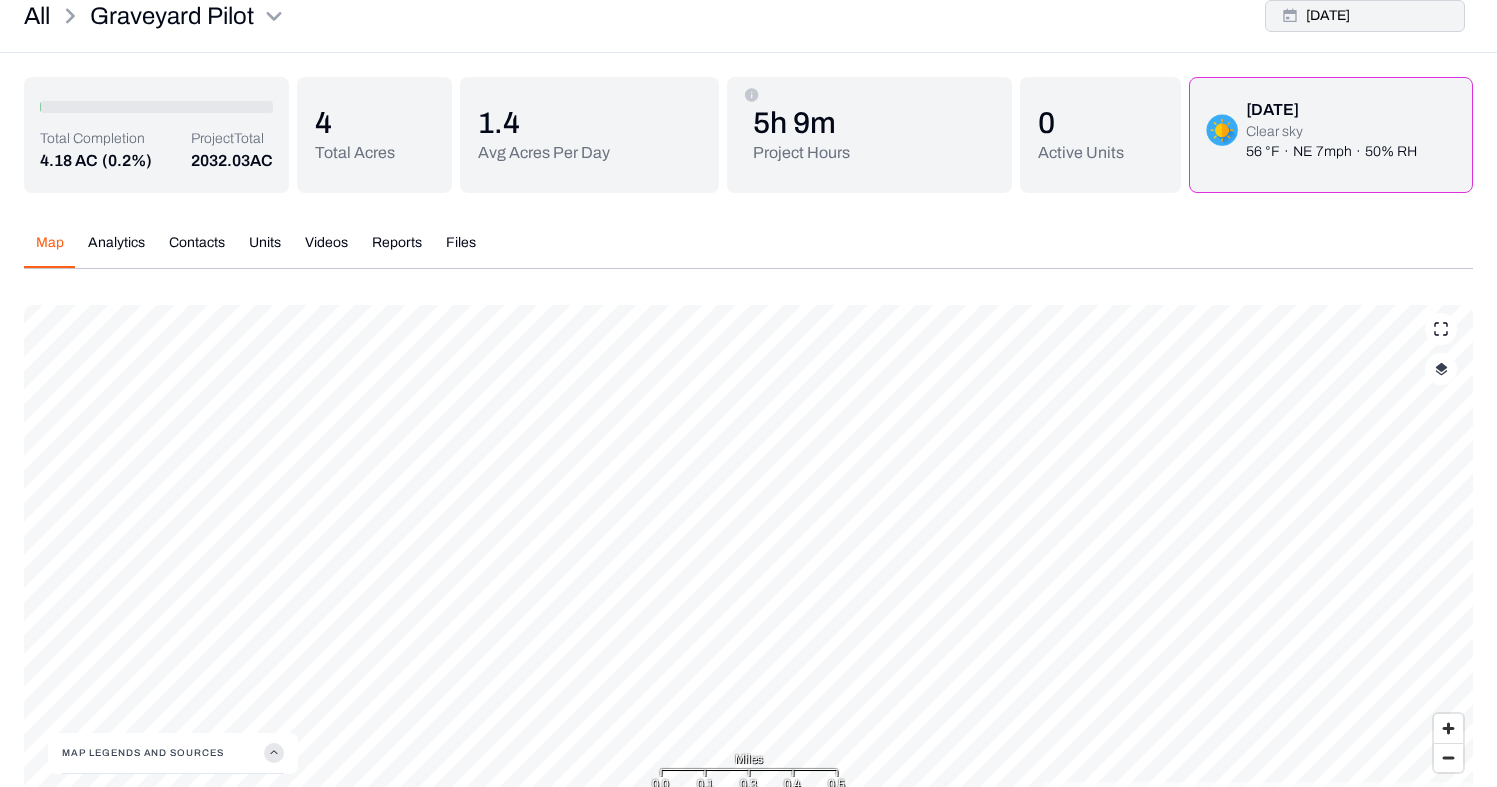 click on "[DATE]" at bounding box center [1365, 16] 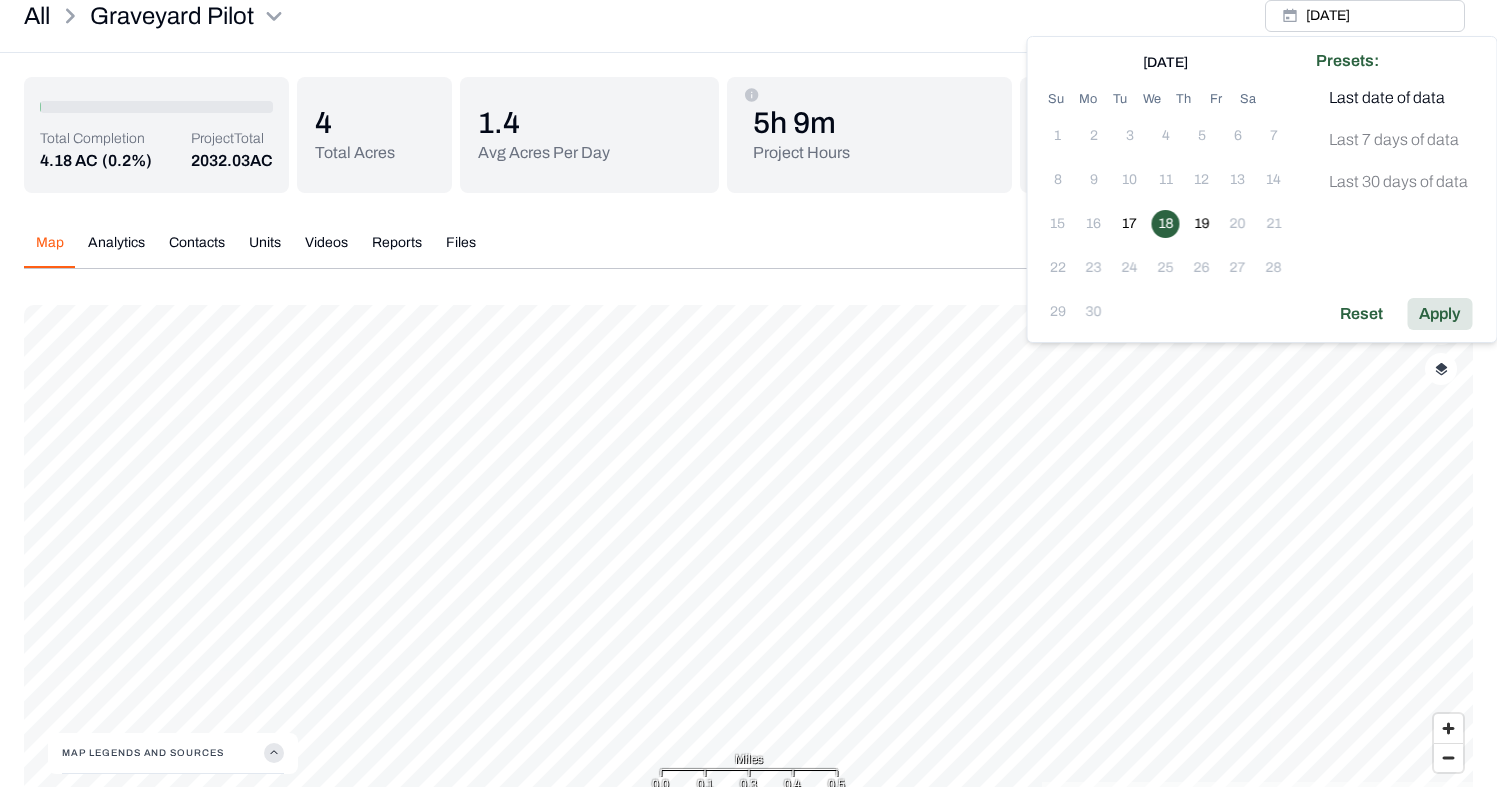 click on "19" at bounding box center [1202, 224] 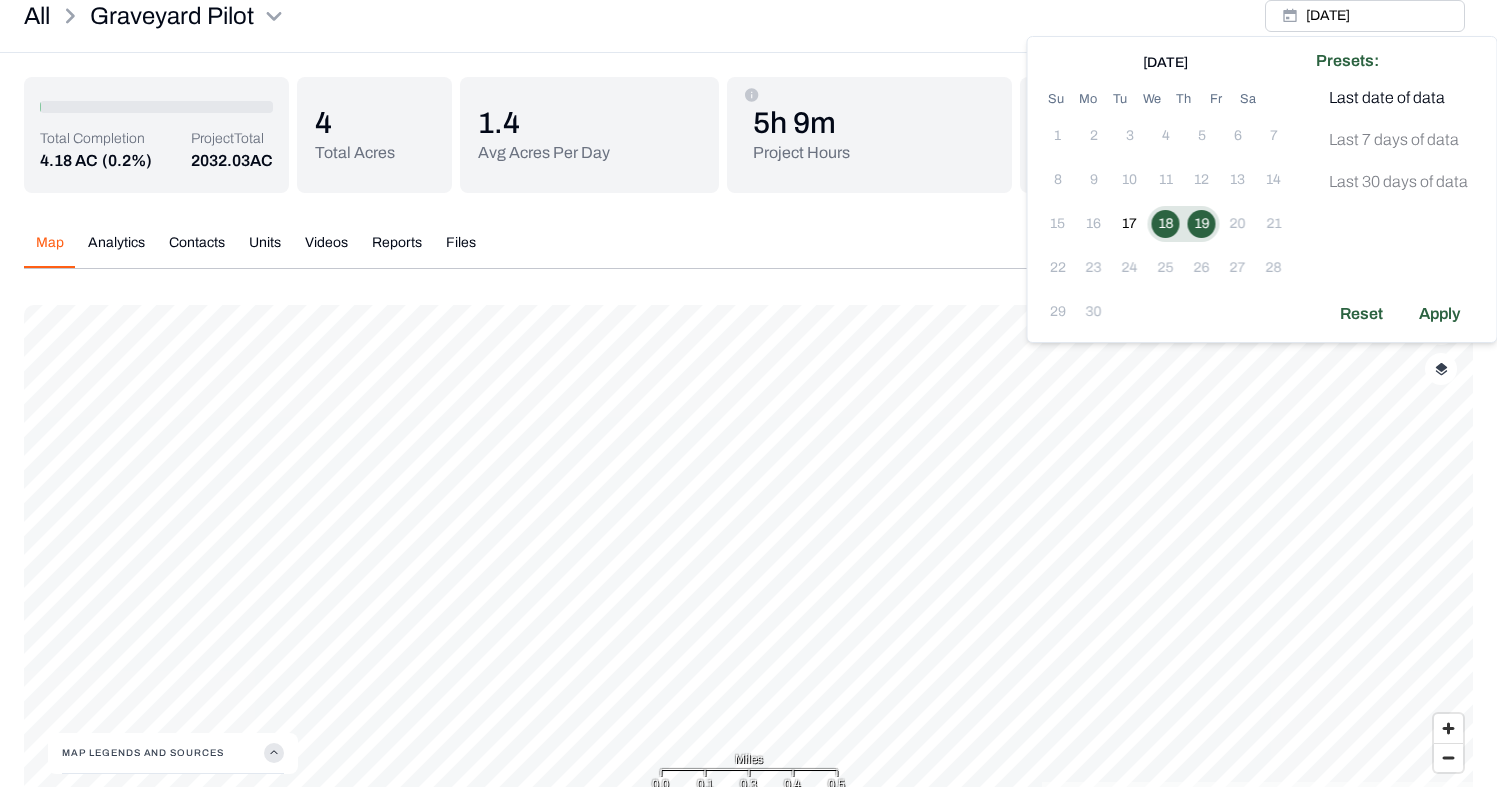 click on "18" at bounding box center (1166, 224) 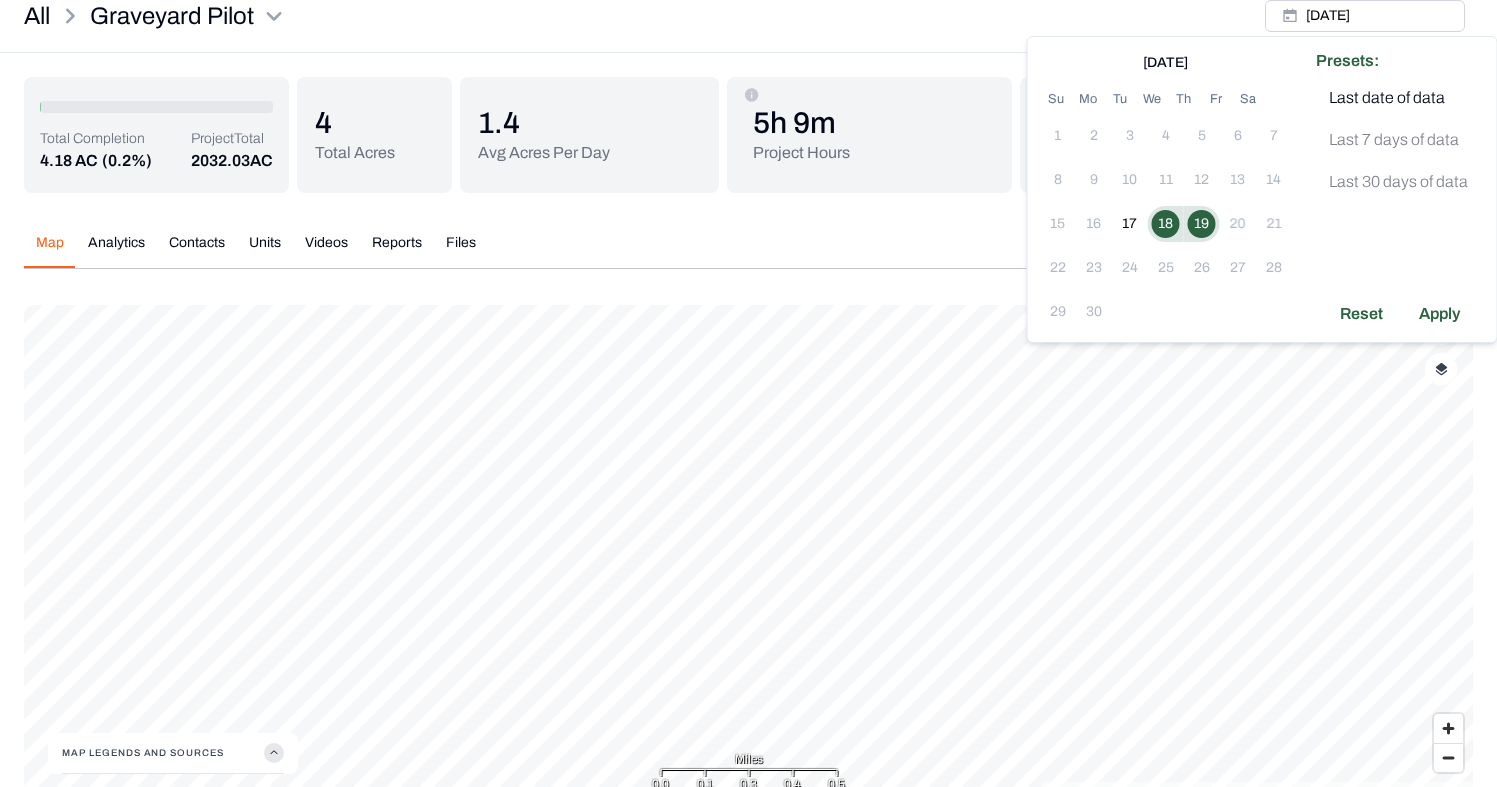 click on "18" at bounding box center [1166, 224] 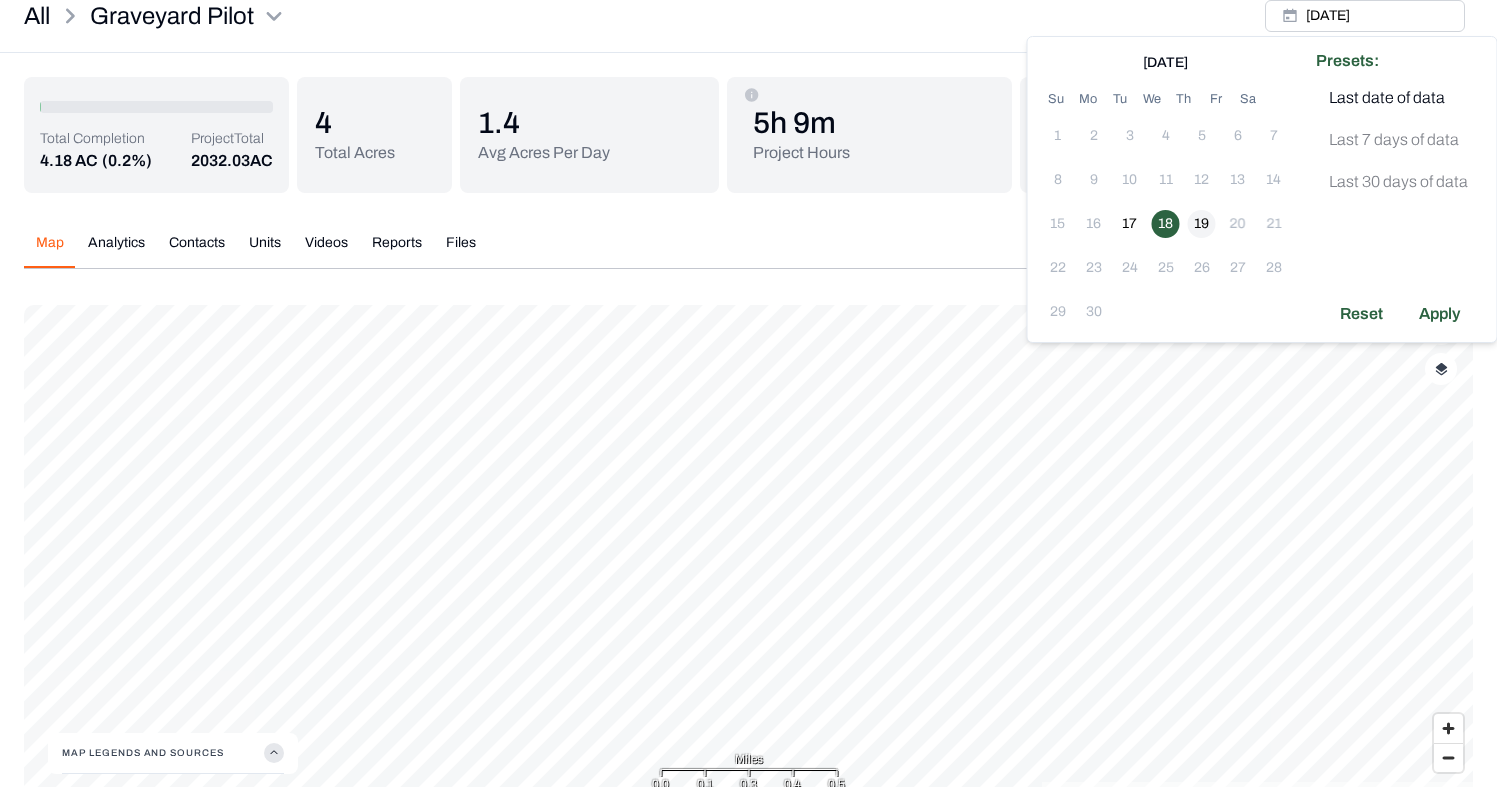 click on "19" at bounding box center [1202, 224] 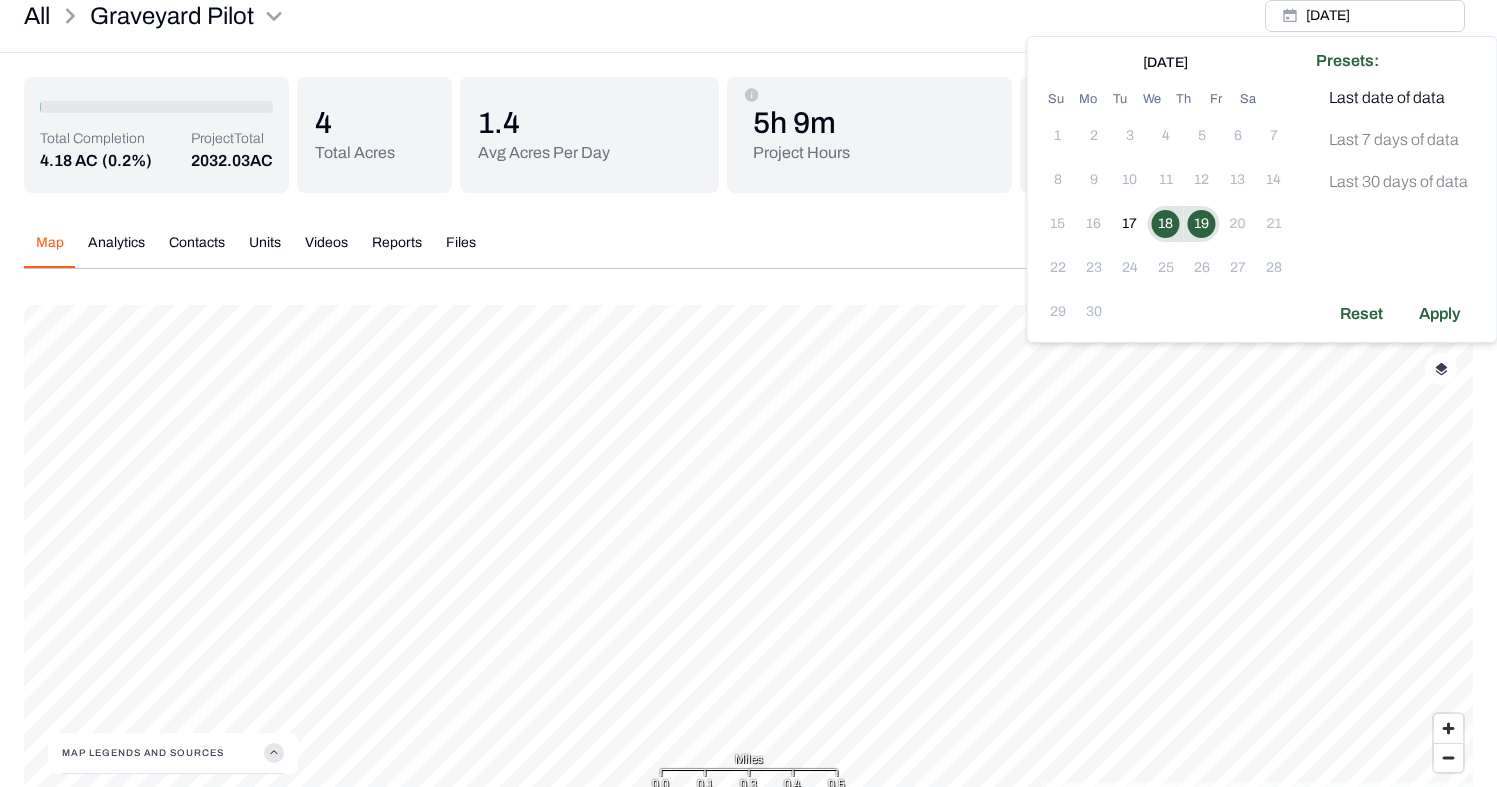 click on "19" at bounding box center [1202, 224] 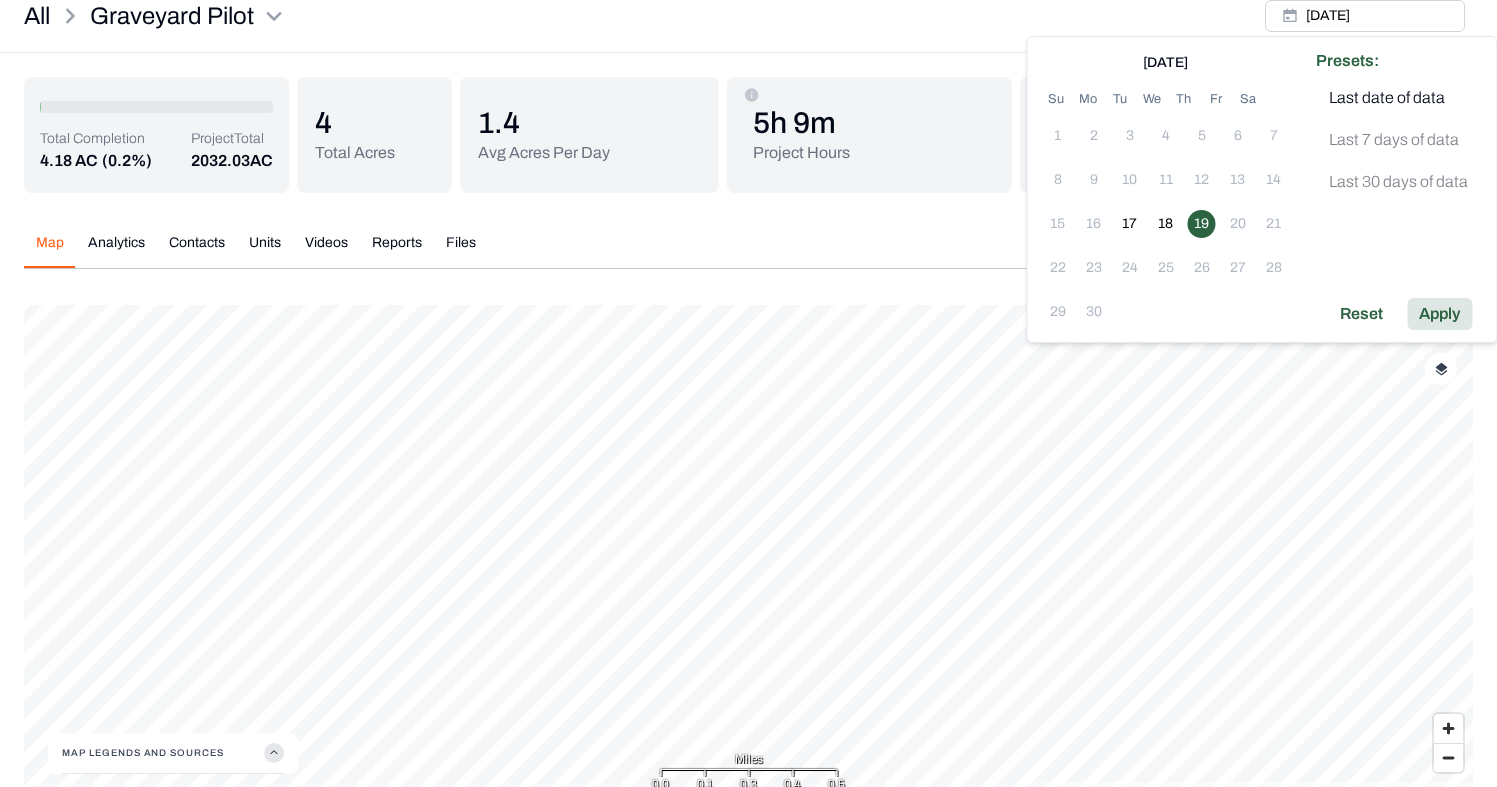 click on "Apply" at bounding box center (1439, 314) 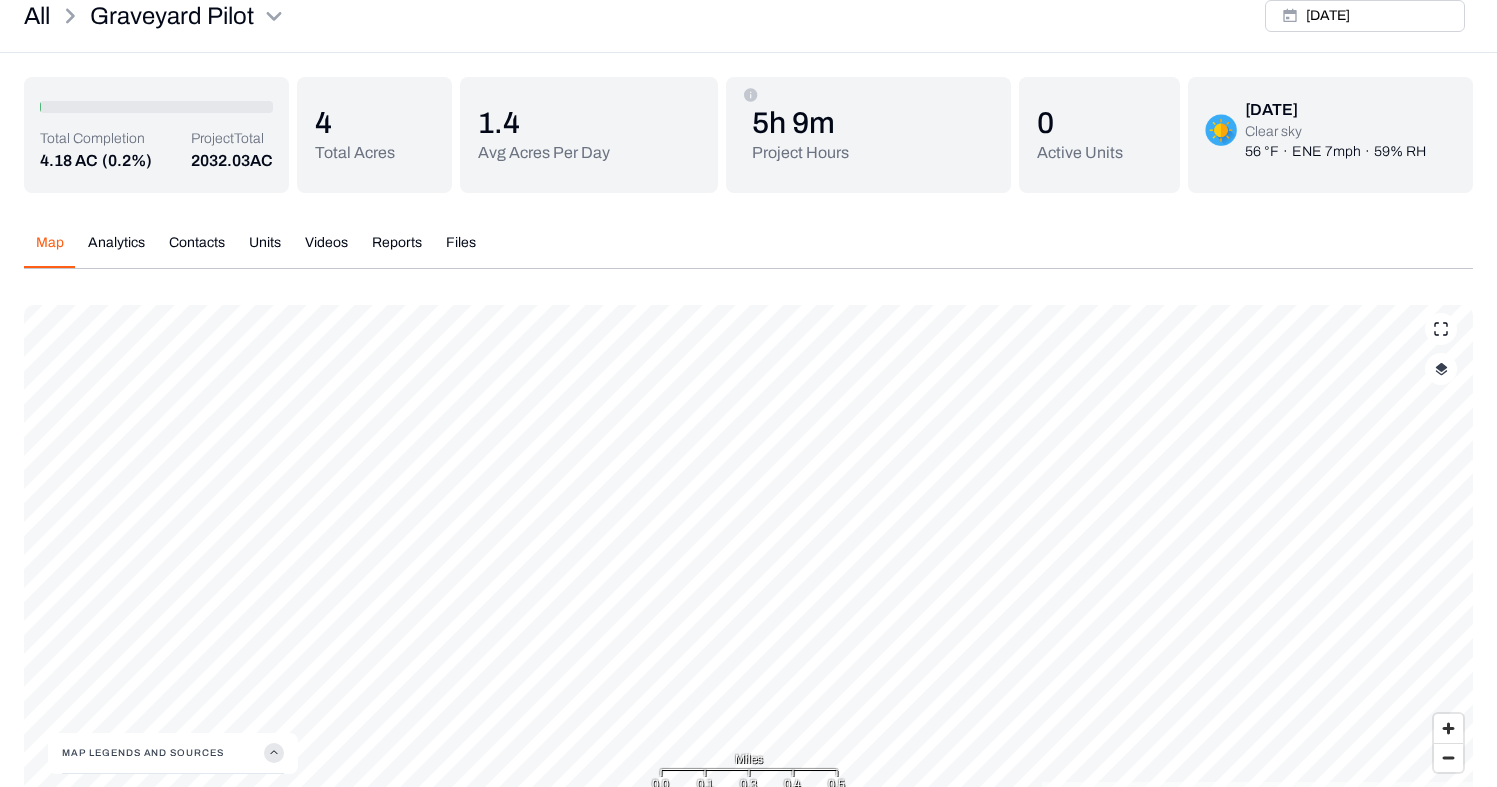 click at bounding box center (1441, 369) 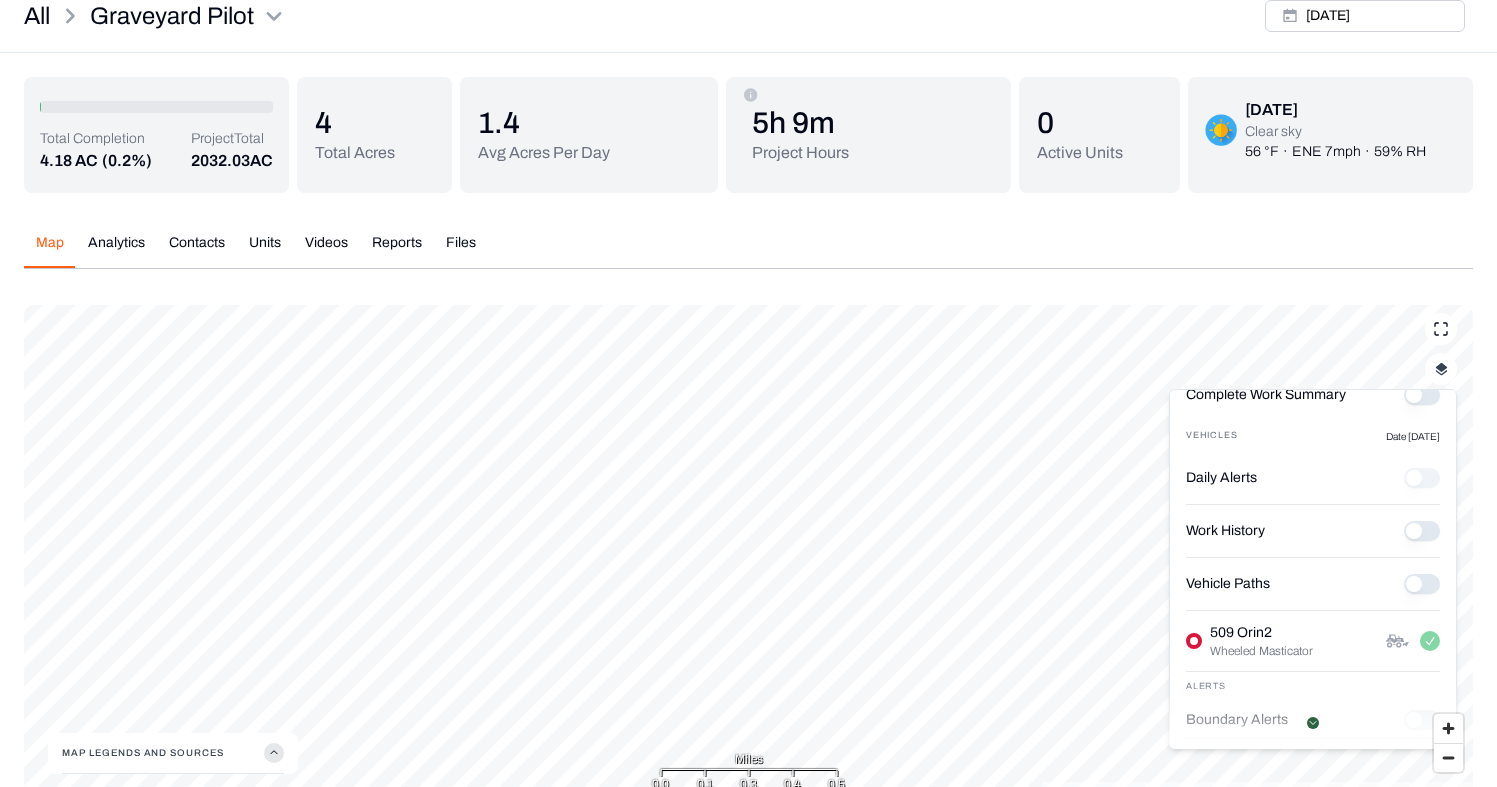 scroll, scrollTop: 183, scrollLeft: 0, axis: vertical 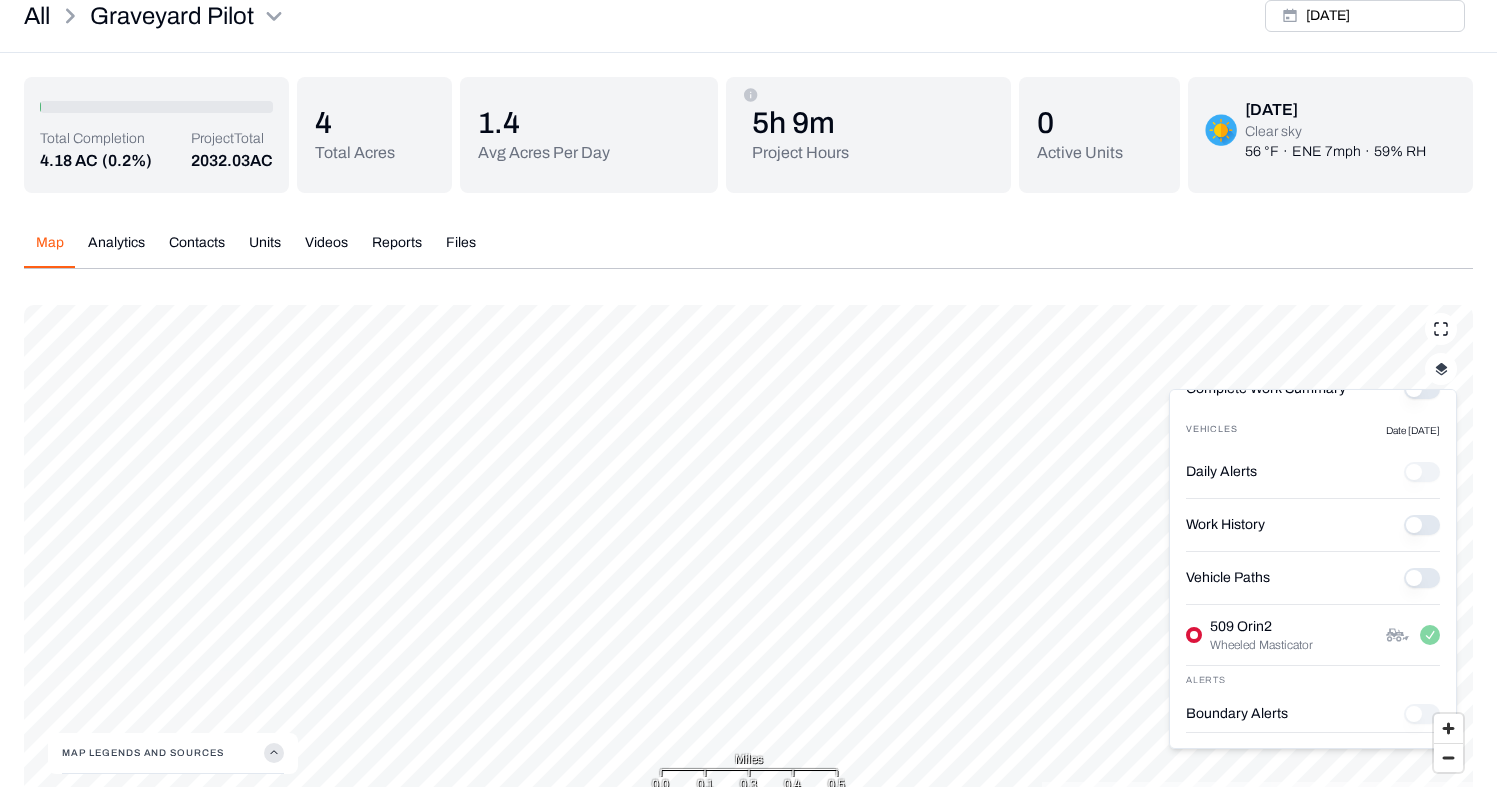 click on "Vehicle Paths" at bounding box center [1422, 578] 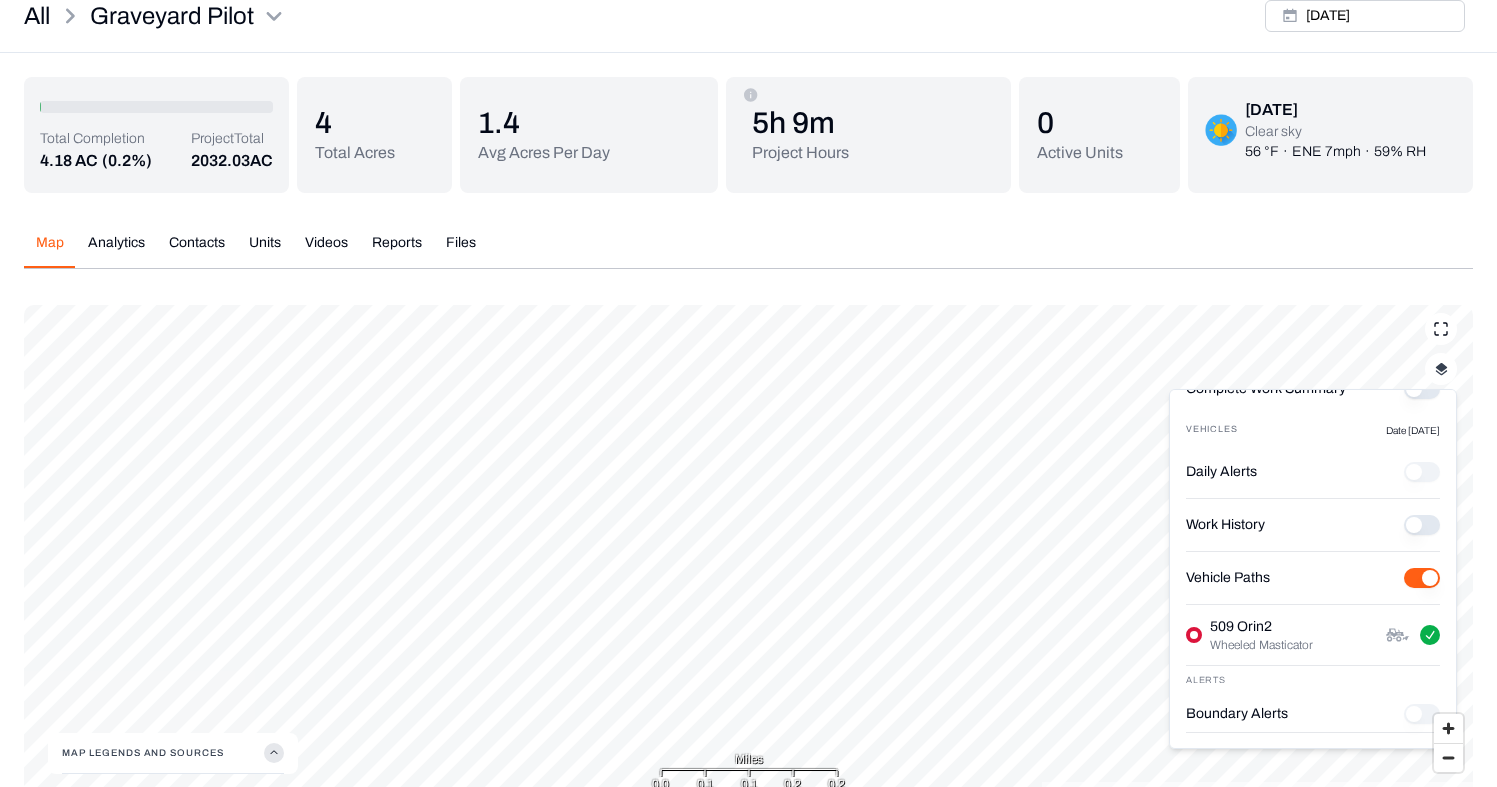 type on "on" 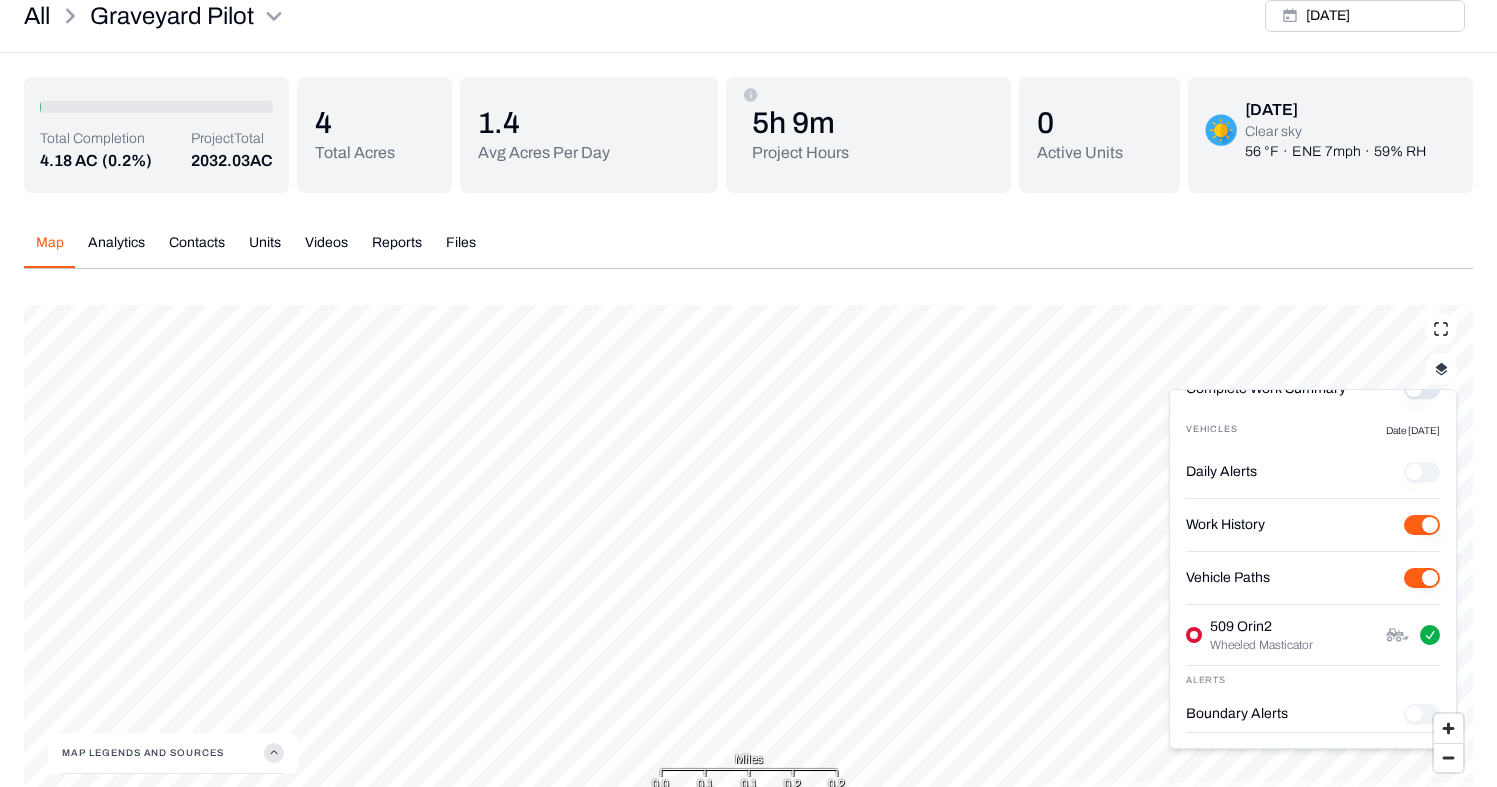 click on "Work History" at bounding box center [1422, 525] 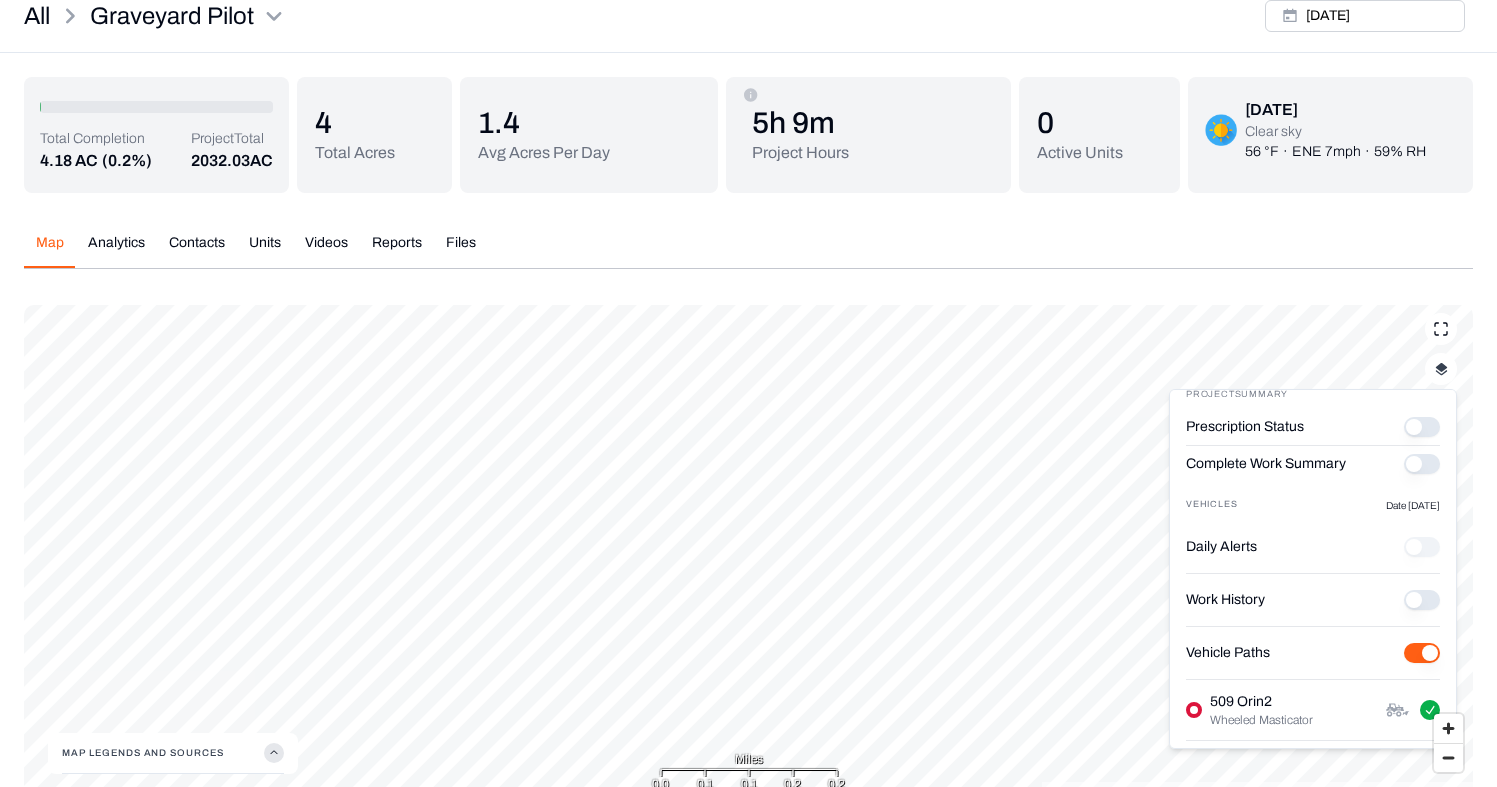 scroll, scrollTop: 71, scrollLeft: 0, axis: vertical 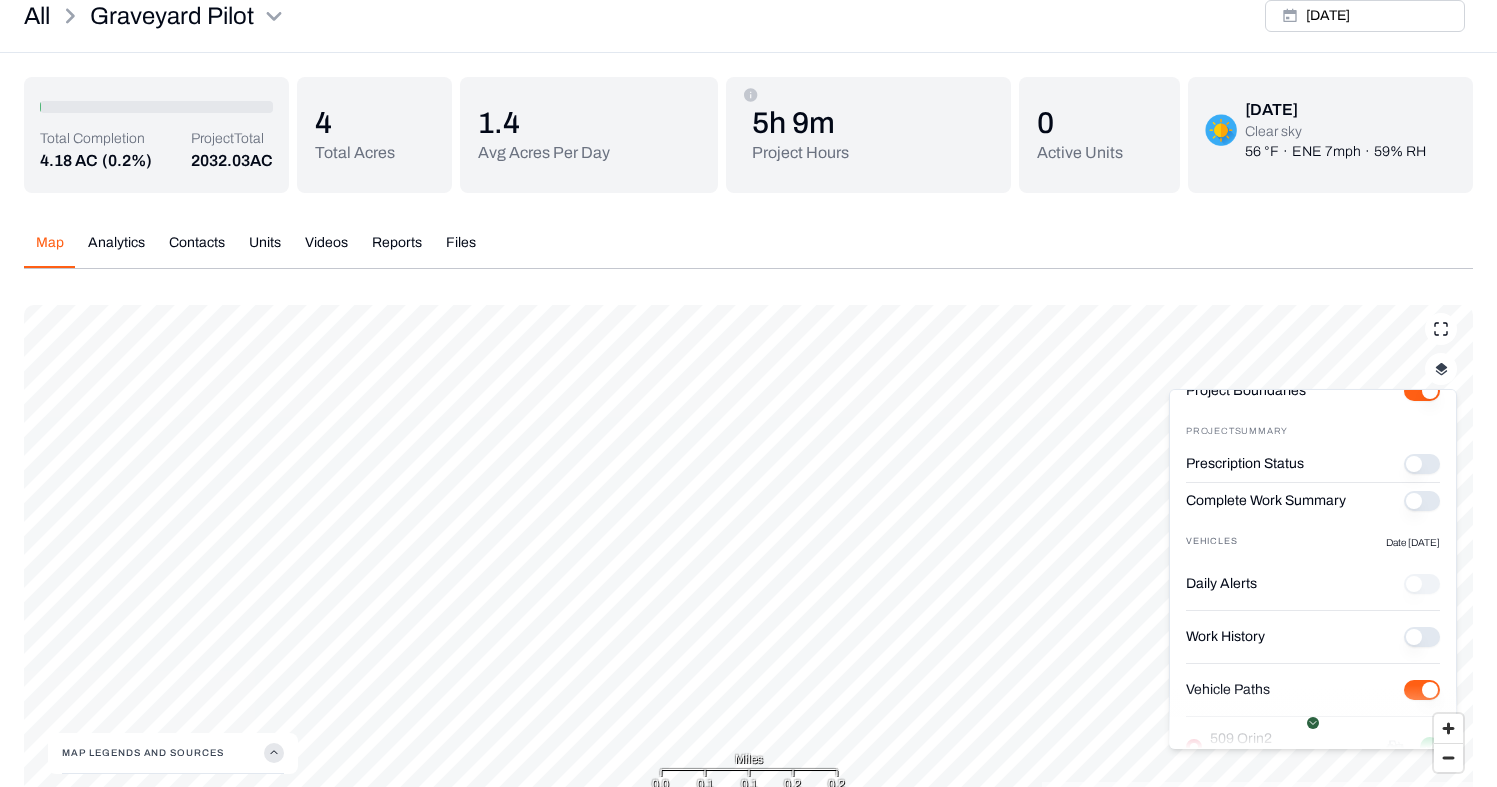 click on "Complete Work Summary" at bounding box center [1422, 501] 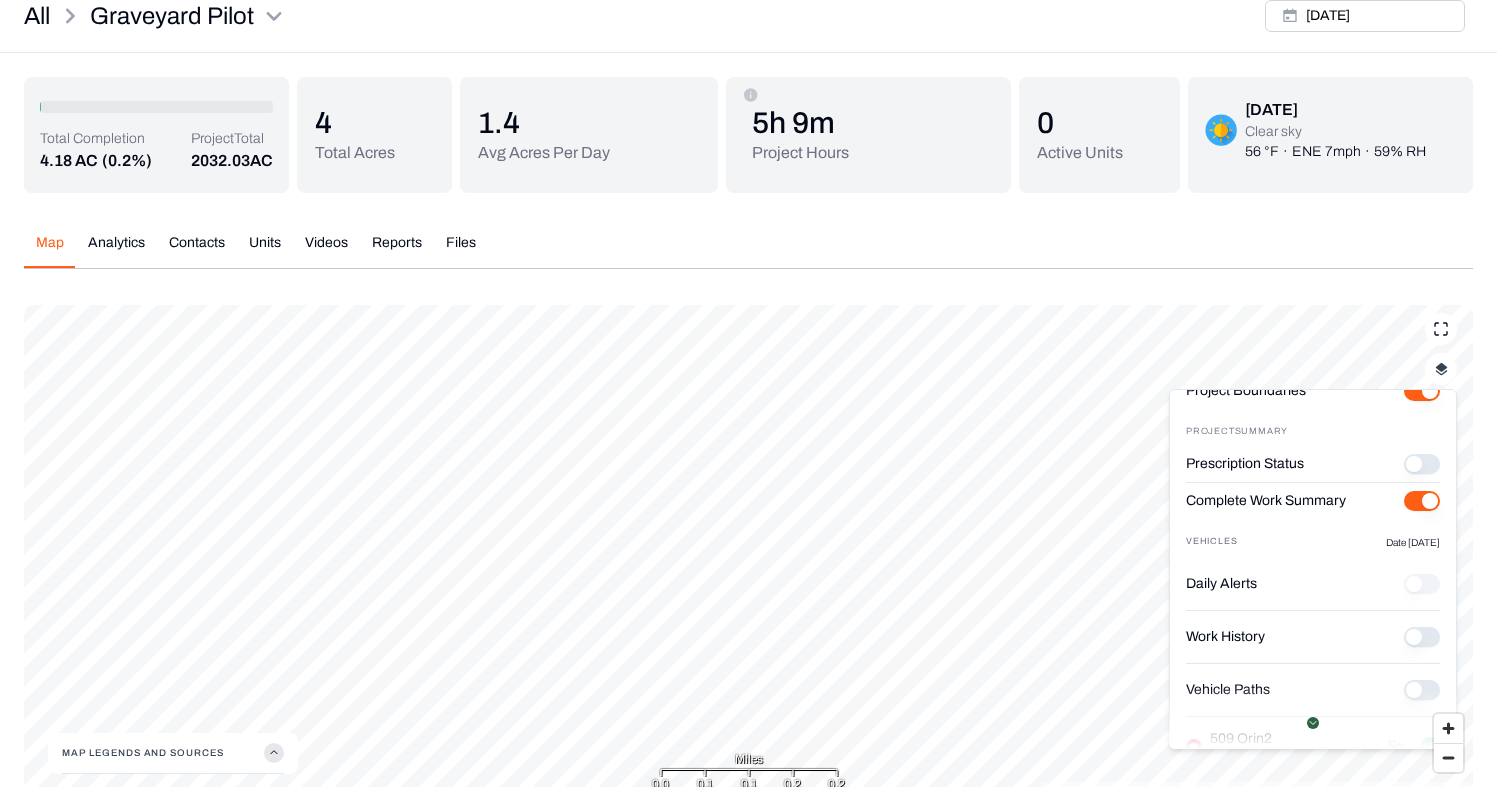 click on "Complete Work Summary" at bounding box center [1422, 501] 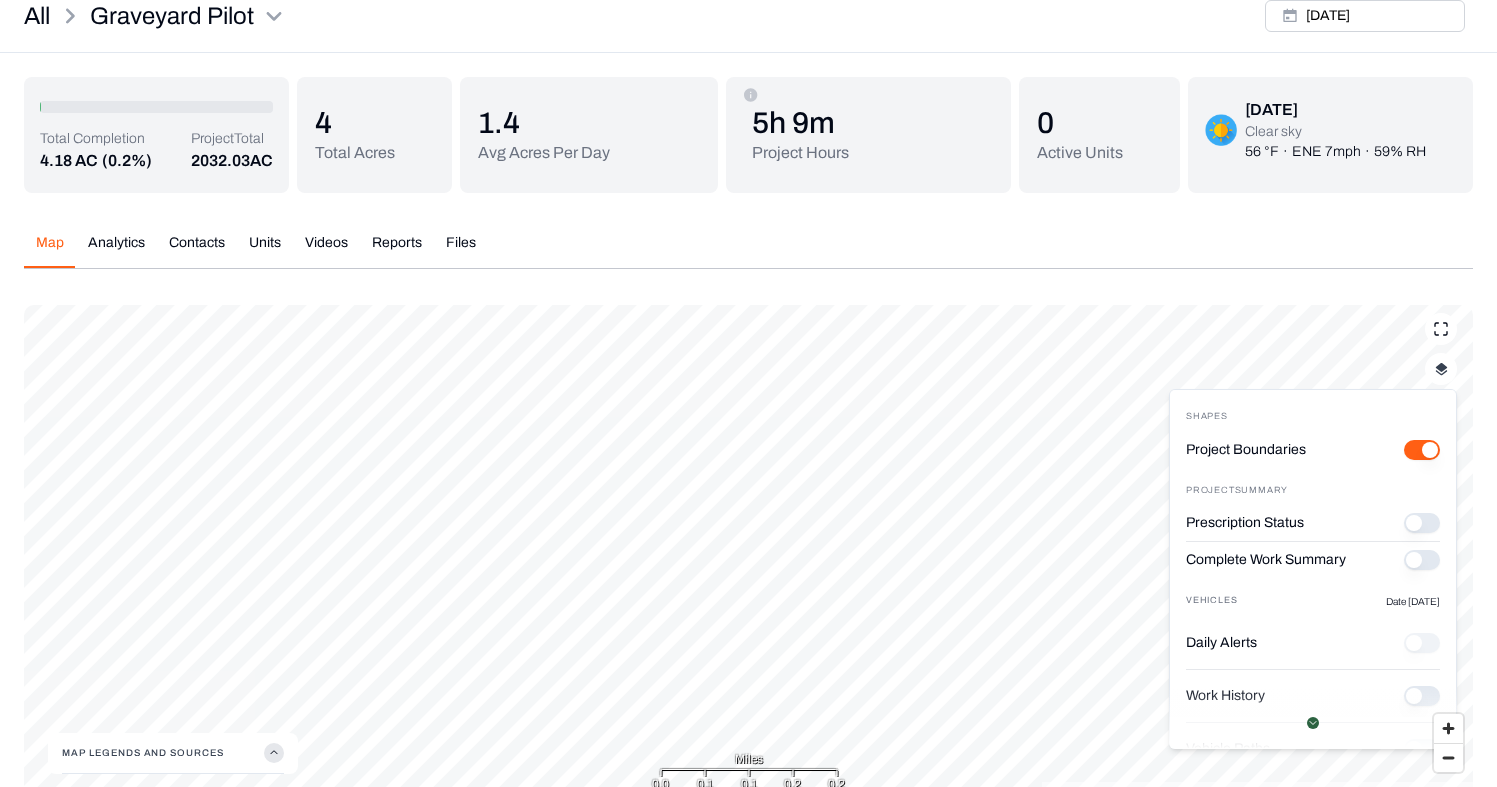 scroll, scrollTop: 0, scrollLeft: 0, axis: both 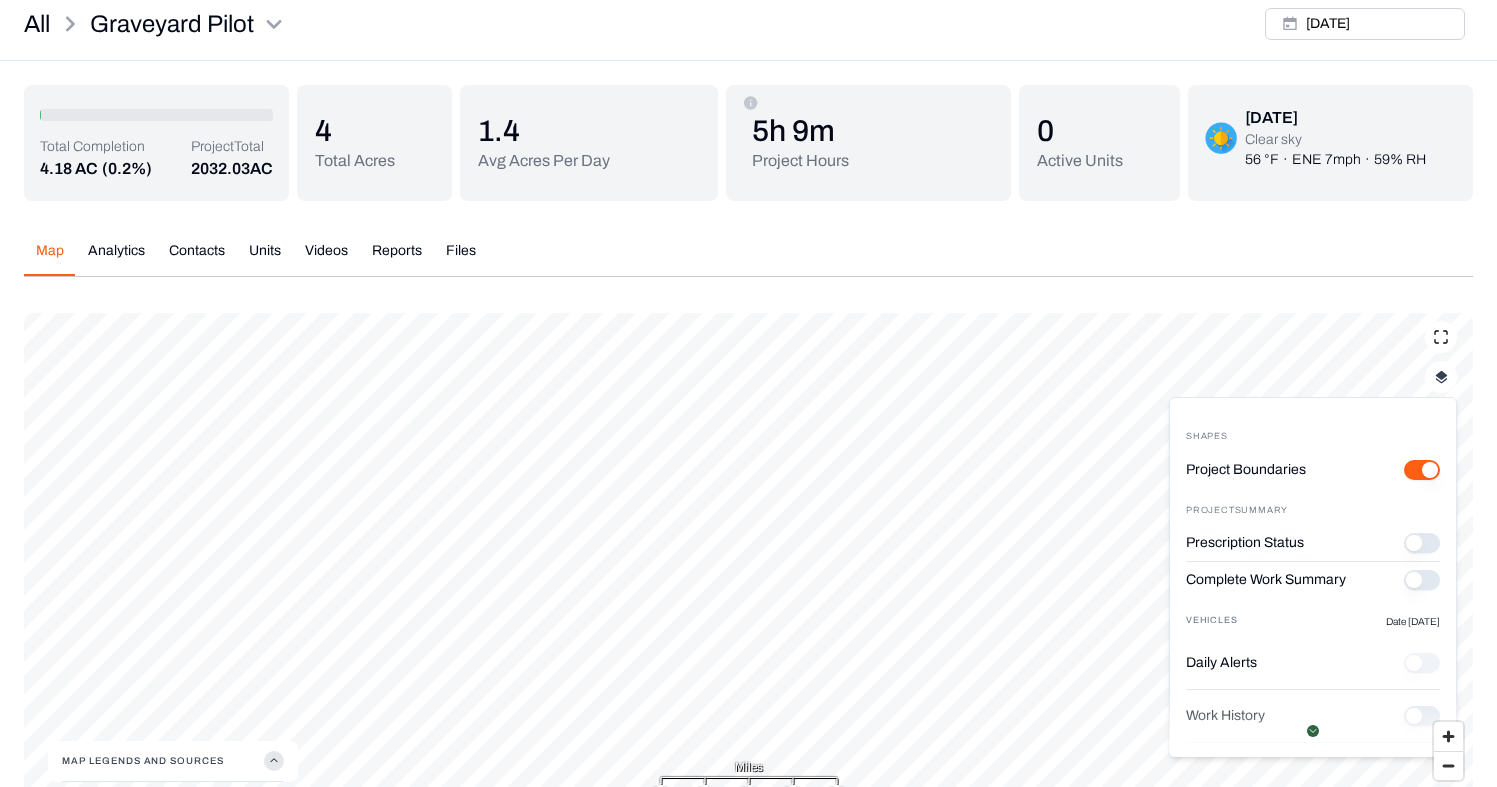 click on "Prescription Status" at bounding box center (1422, 543) 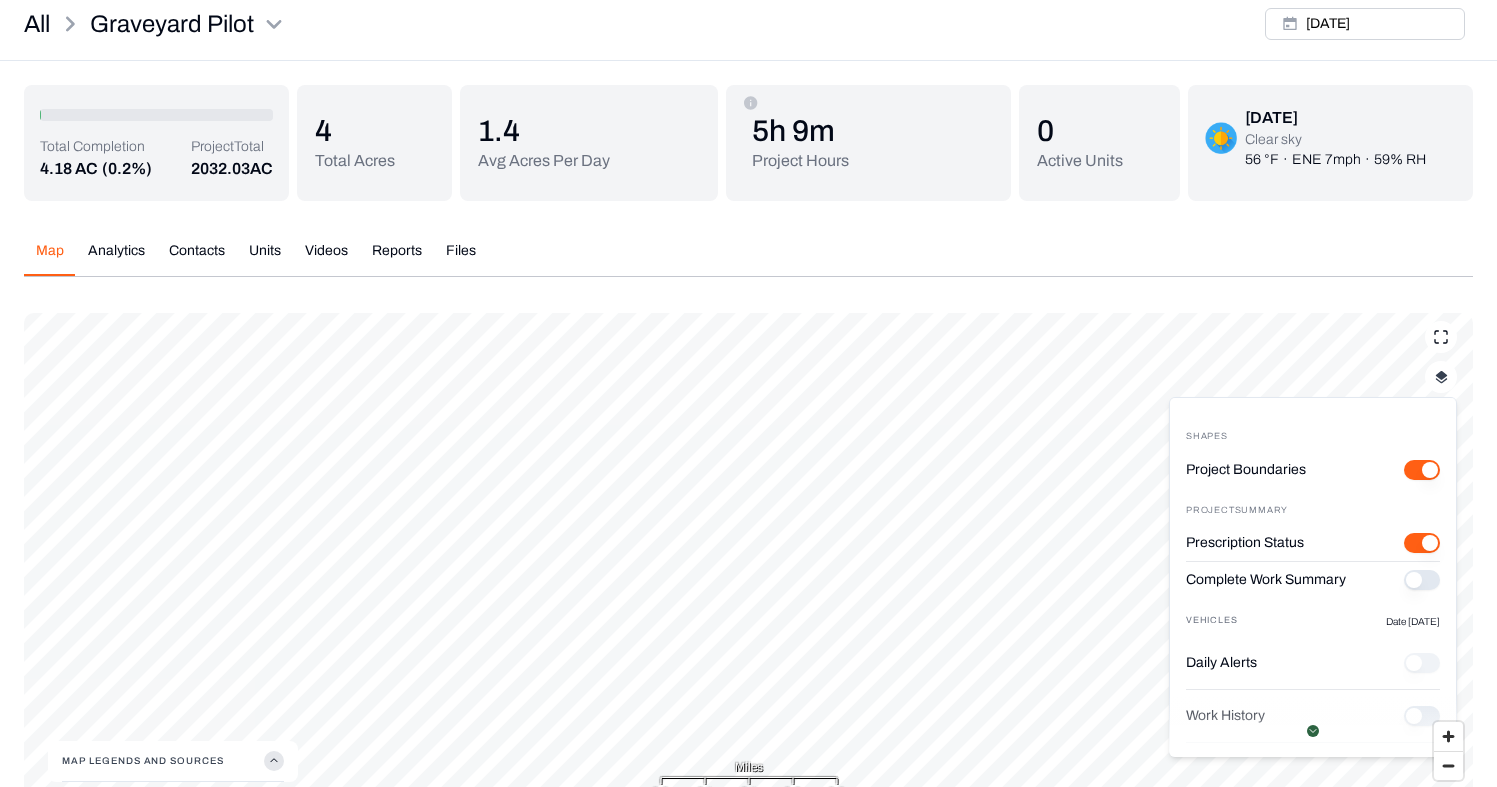 click on "Prescription Status" at bounding box center (1422, 543) 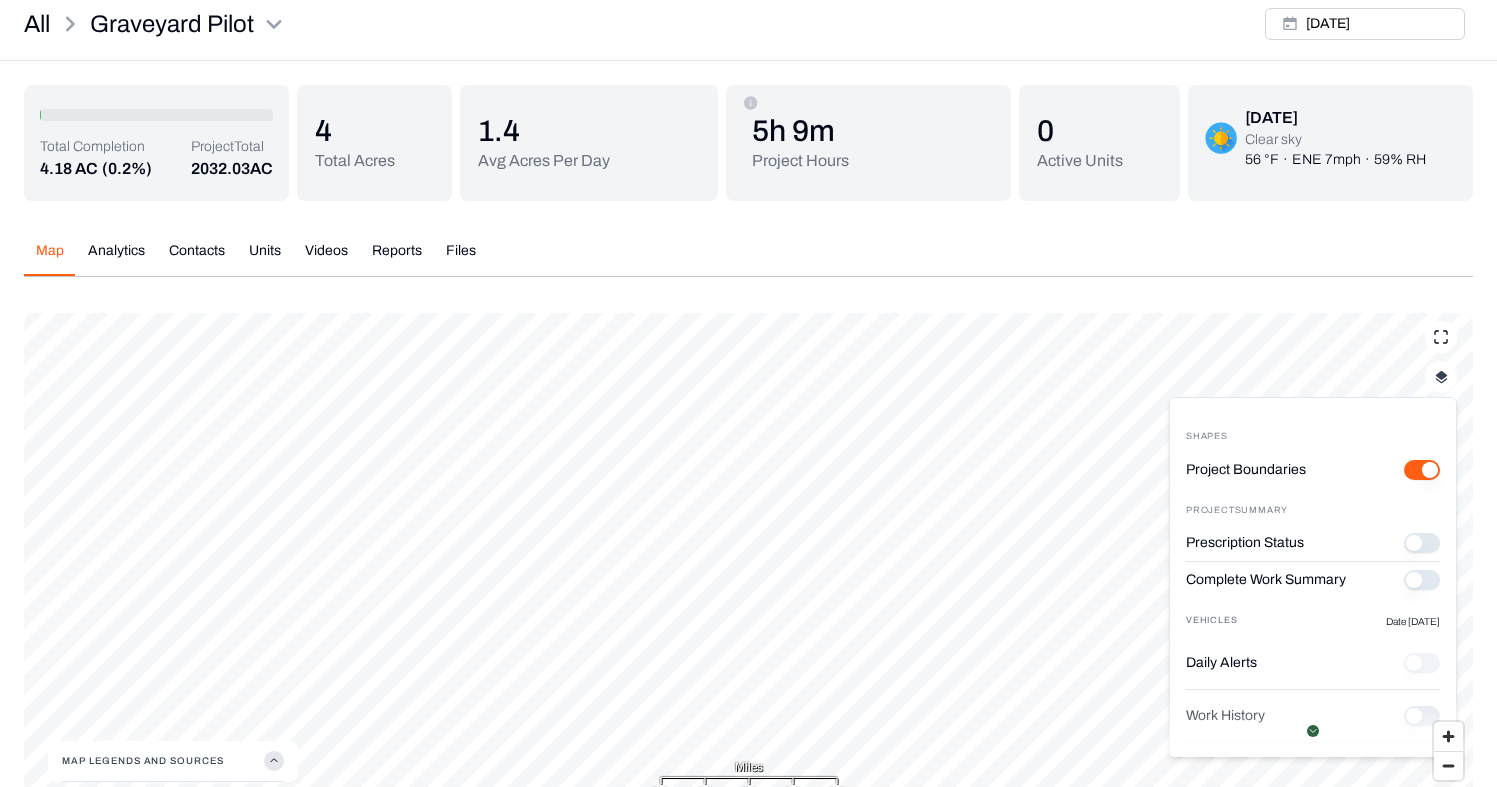 type on "on" 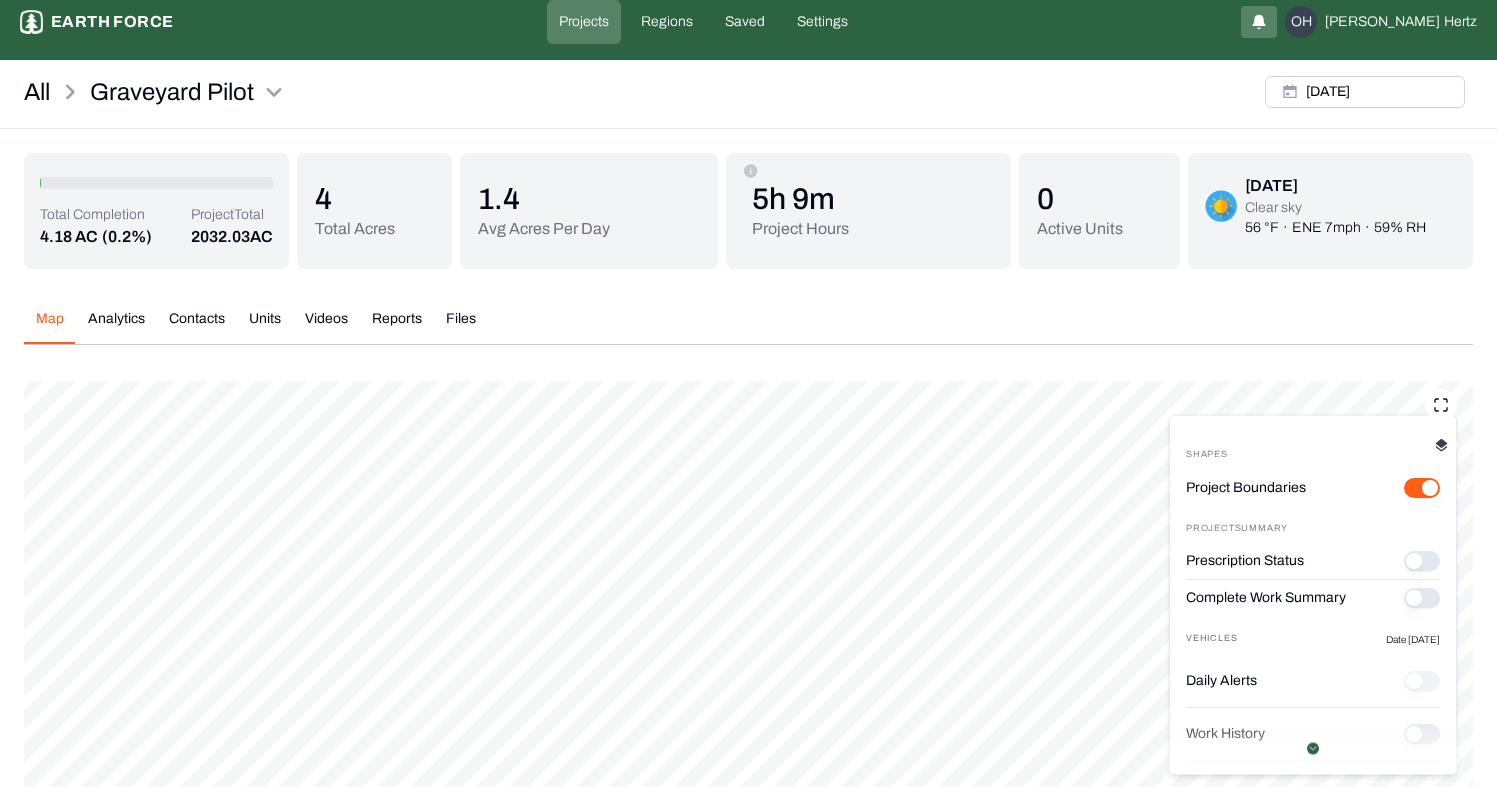 scroll, scrollTop: 0, scrollLeft: 0, axis: both 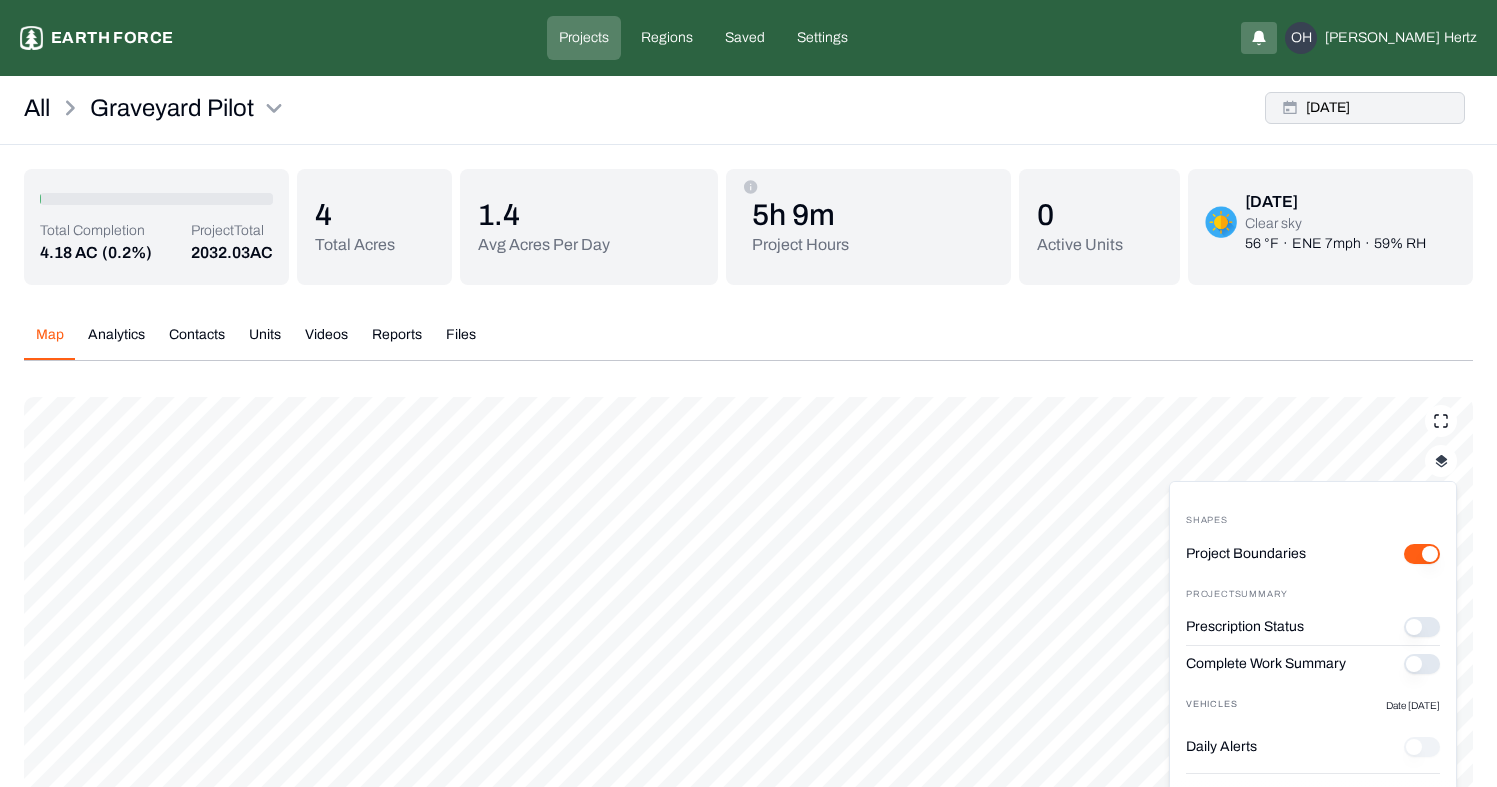 click on "[DATE]" at bounding box center (1365, 108) 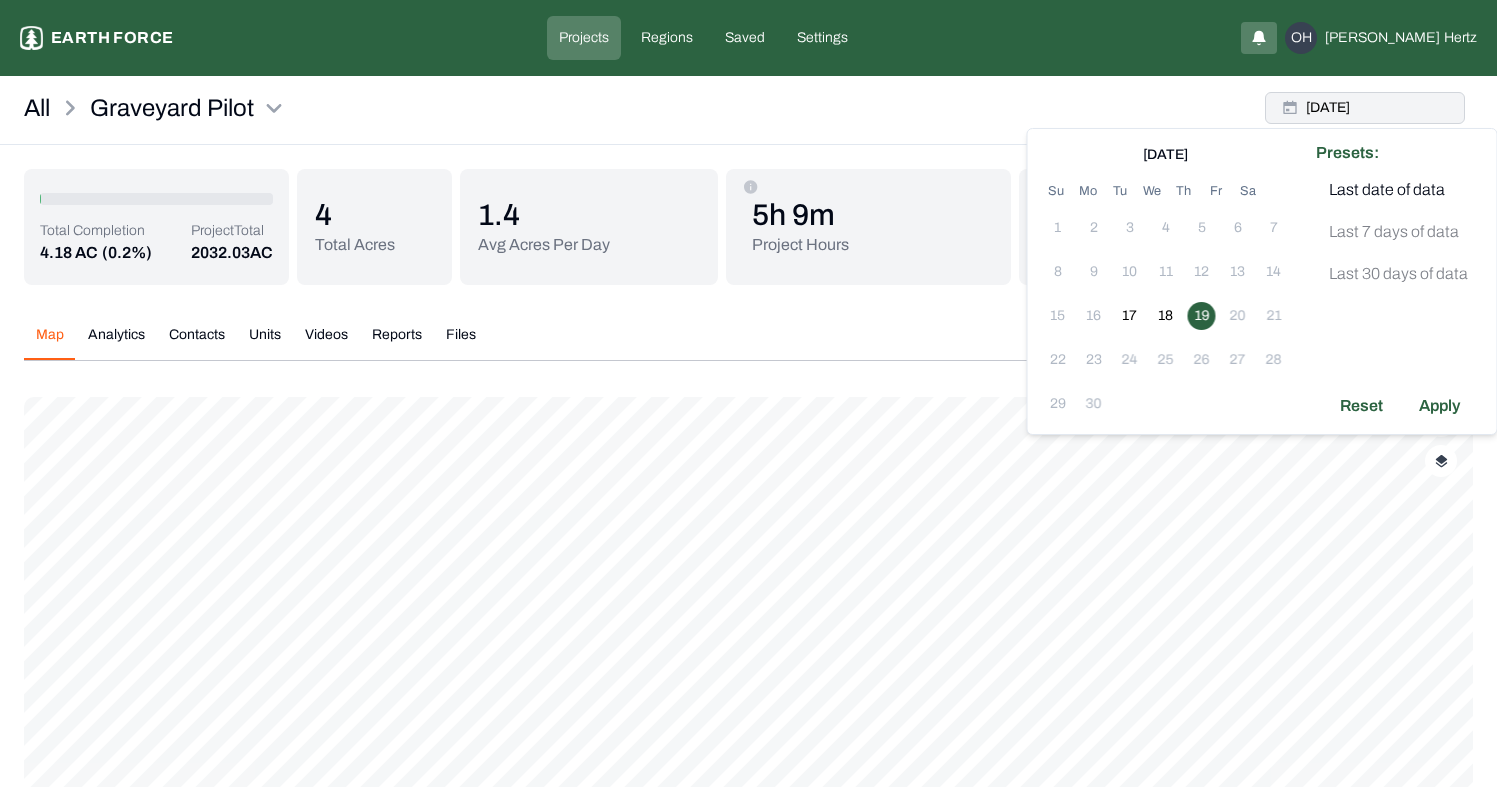 click on "[DATE]" at bounding box center [1365, 108] 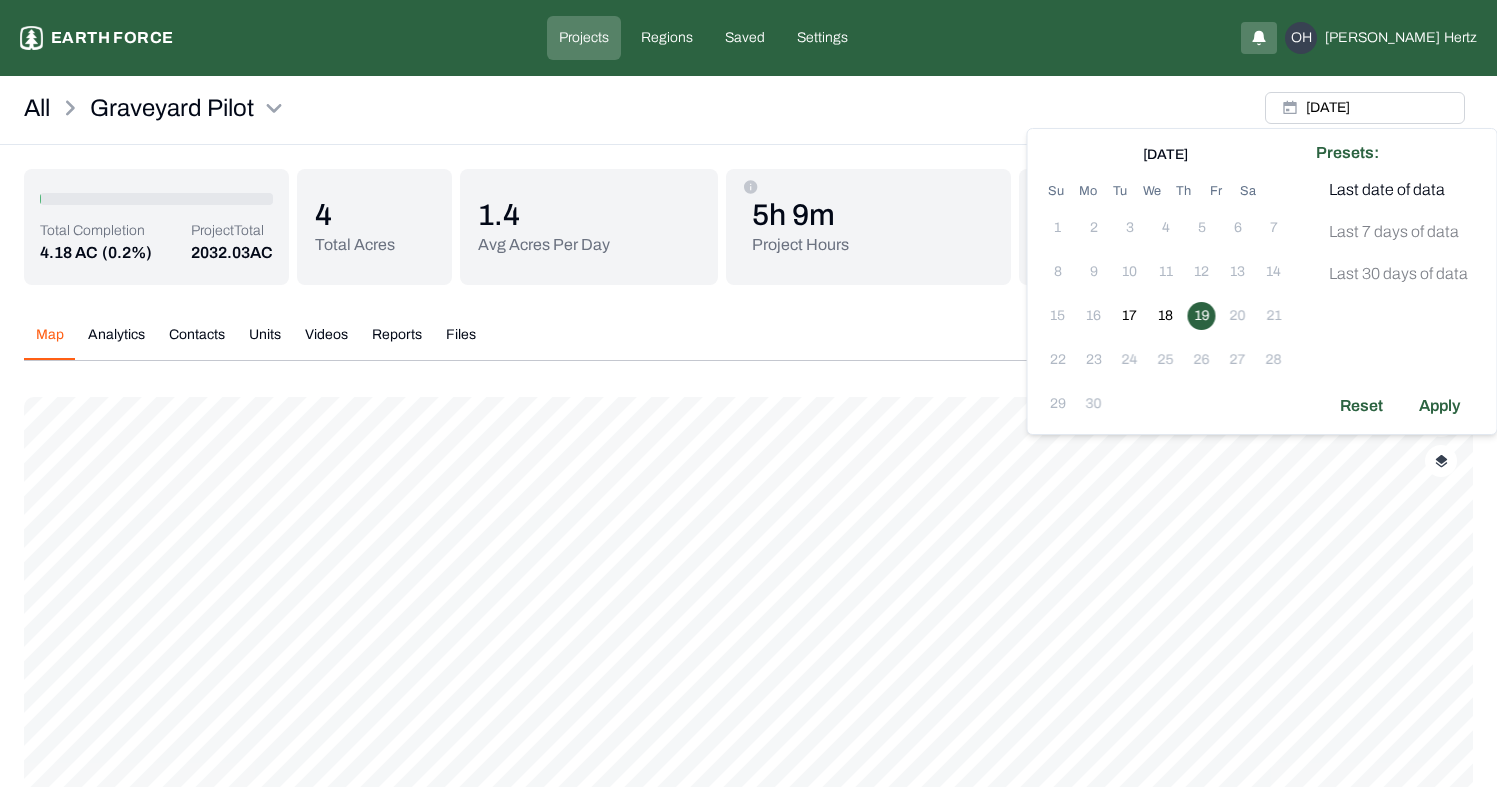 type 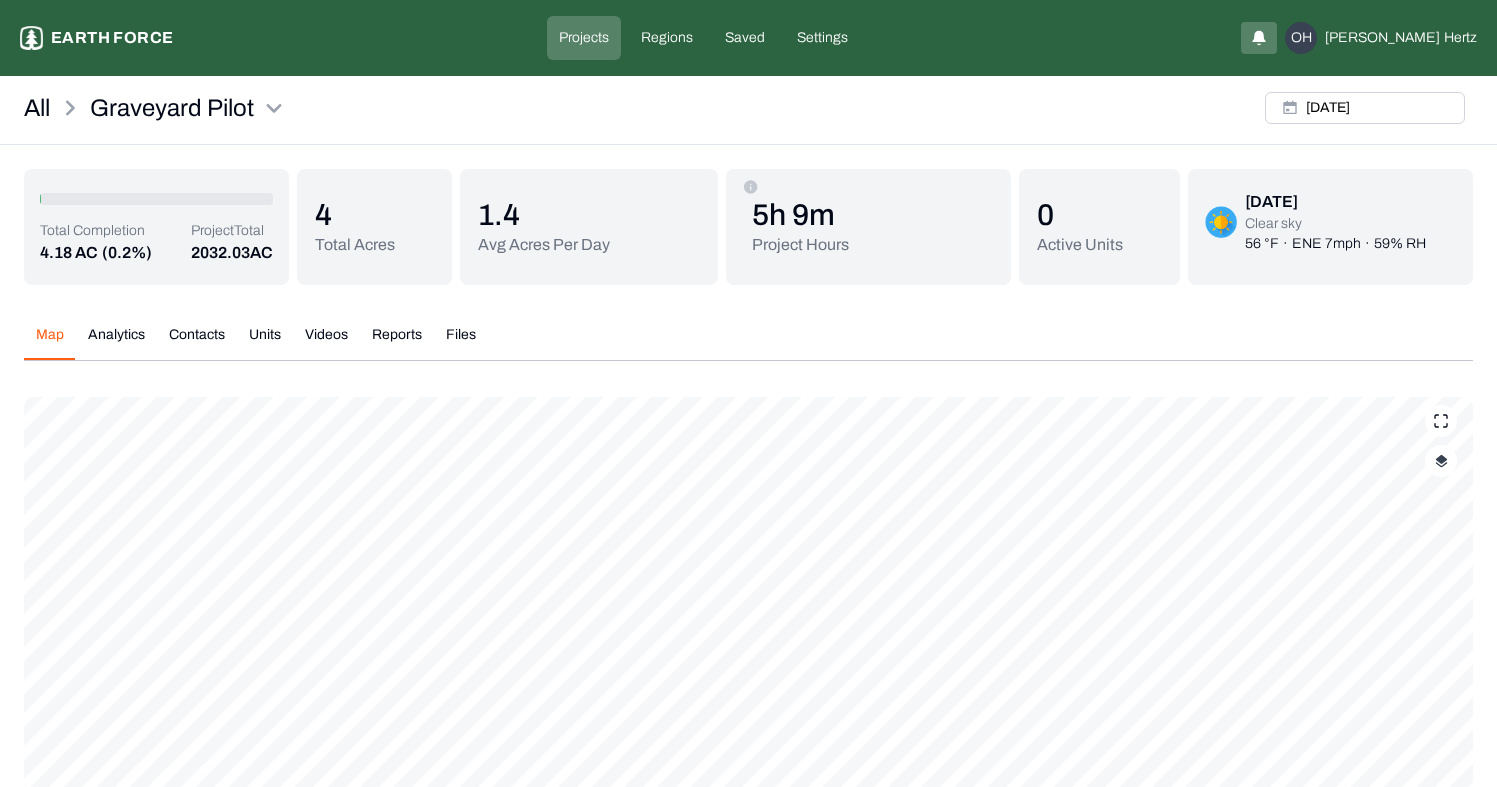 click on "Map Analytics Contacts Units Videos Reports Files" at bounding box center (748, 343) 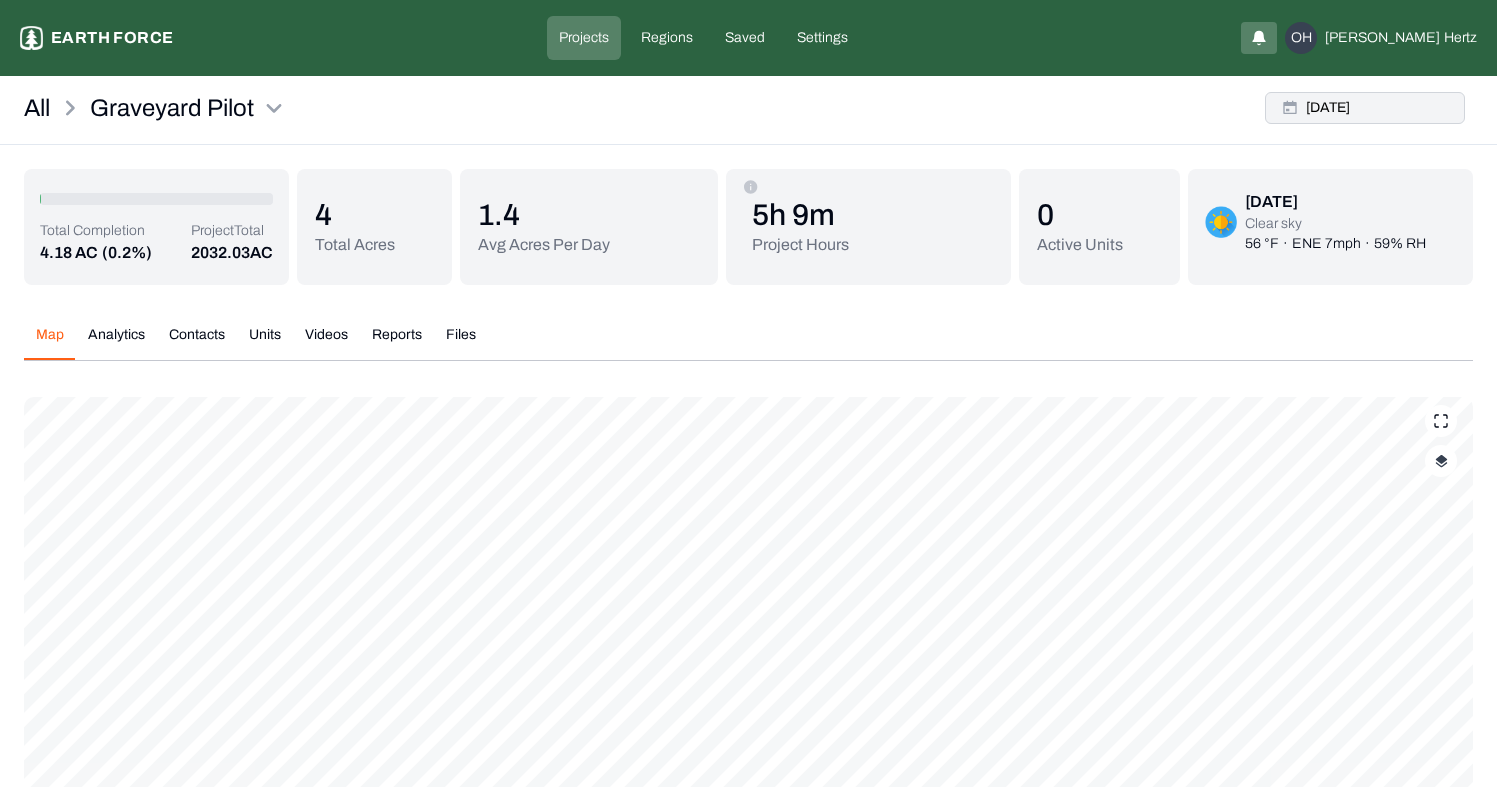 click on "[DATE]" at bounding box center [1365, 108] 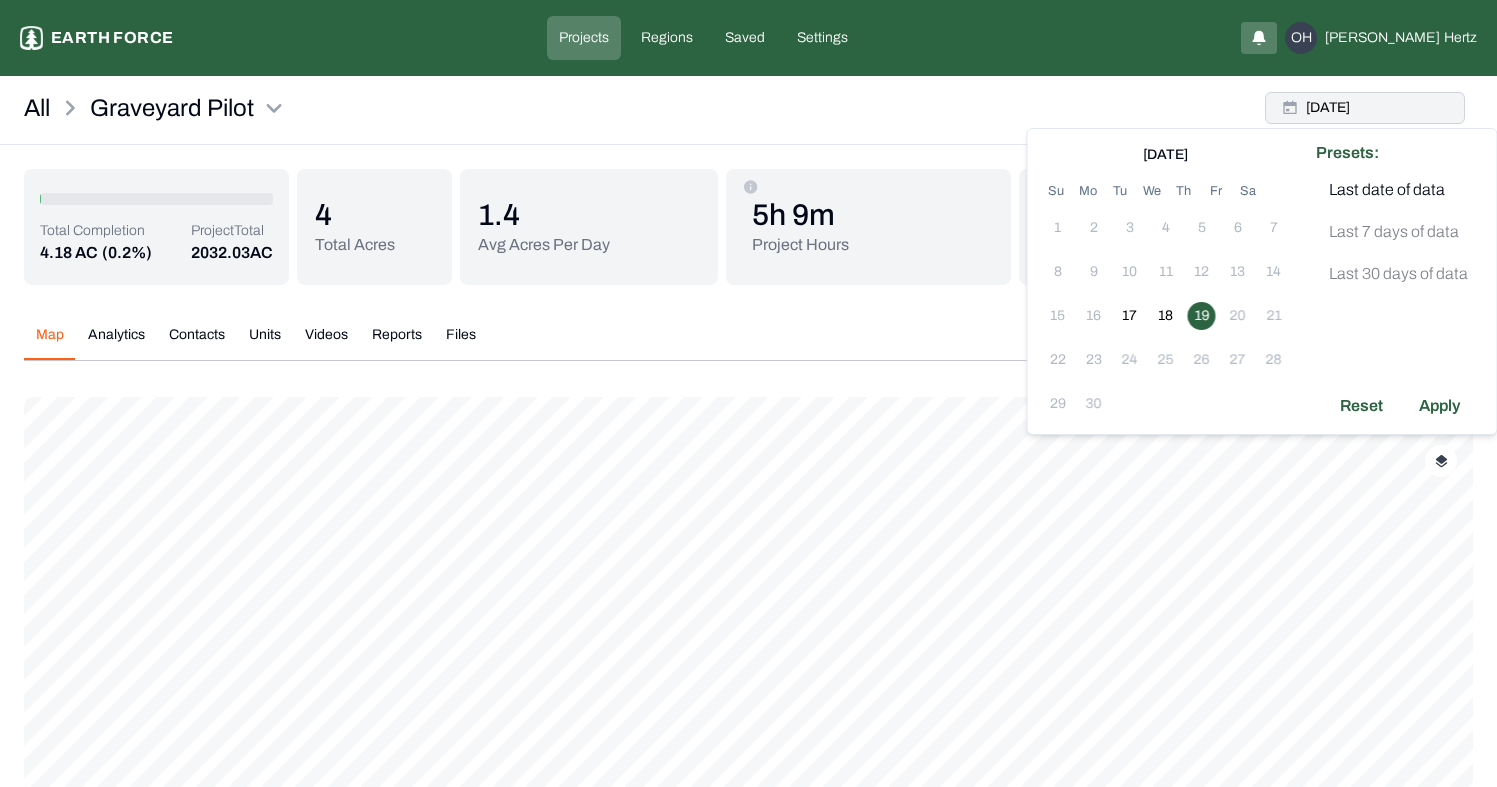 click on "[DATE]" at bounding box center [1365, 108] 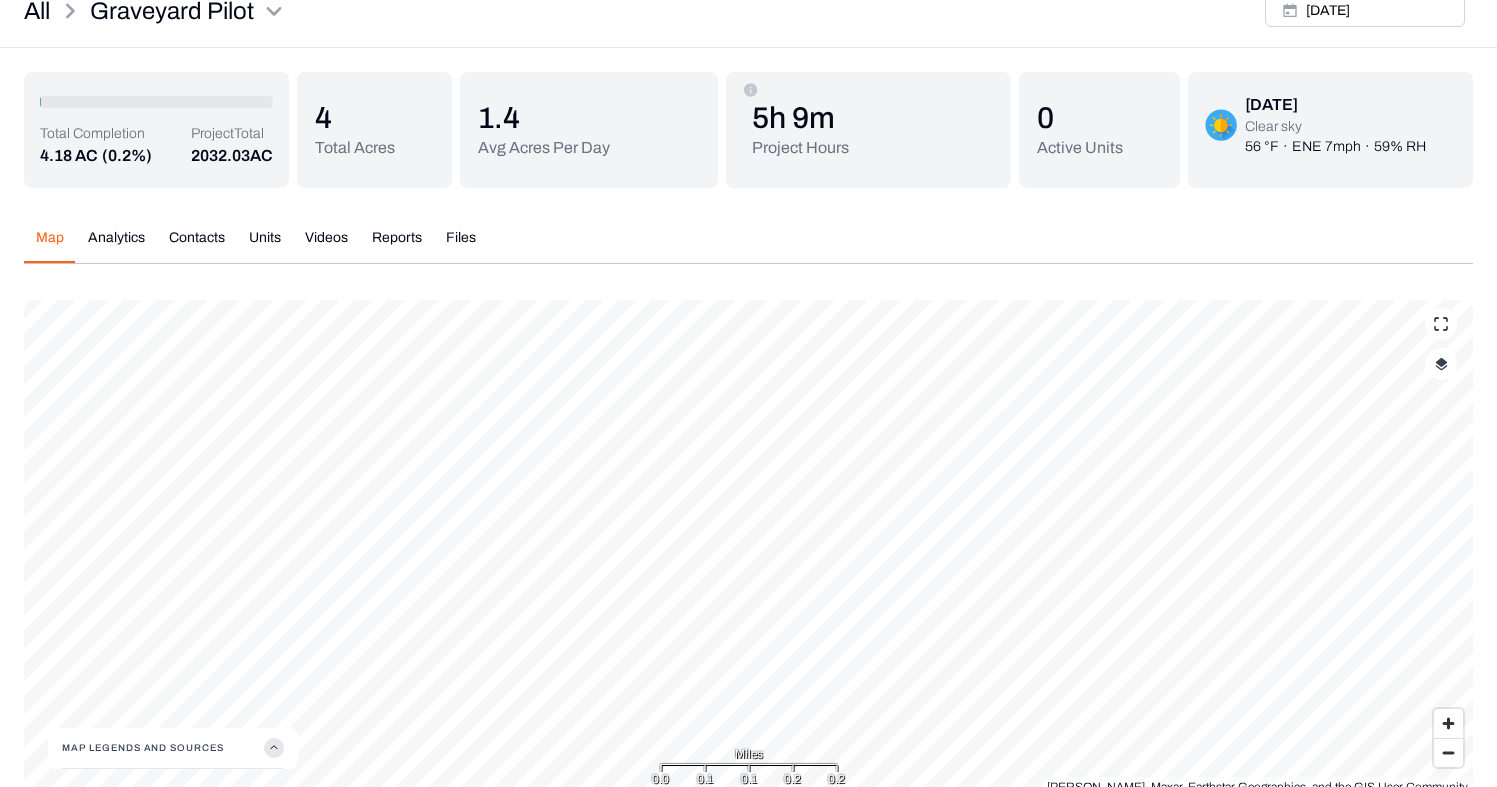 scroll, scrollTop: 131, scrollLeft: 0, axis: vertical 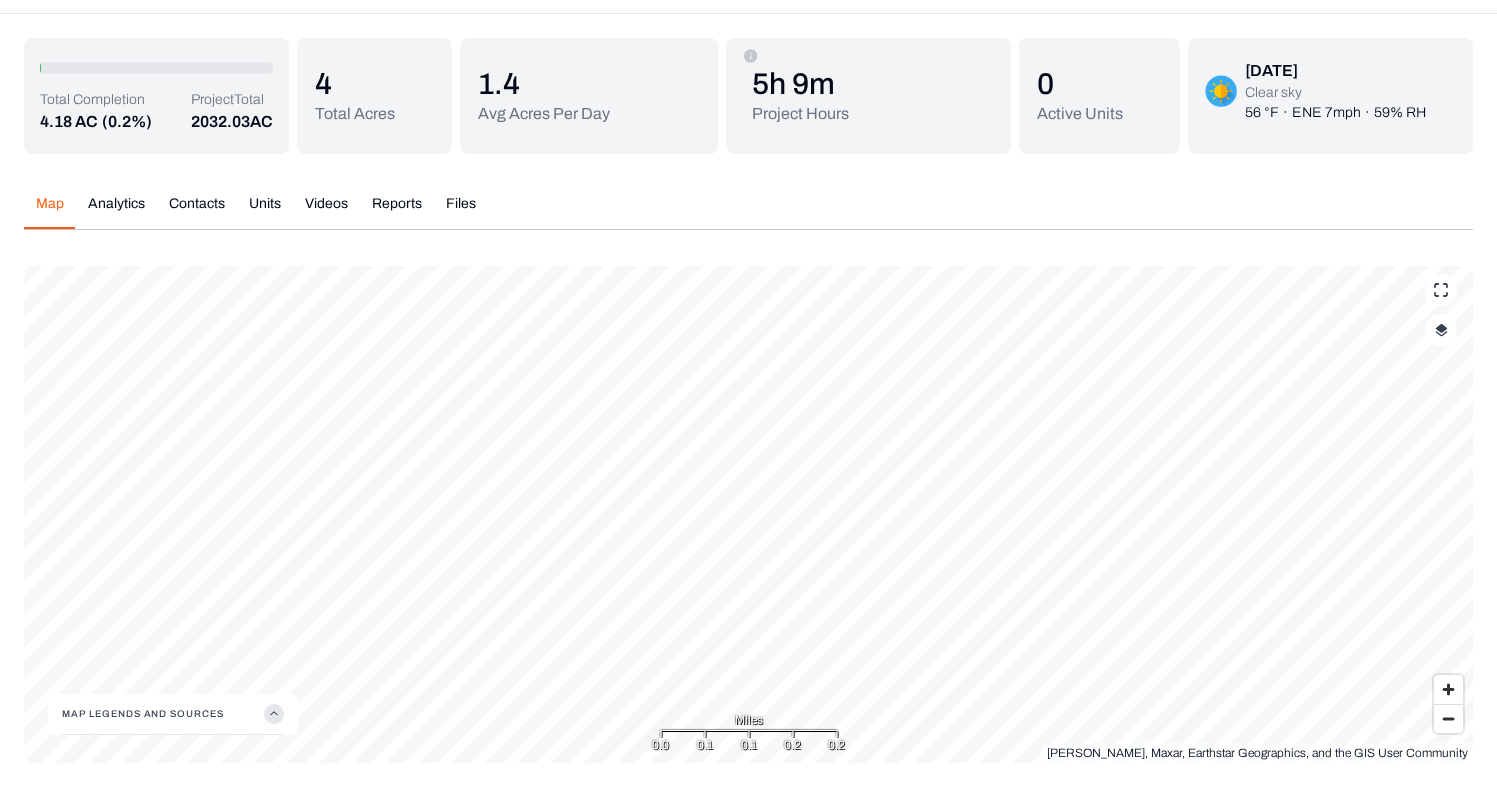 click at bounding box center (1441, 330) 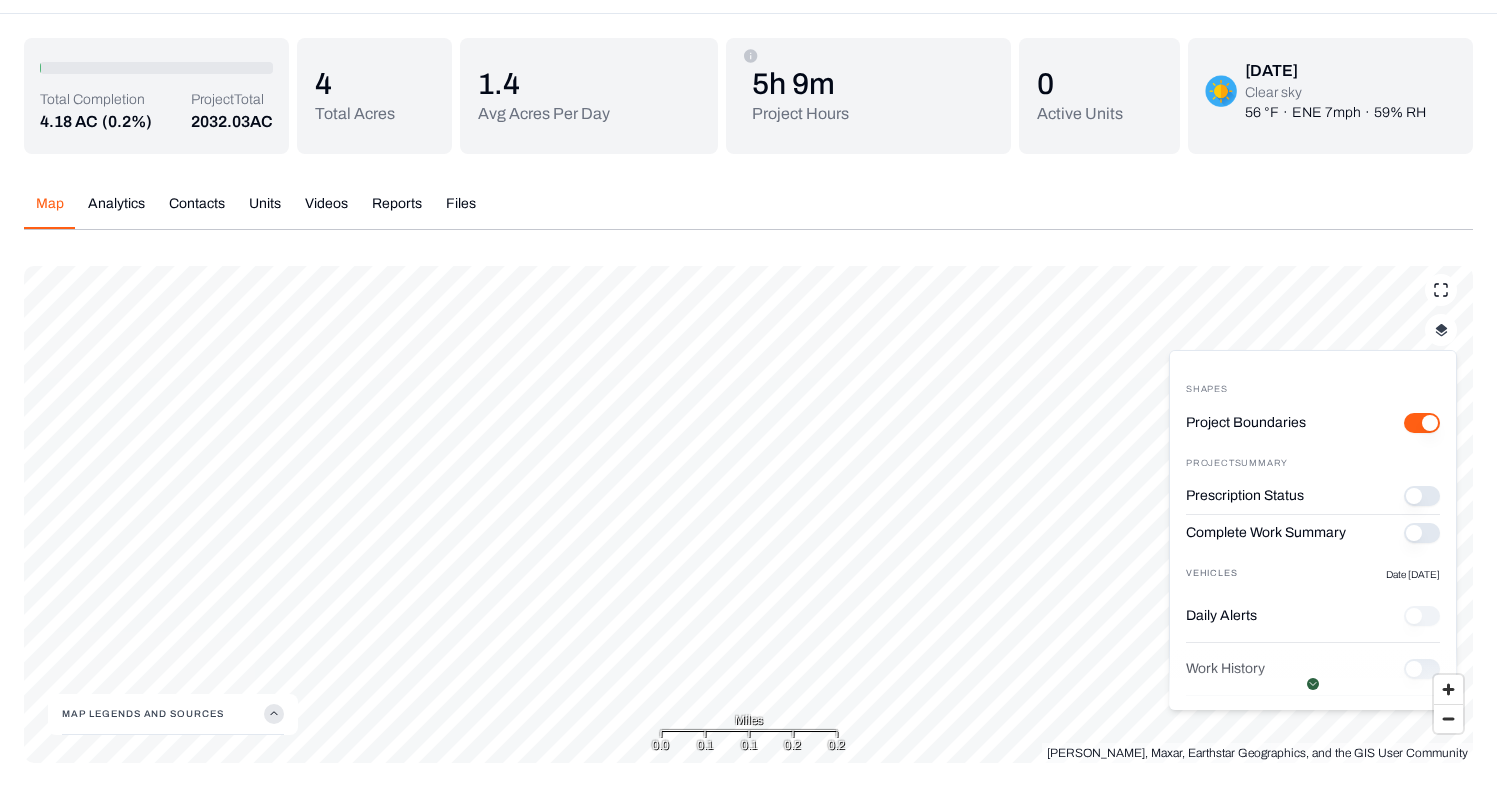 scroll, scrollTop: 0, scrollLeft: 0, axis: both 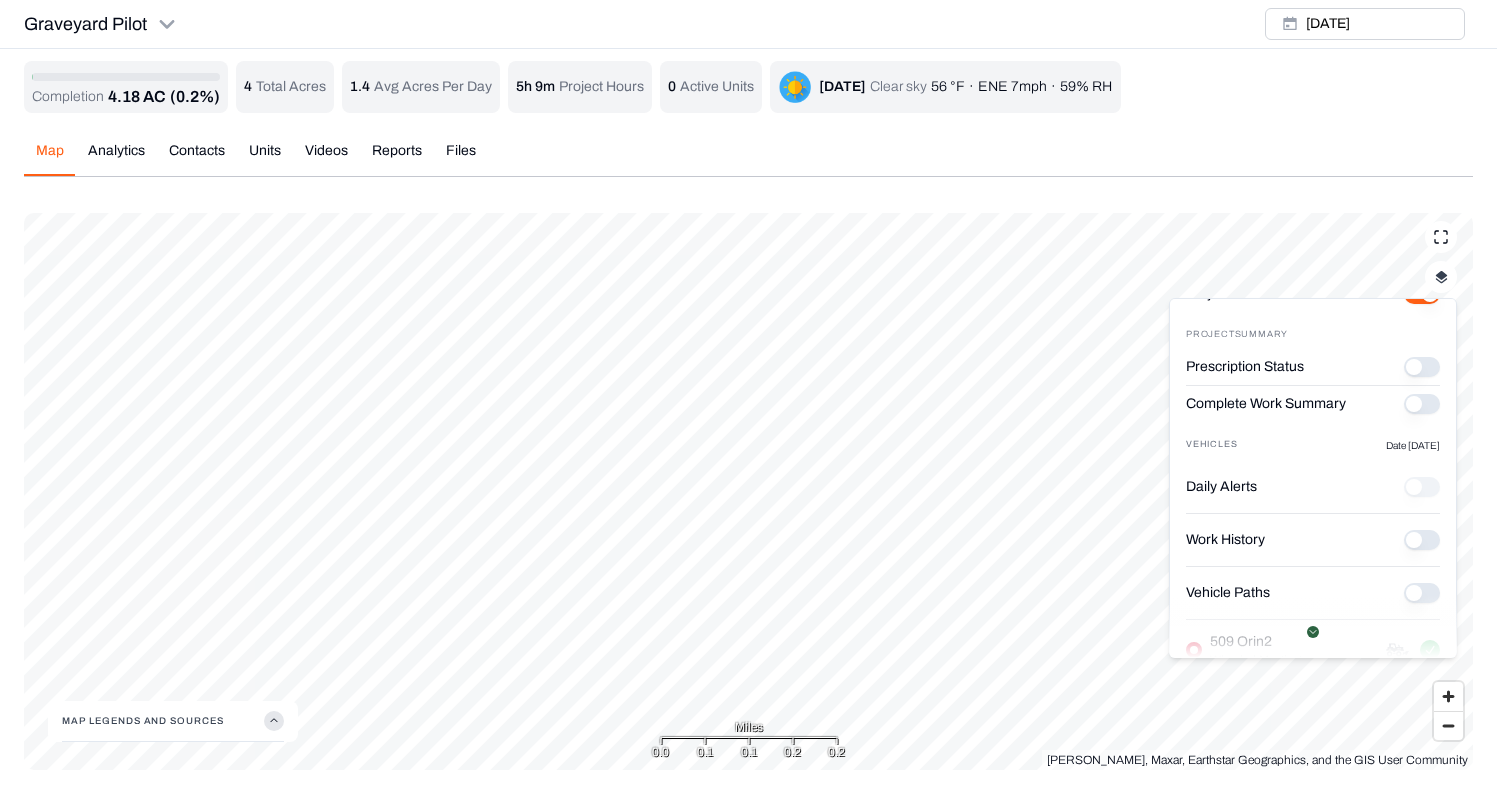 click at bounding box center (1313, 626) 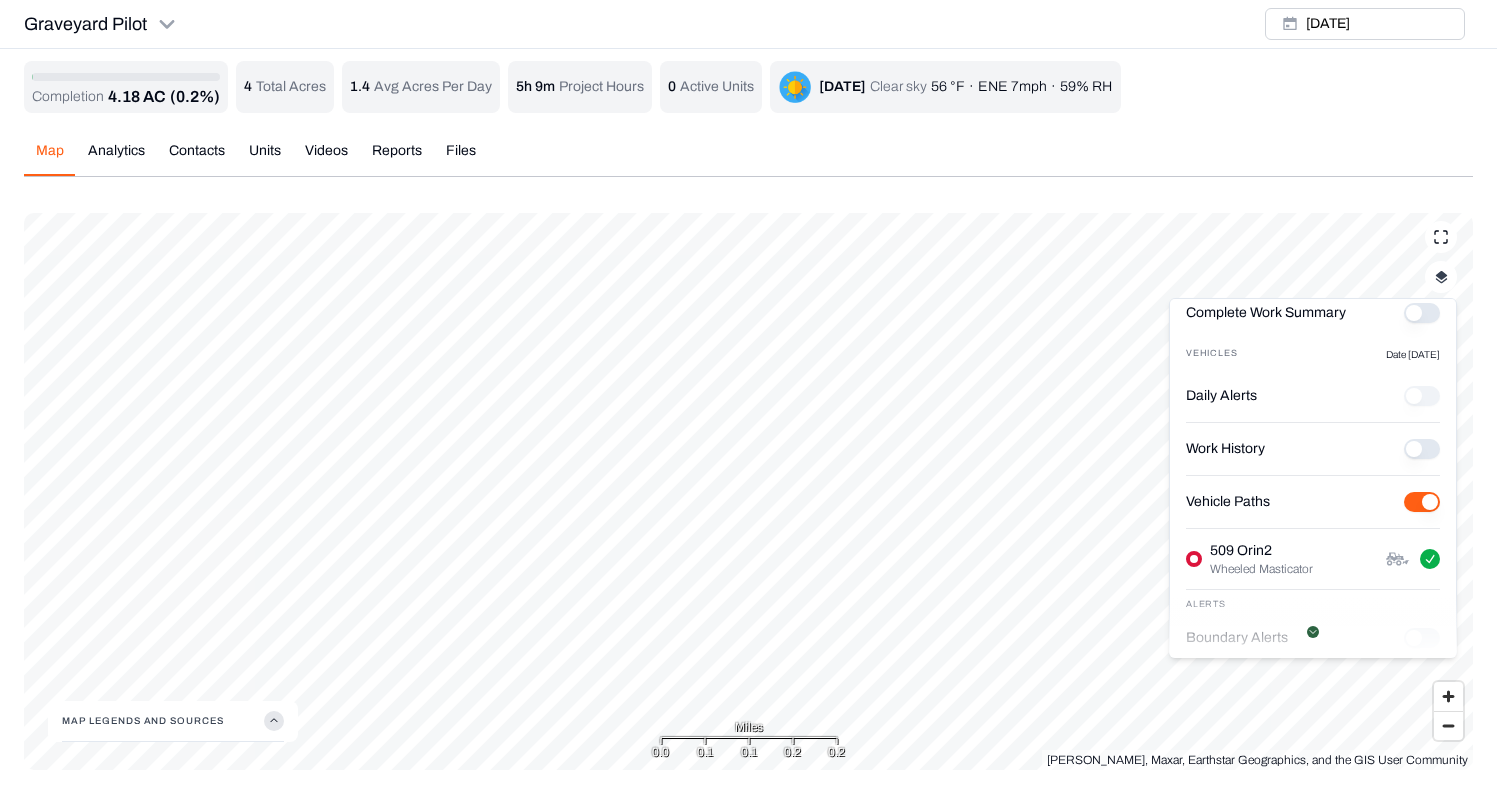 scroll, scrollTop: 183, scrollLeft: 0, axis: vertical 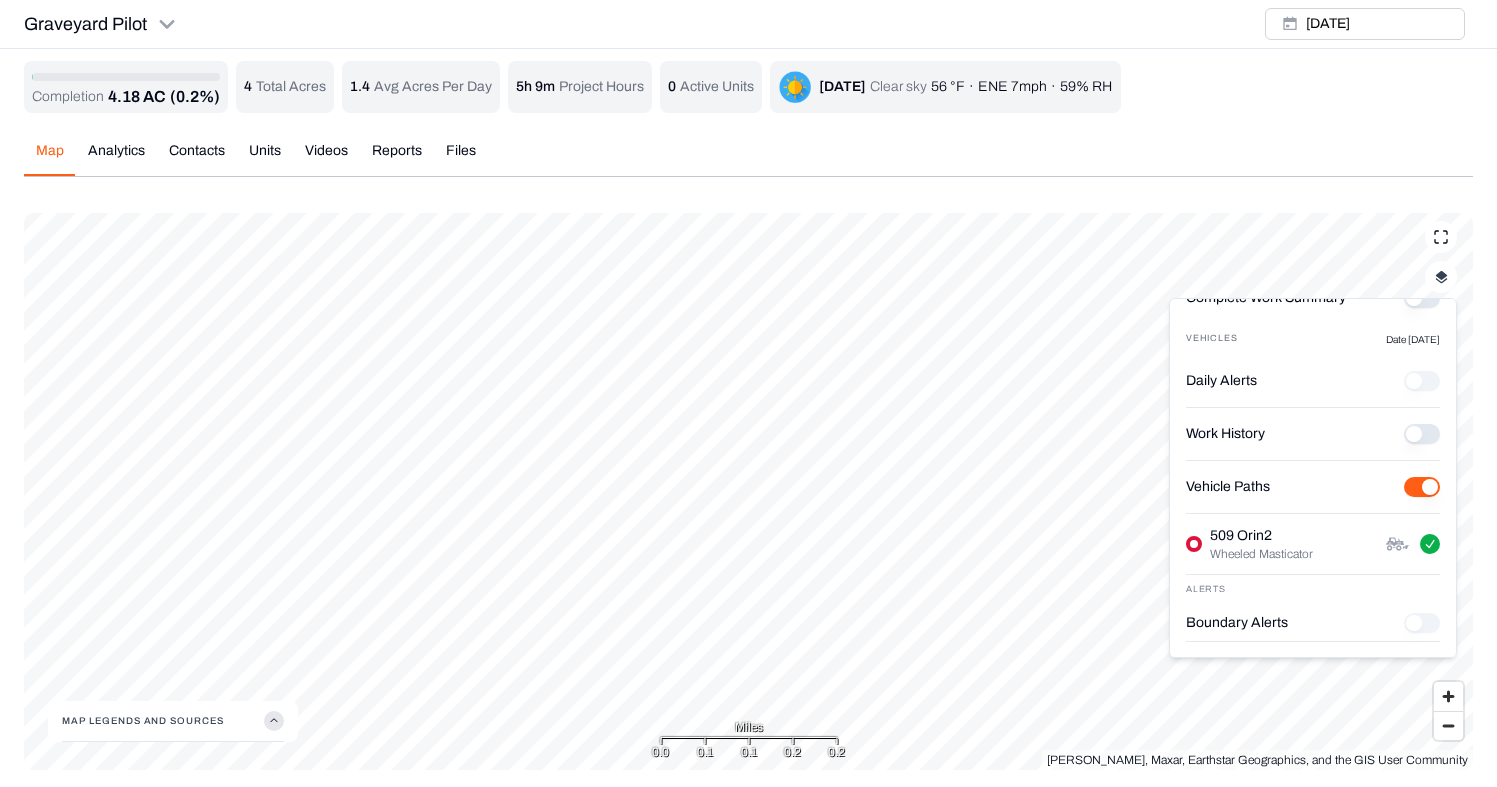 type on "on" 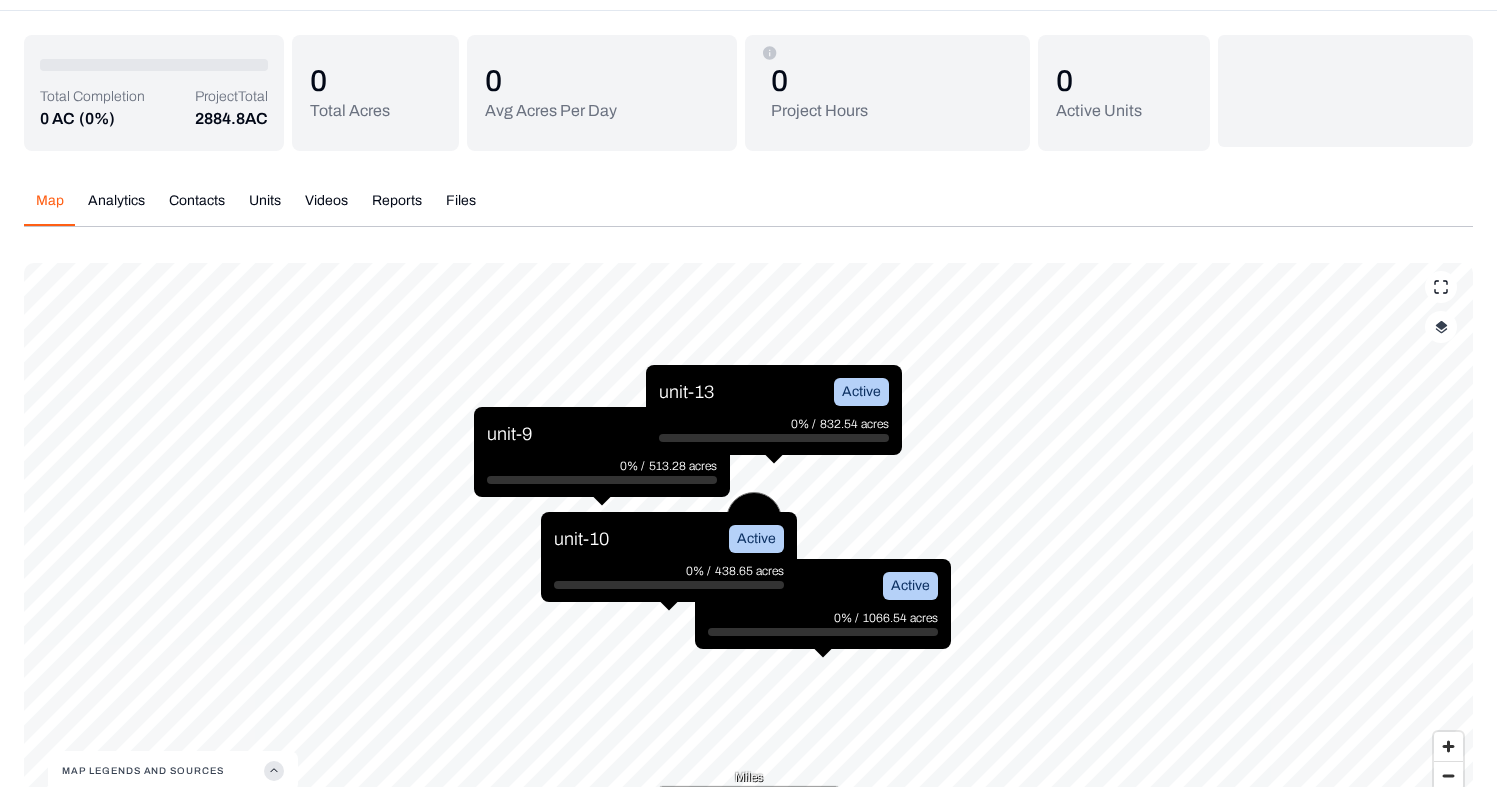 scroll, scrollTop: 134, scrollLeft: 0, axis: vertical 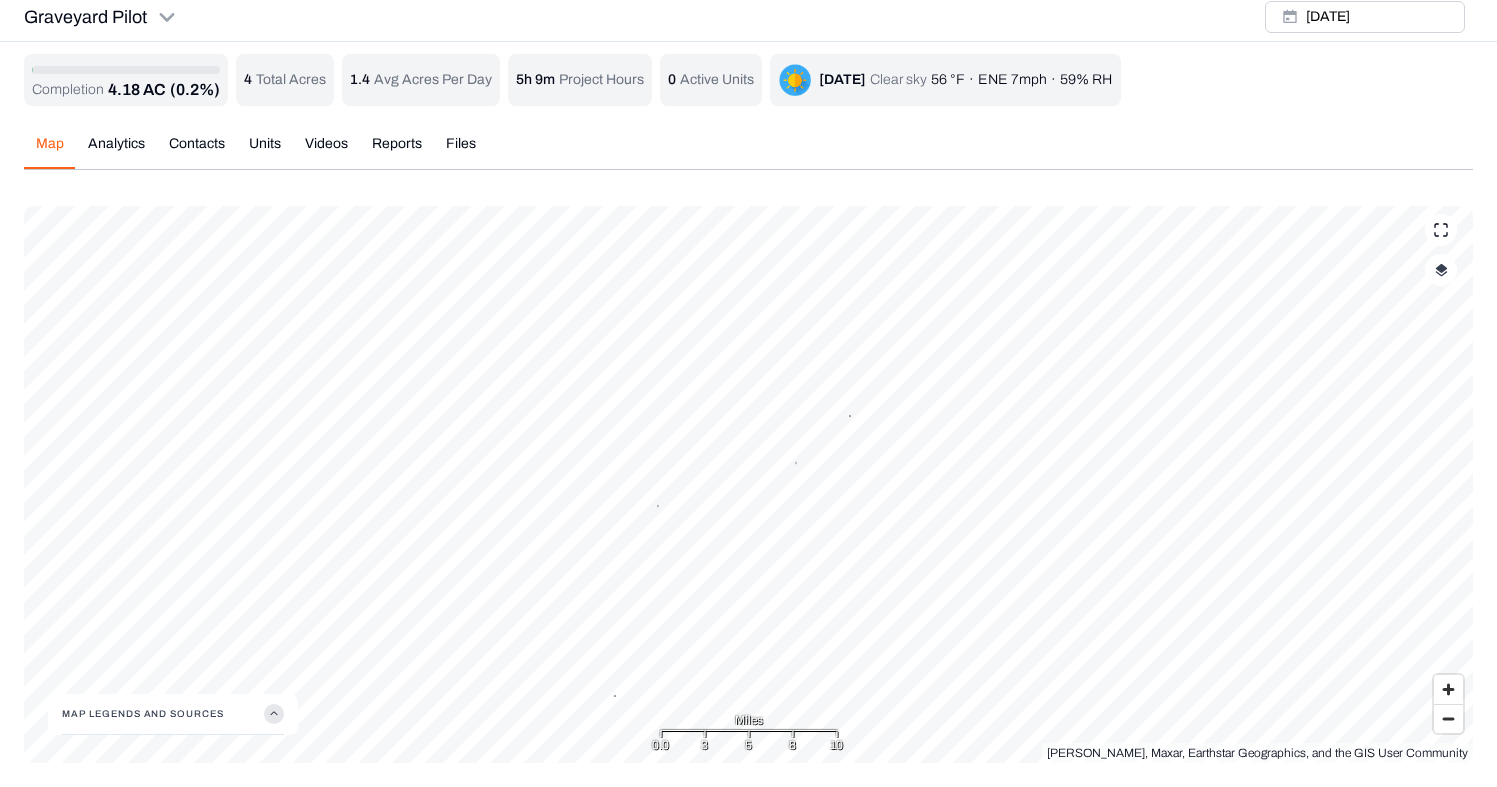 click at bounding box center [1441, 270] 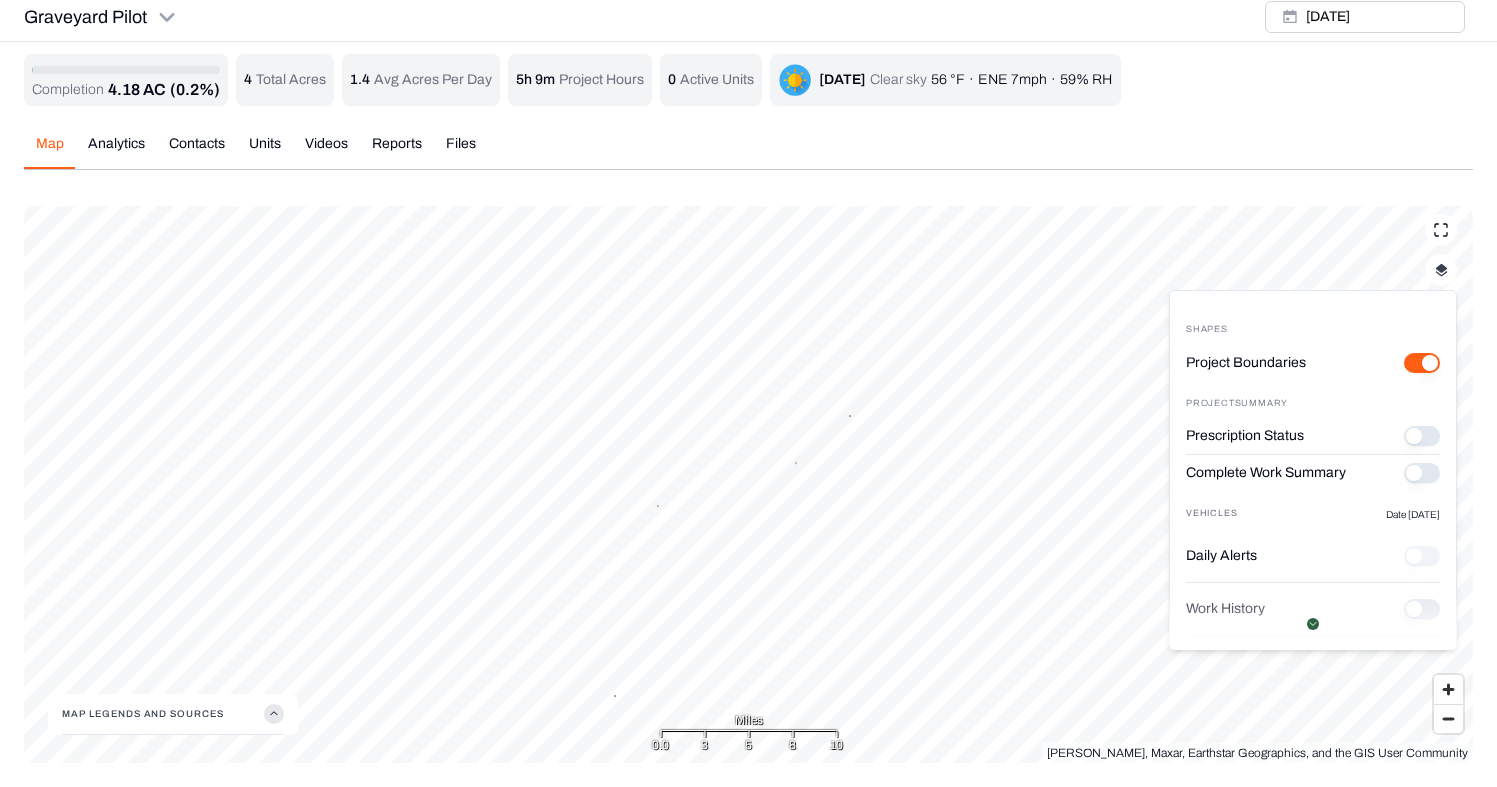 click on "Prescription Status" at bounding box center [1422, 436] 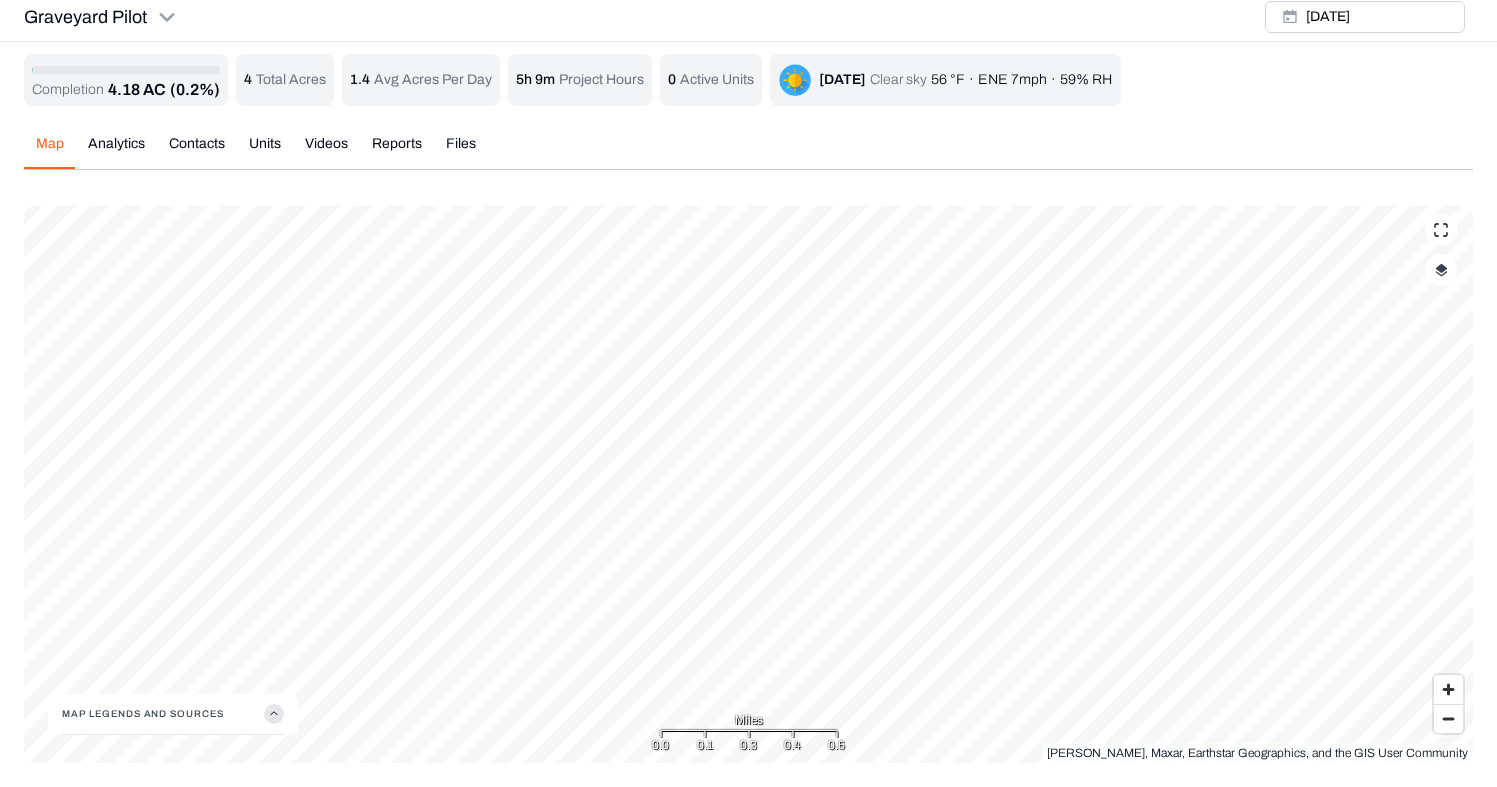 click at bounding box center (1441, 270) 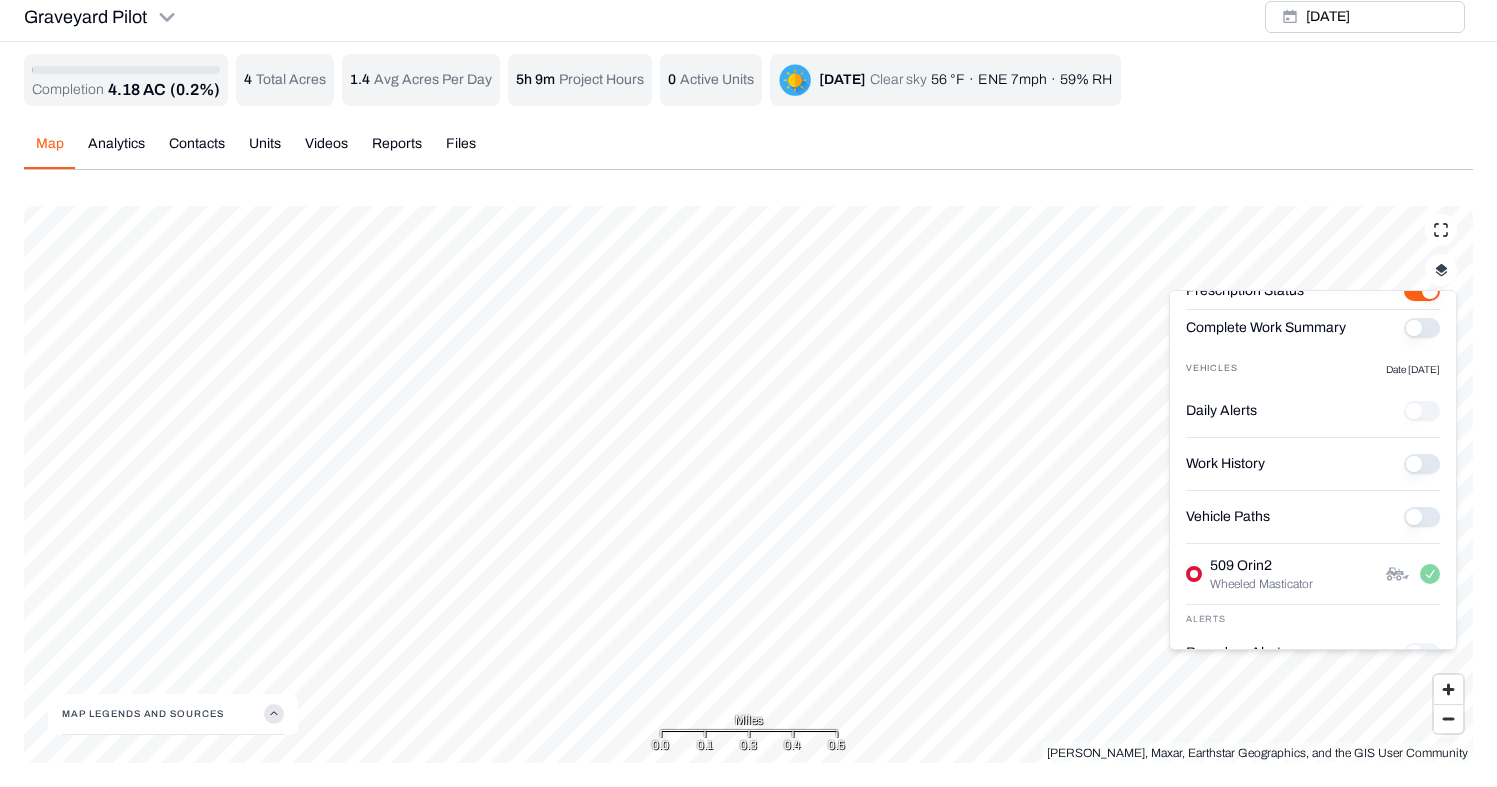 scroll, scrollTop: 183, scrollLeft: 0, axis: vertical 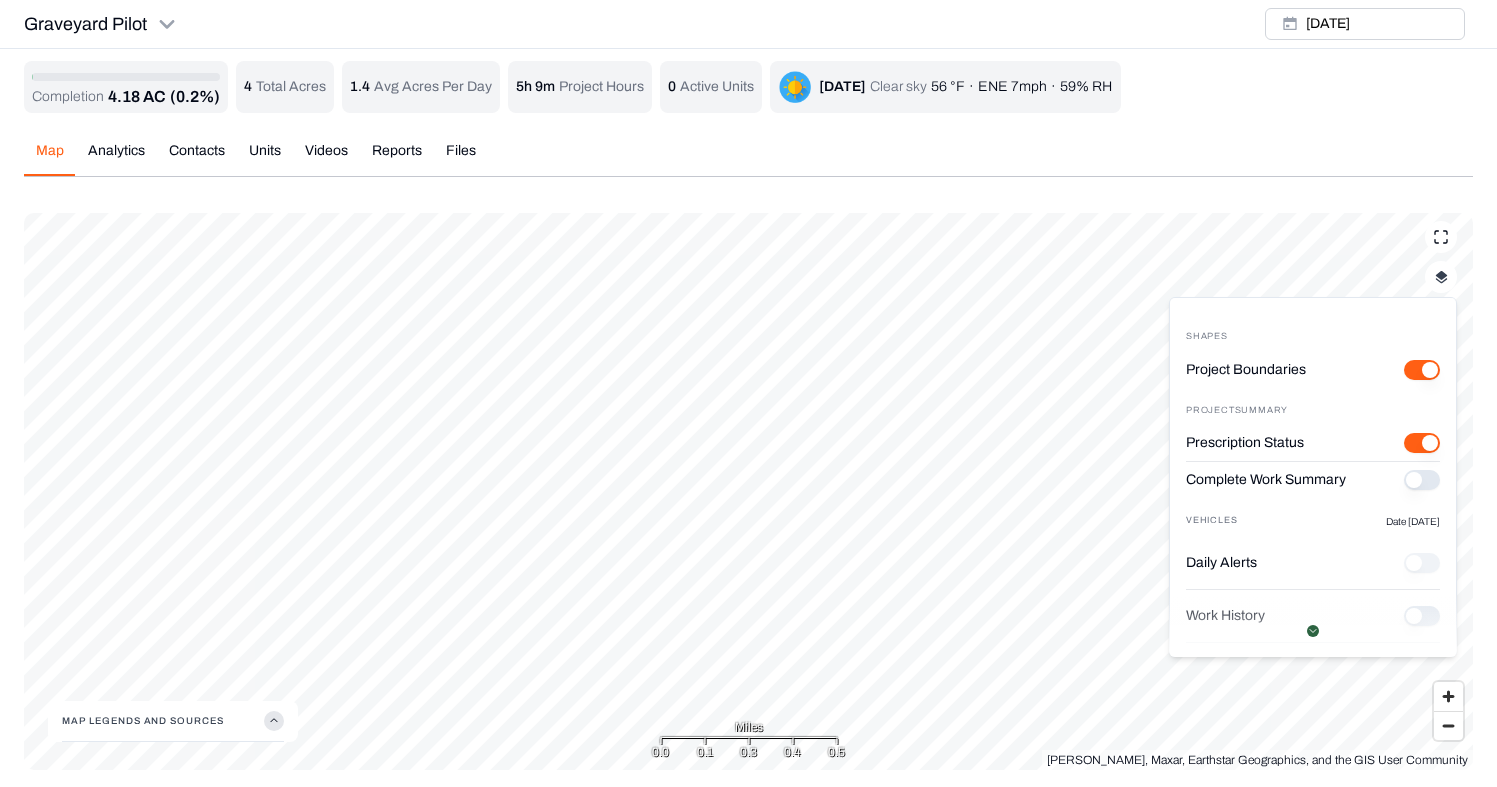 click on "Complete Work Summary" at bounding box center [1422, 480] 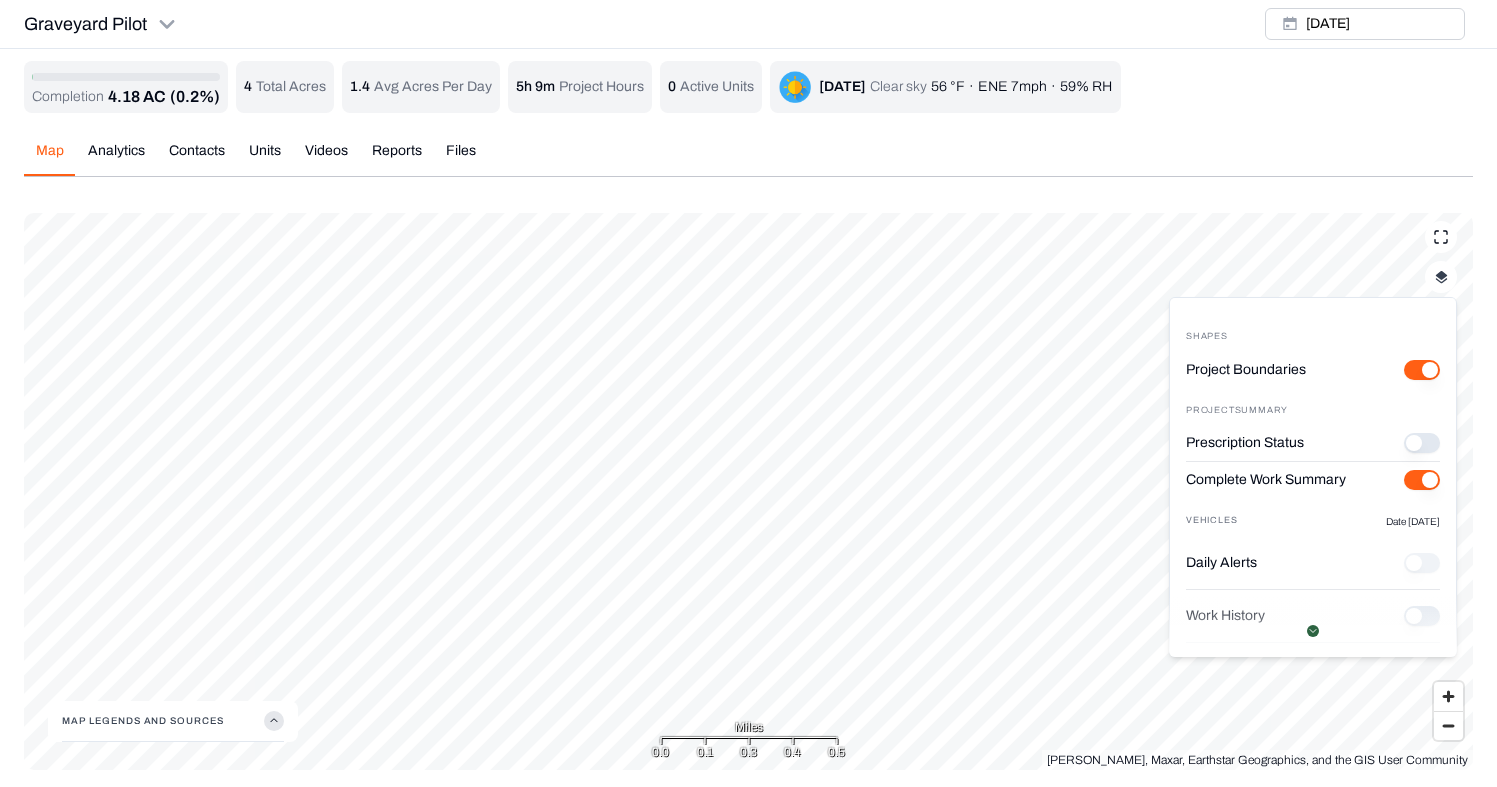 click on "Prescription Status" at bounding box center [1422, 443] 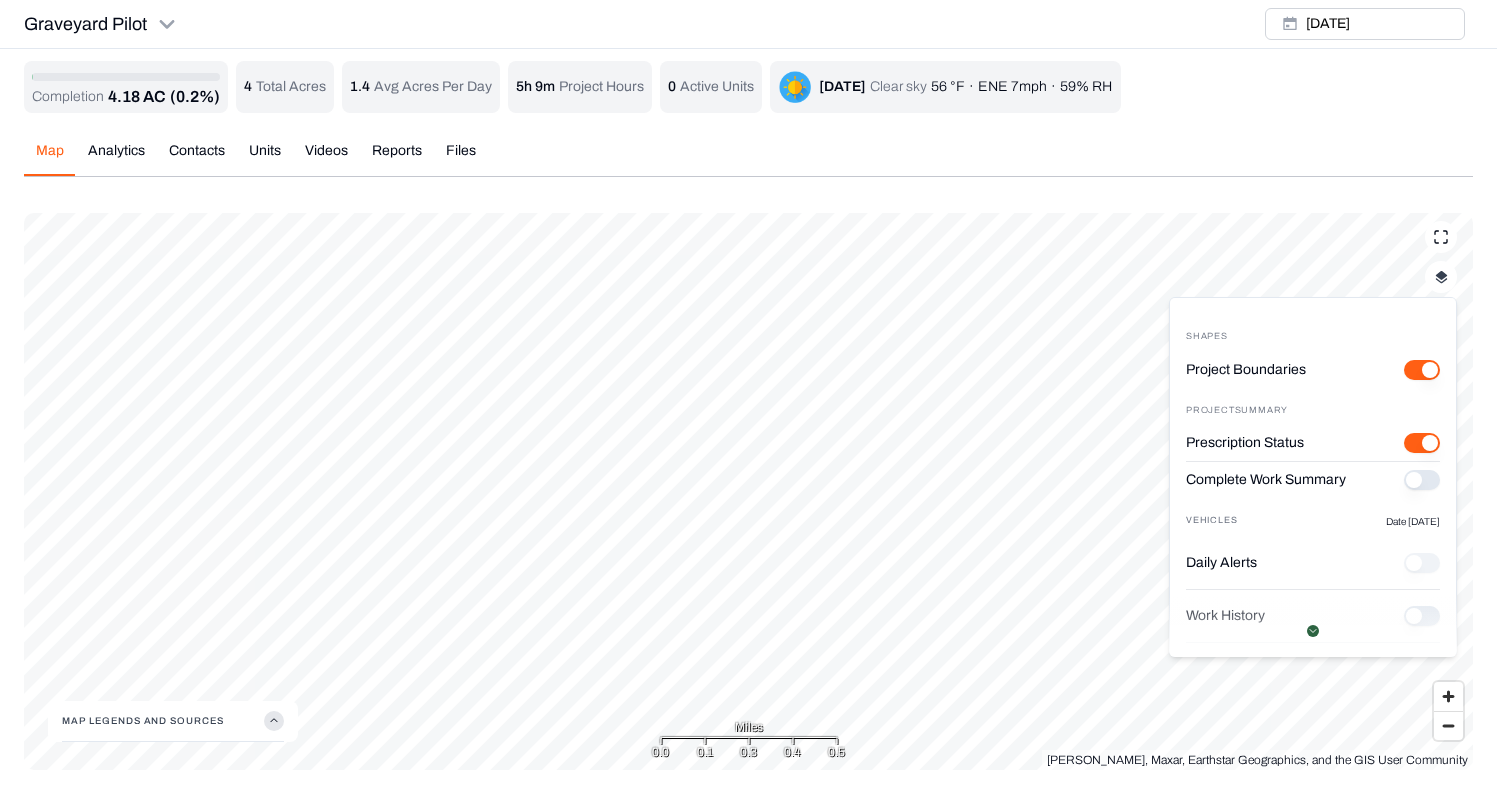 click on "Complete Work Summary" at bounding box center [1422, 480] 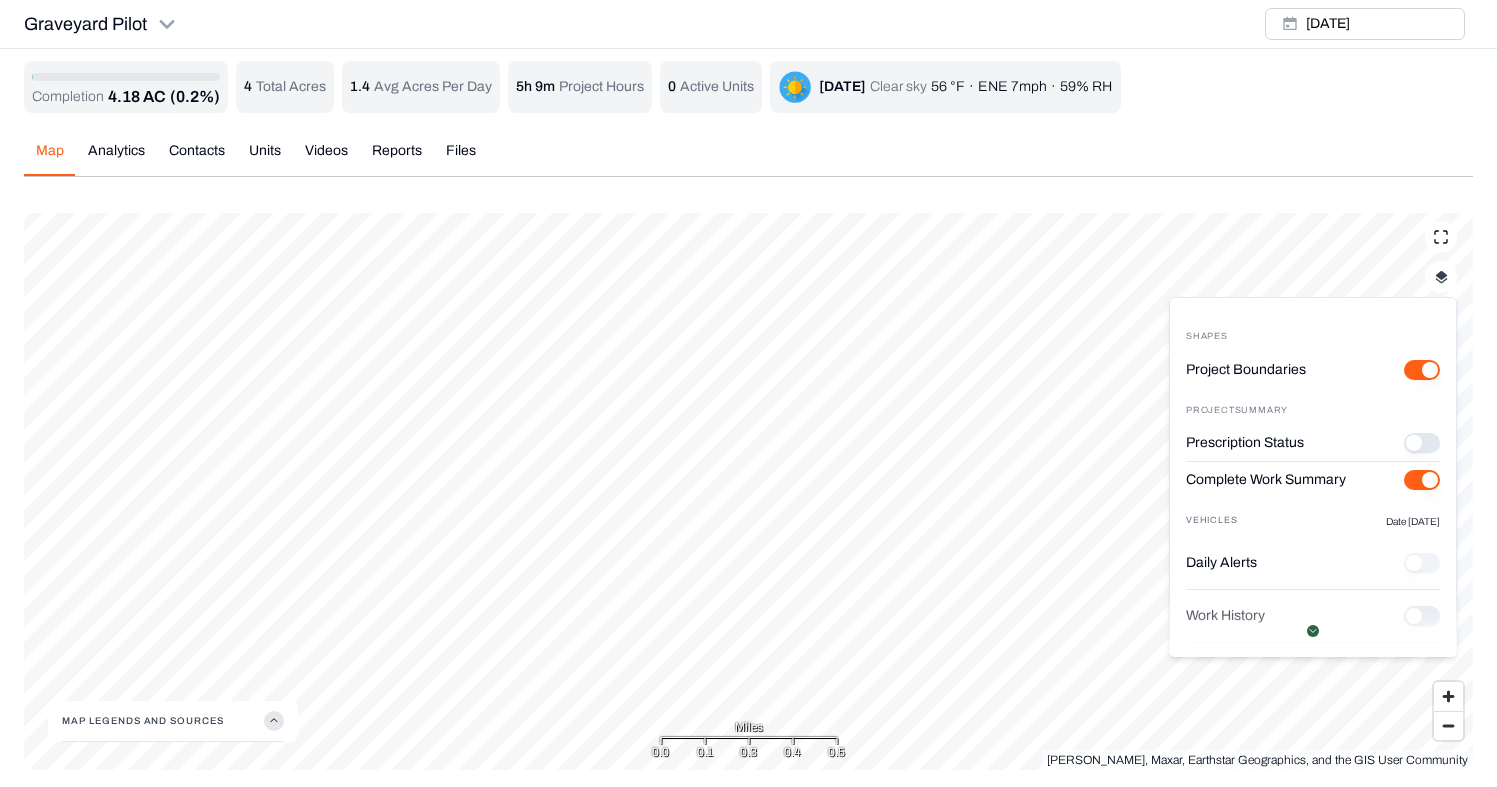 click on "Prescription Status" at bounding box center [1422, 443] 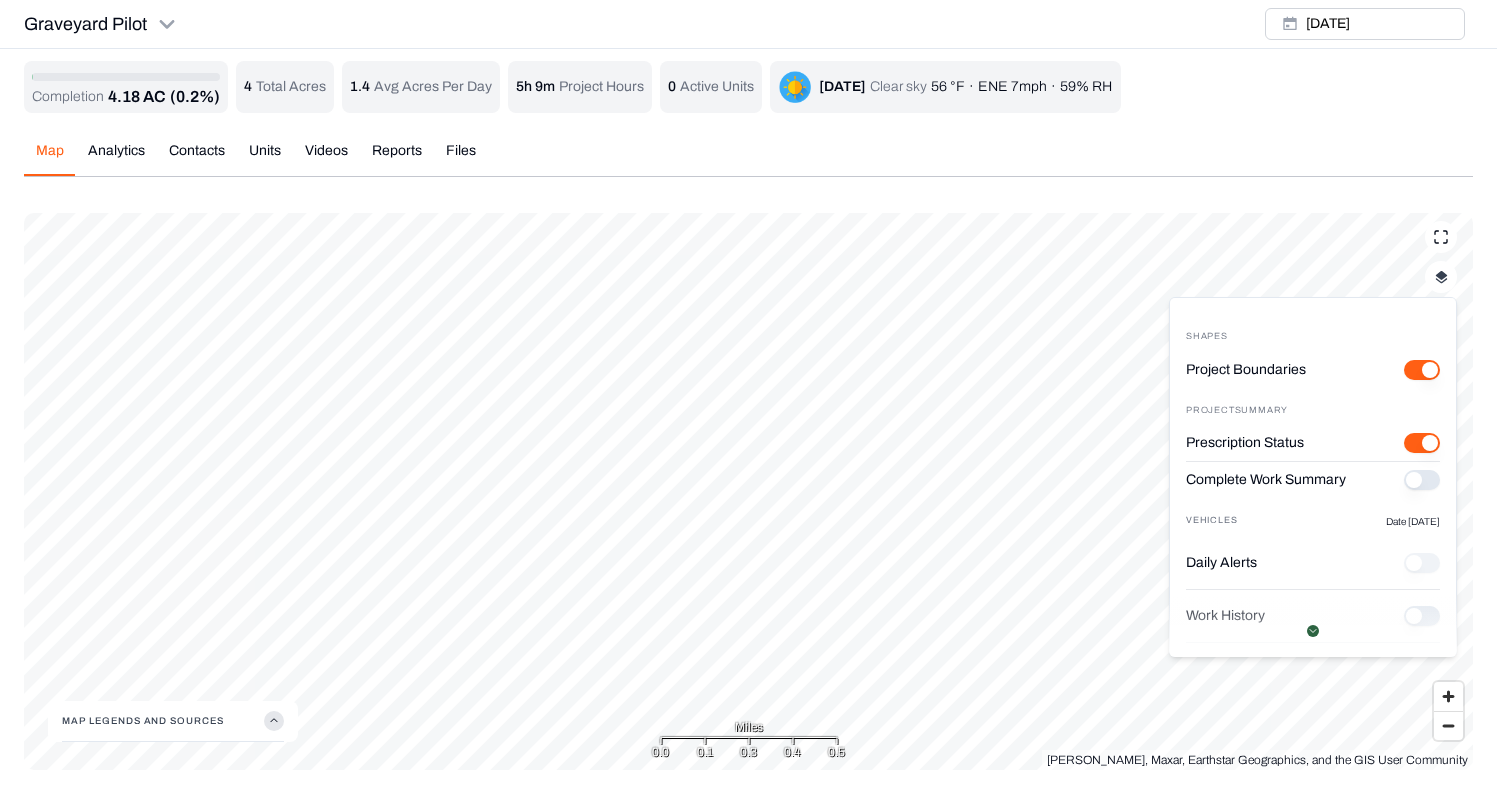click on "Complete Work Summary" at bounding box center (1422, 480) 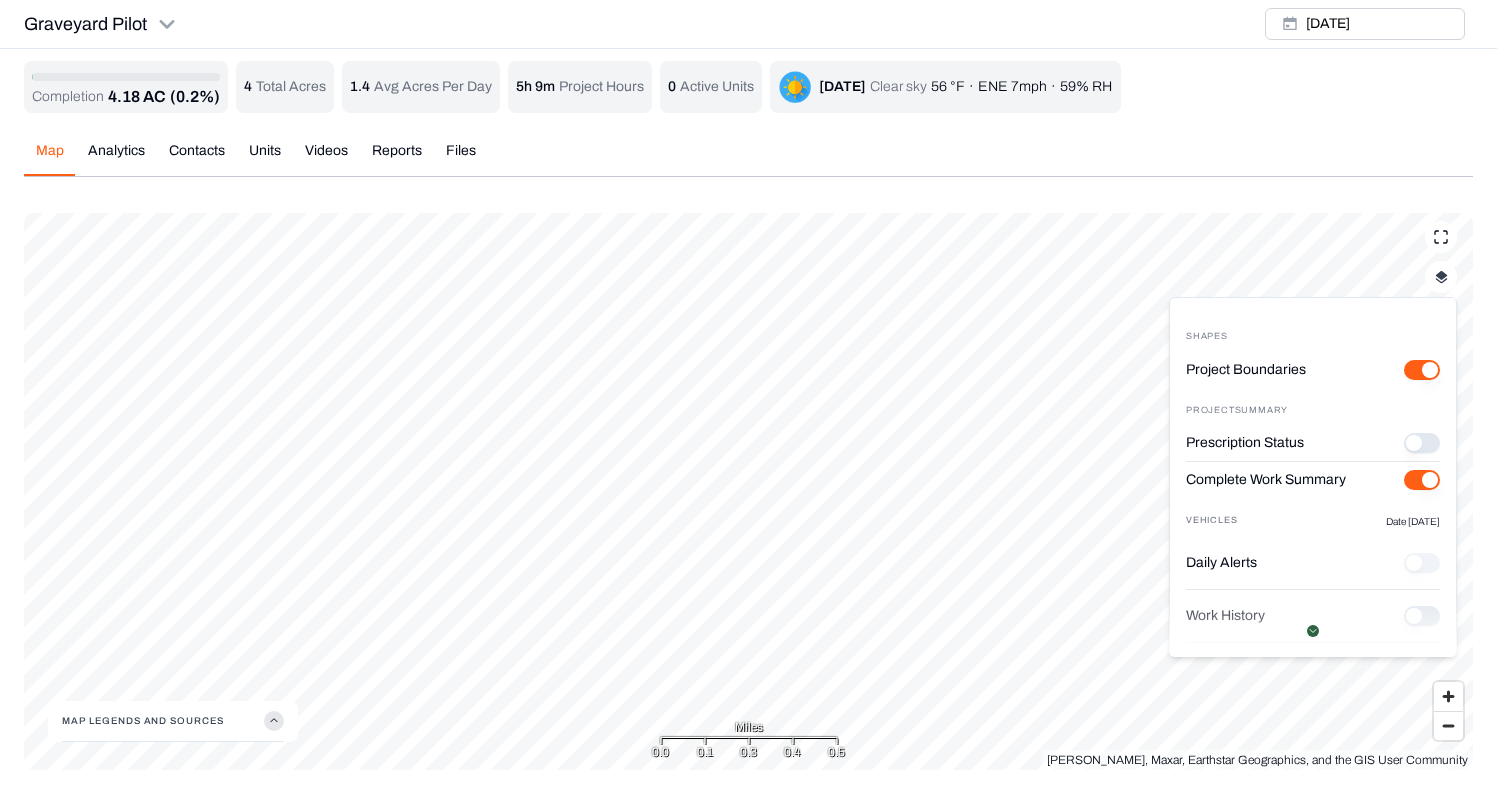 click on "Prescription Status" at bounding box center [1422, 443] 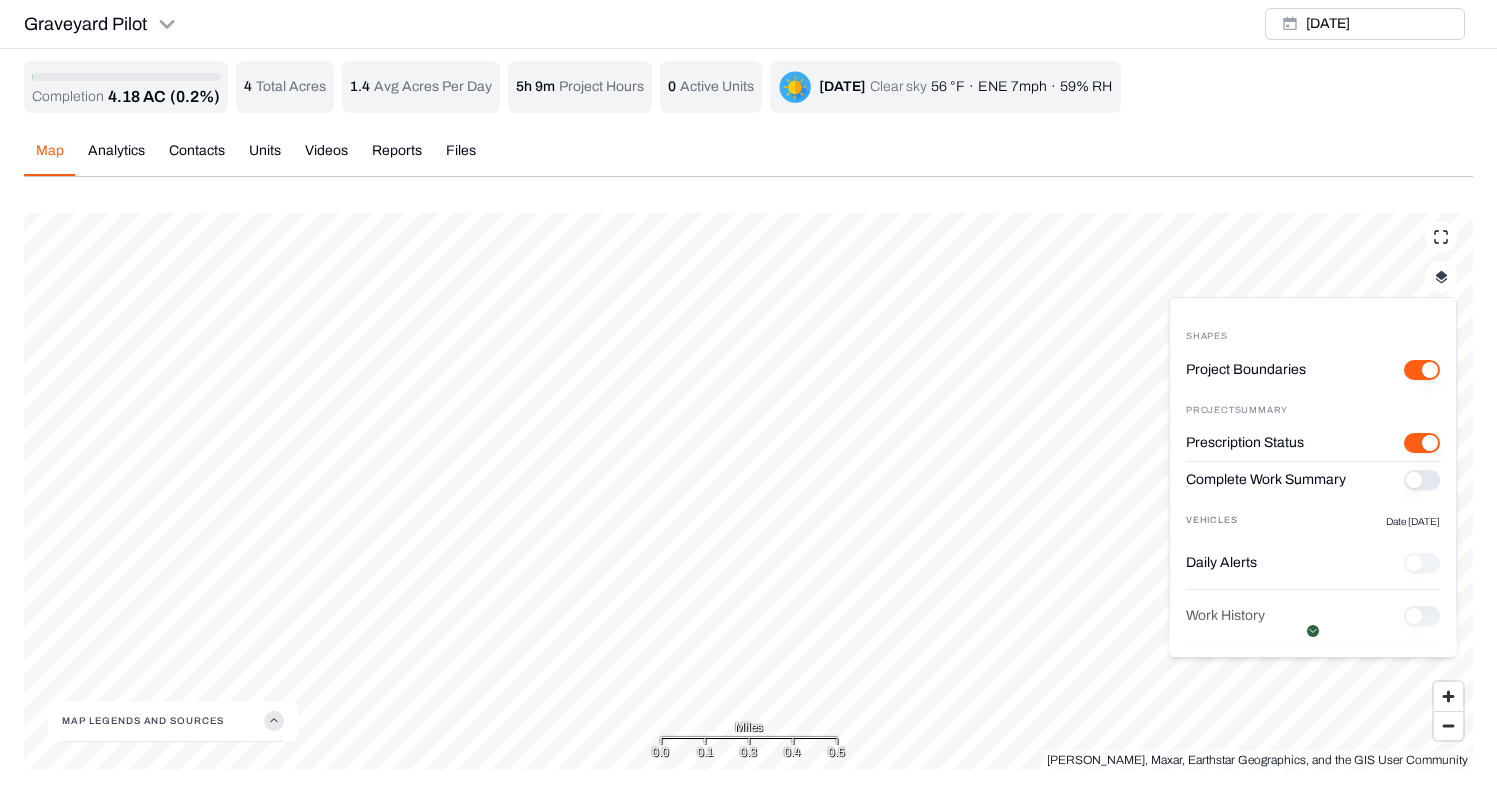 click on "Complete Work Summary" at bounding box center [1422, 480] 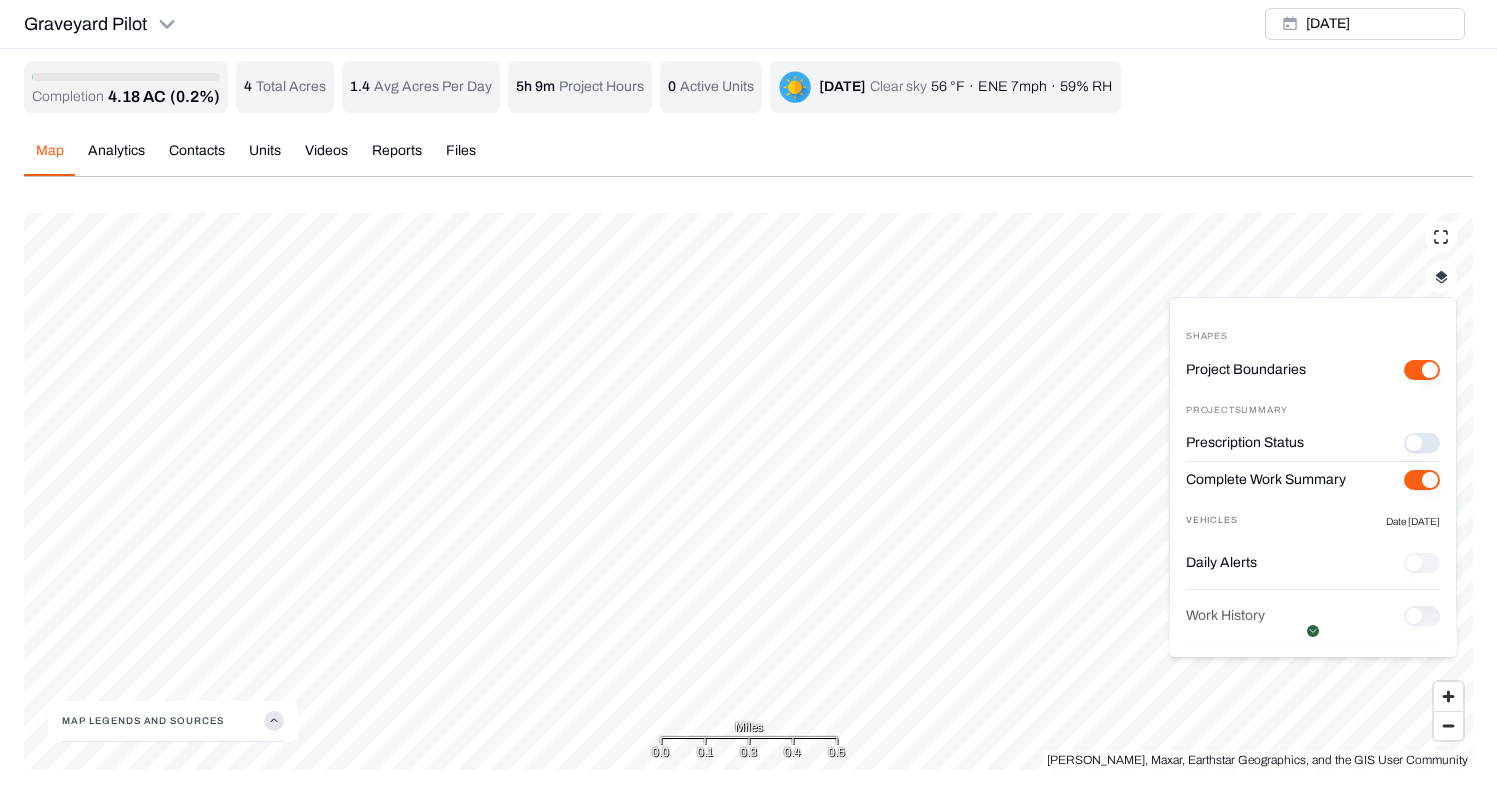 click on "Prescription Status" at bounding box center (1422, 443) 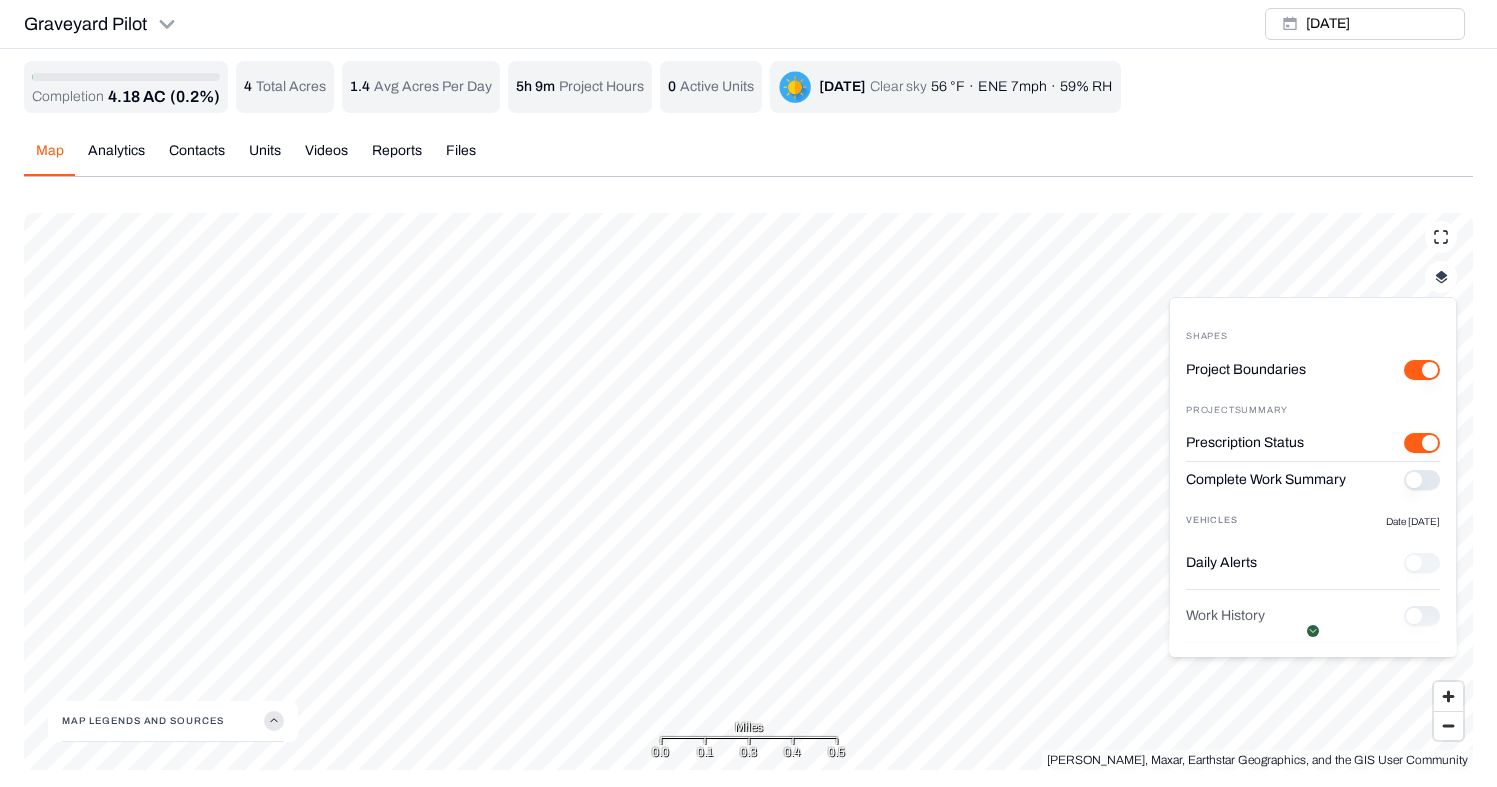 click on "Complete Work Summary" at bounding box center (1313, 488) 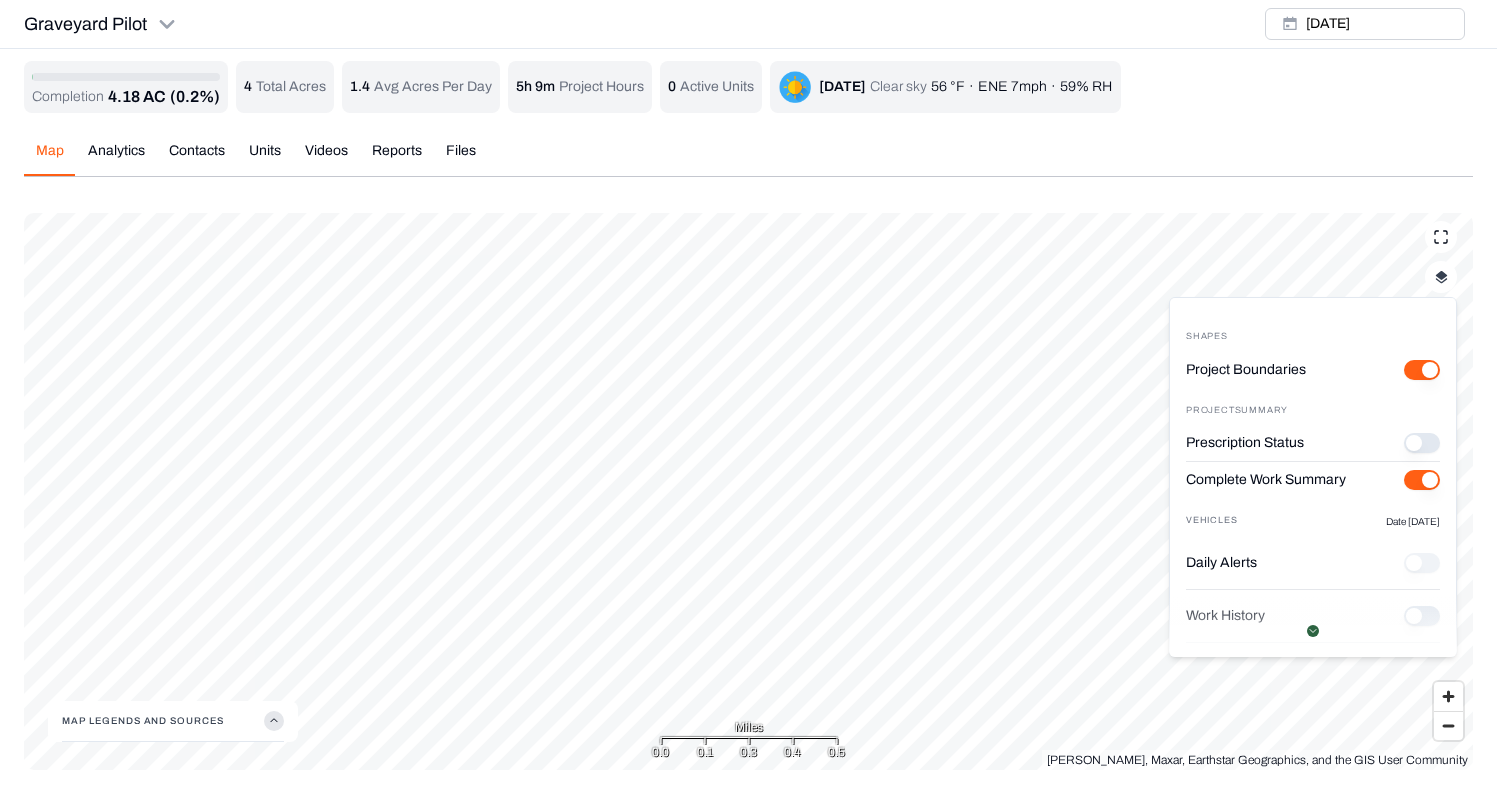 click on "Prescription Status" at bounding box center [1422, 443] 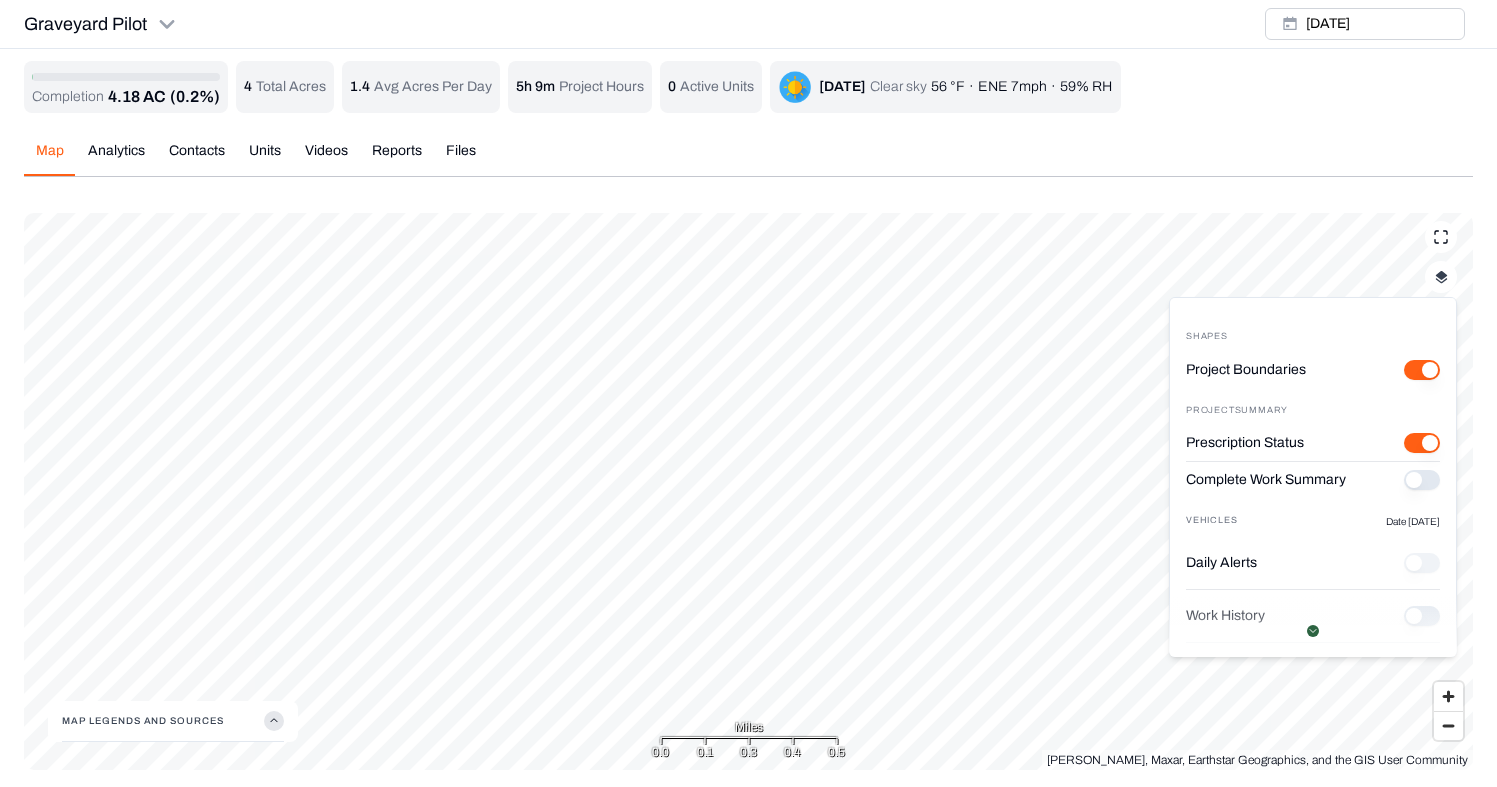 click on "Complete Work Summary" at bounding box center [1422, 480] 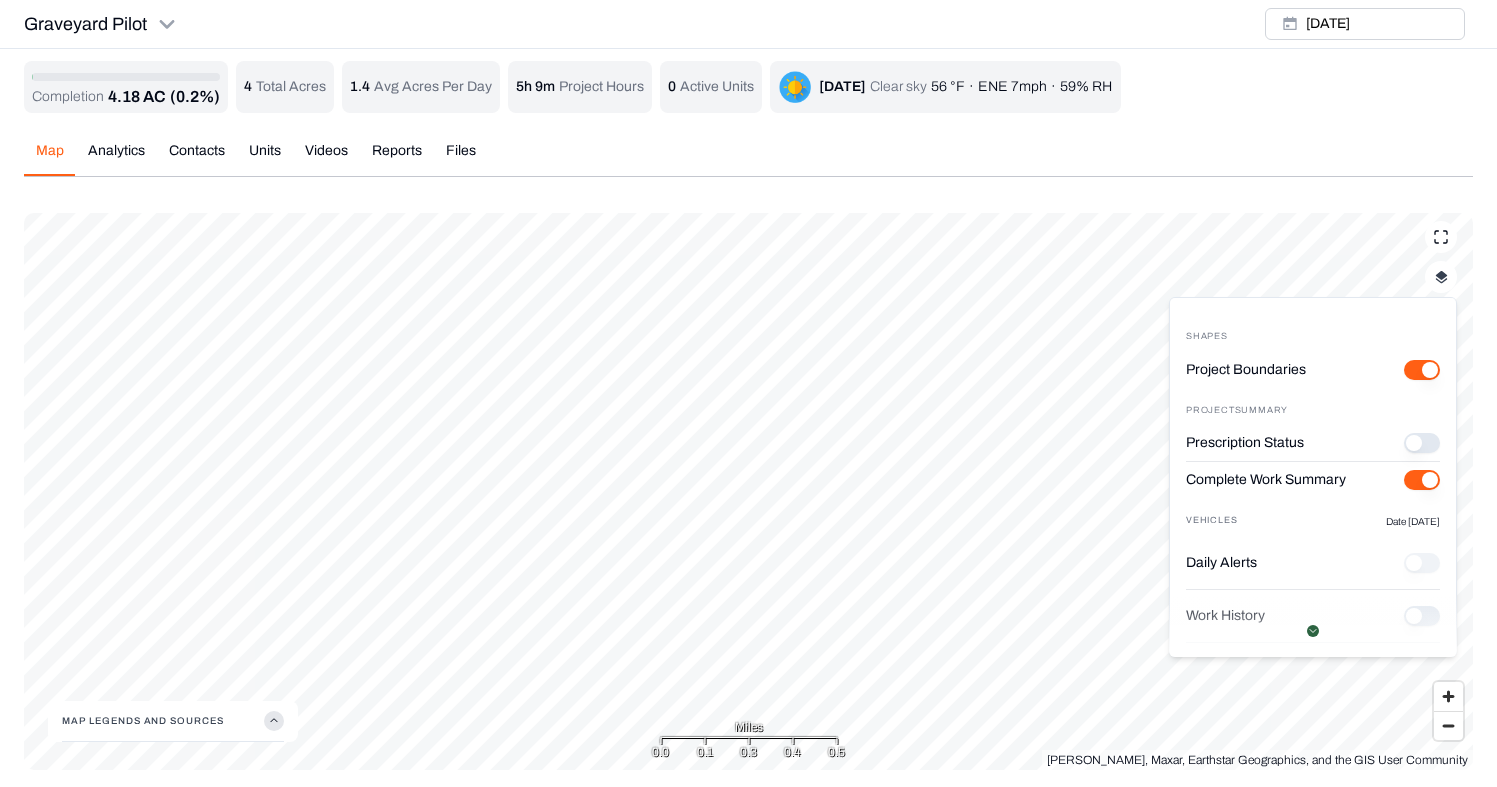 click on "Prescription Status" at bounding box center [1422, 443] 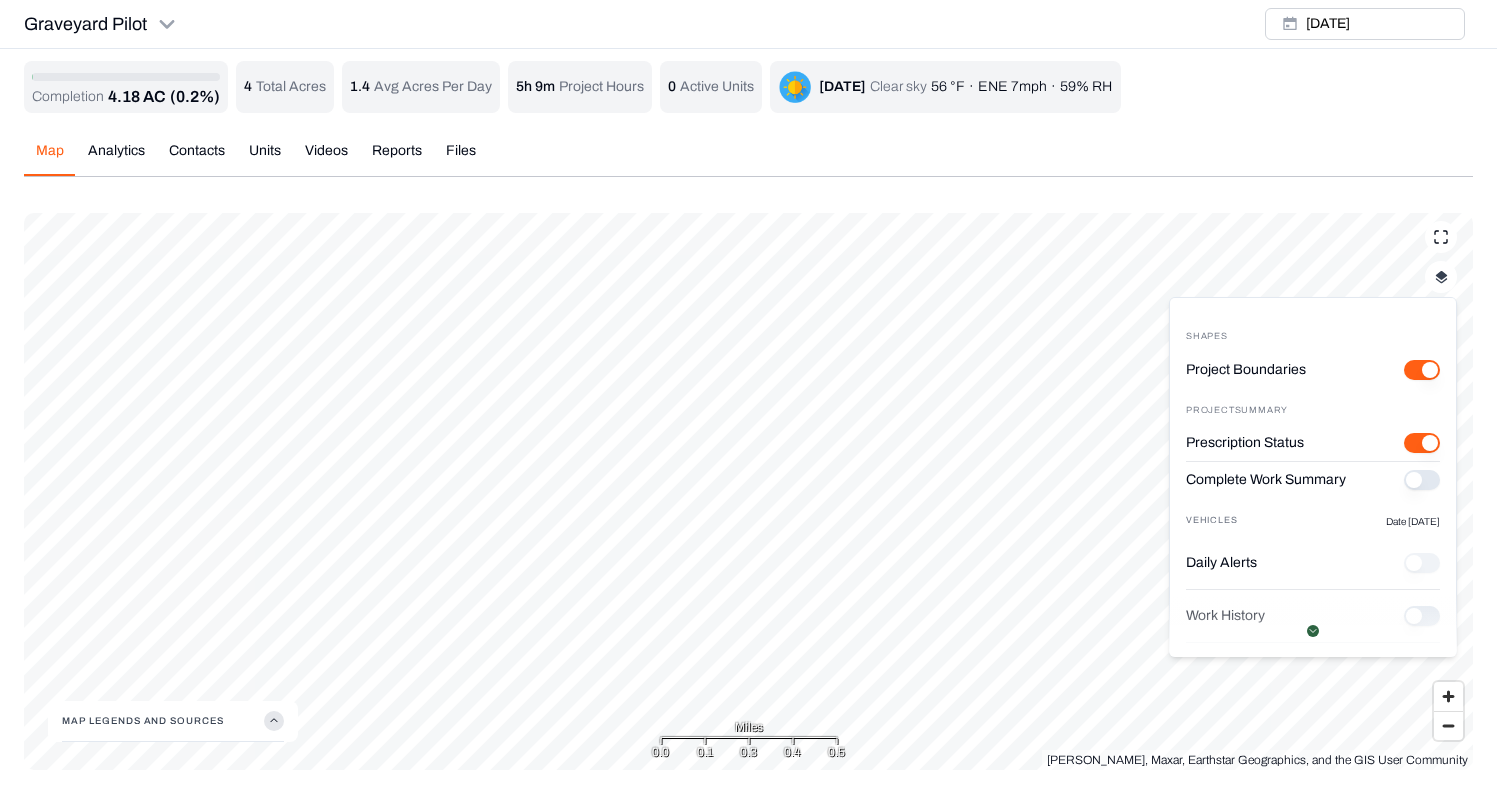 click on "Complete Work Summary" at bounding box center (1422, 480) 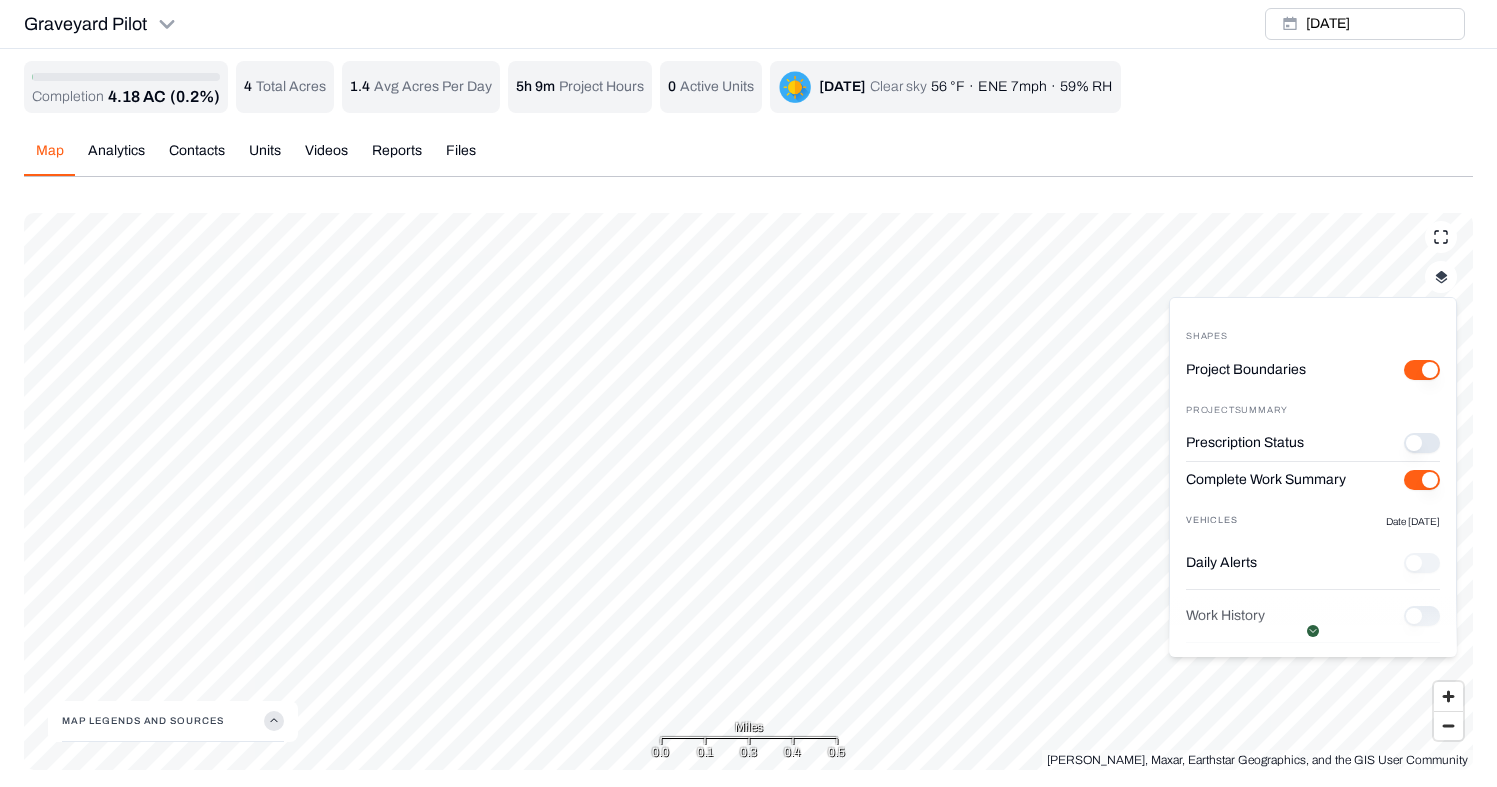 click on "Prescription Status" at bounding box center [1422, 443] 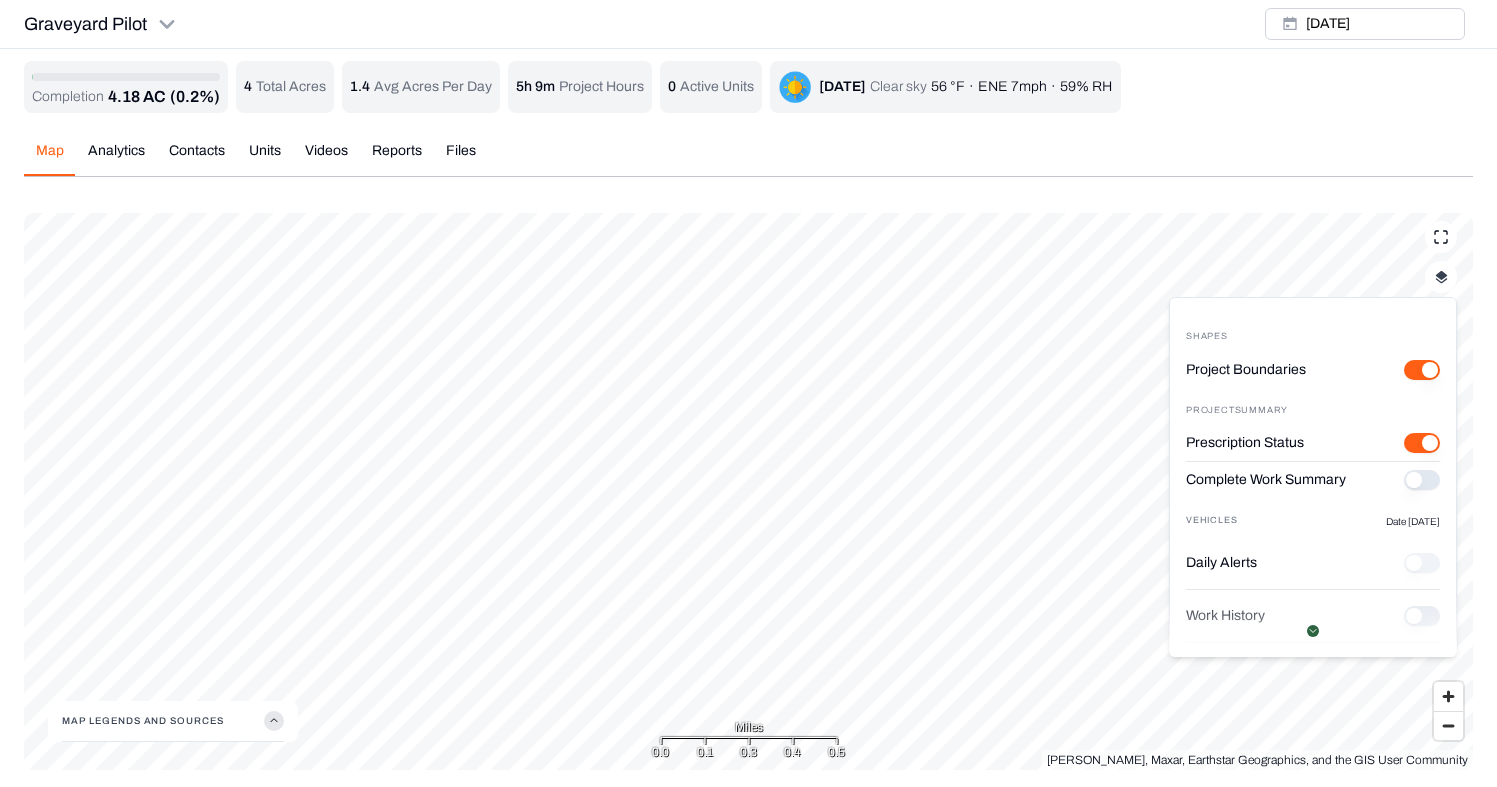 click on "Complete Work Summary" at bounding box center (1422, 480) 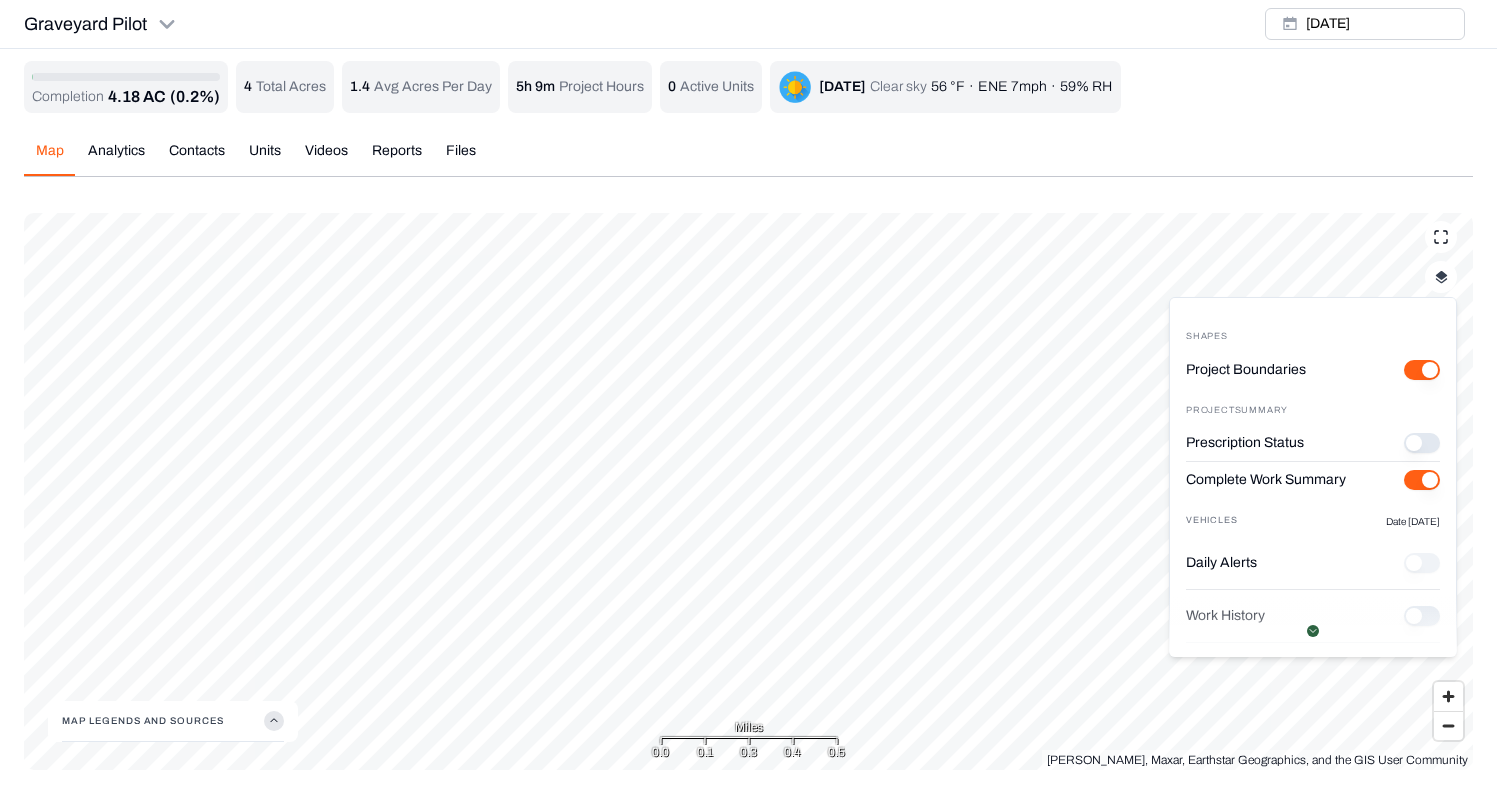 click on "Map Legends And Sources" at bounding box center (173, 721) 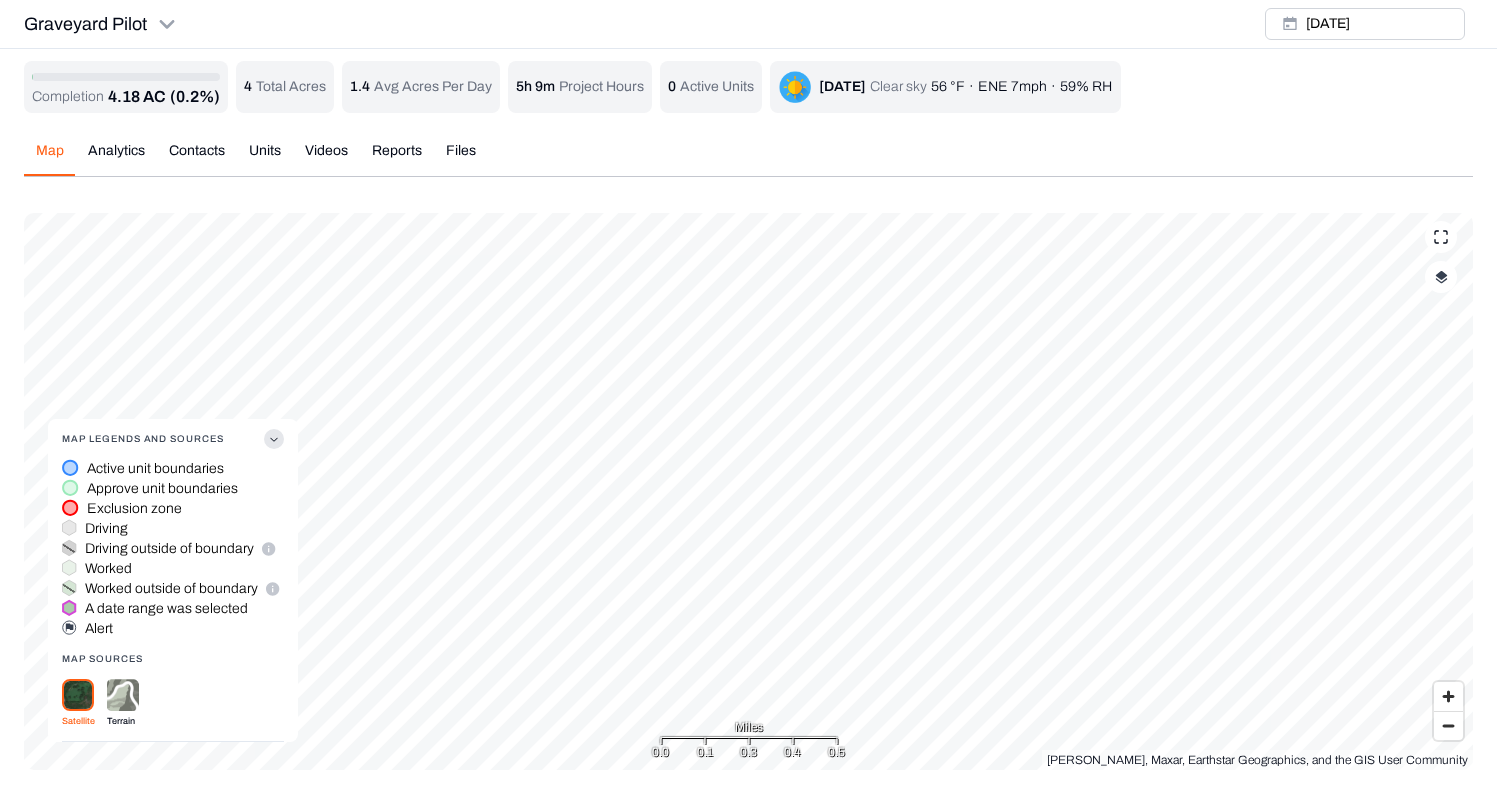 click at bounding box center (123, 695) 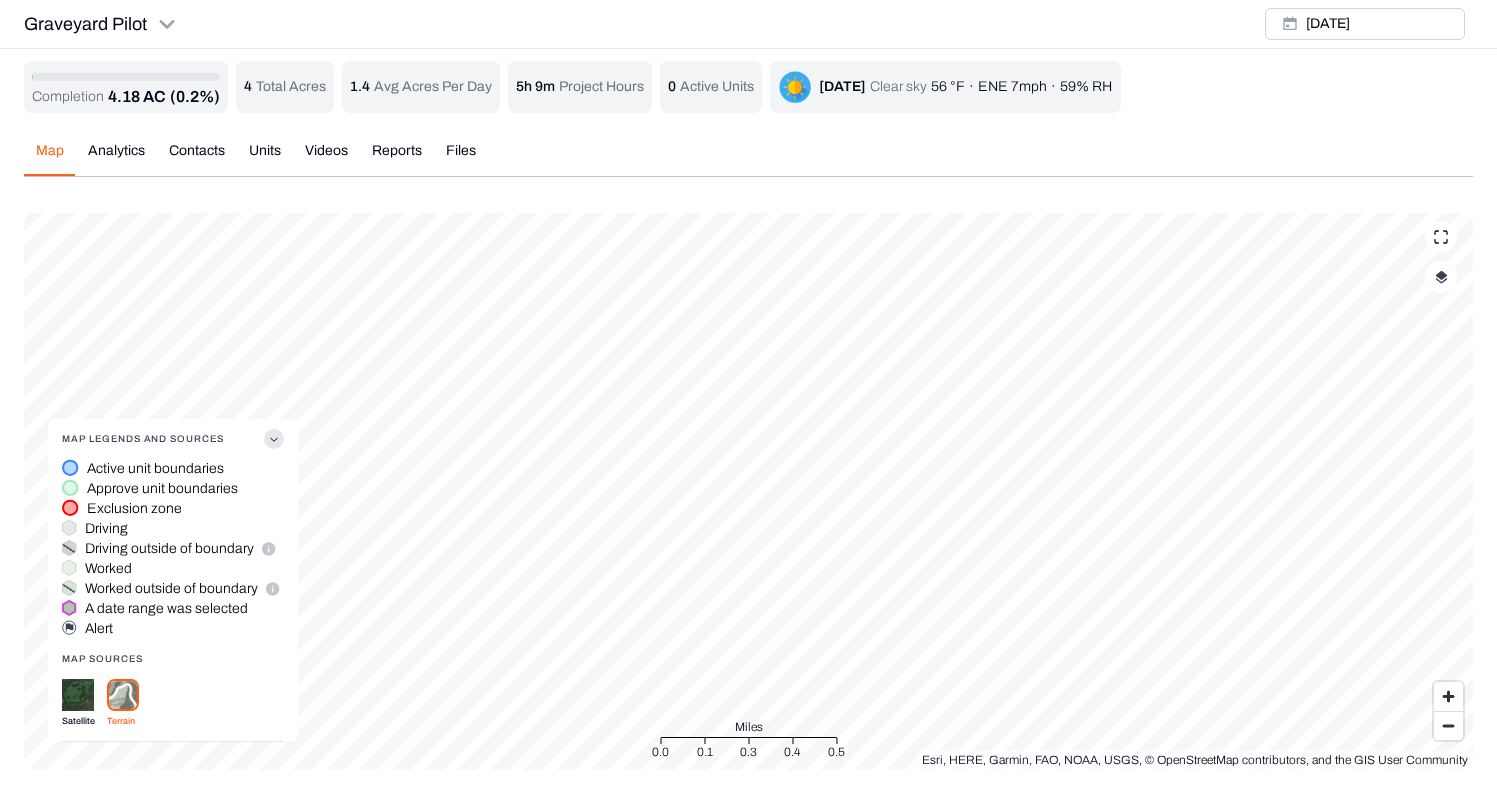 click 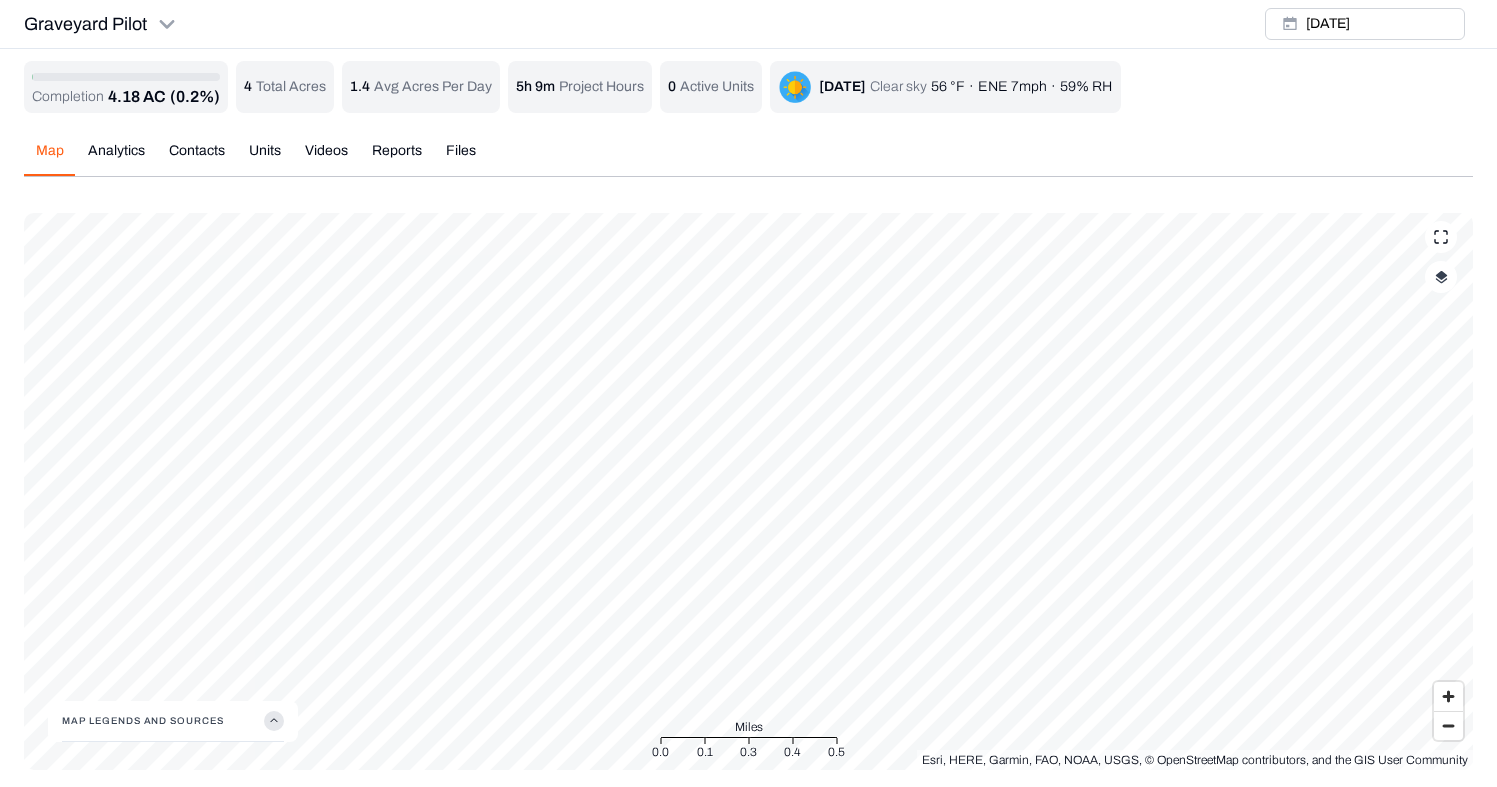 click at bounding box center (1441, 277) 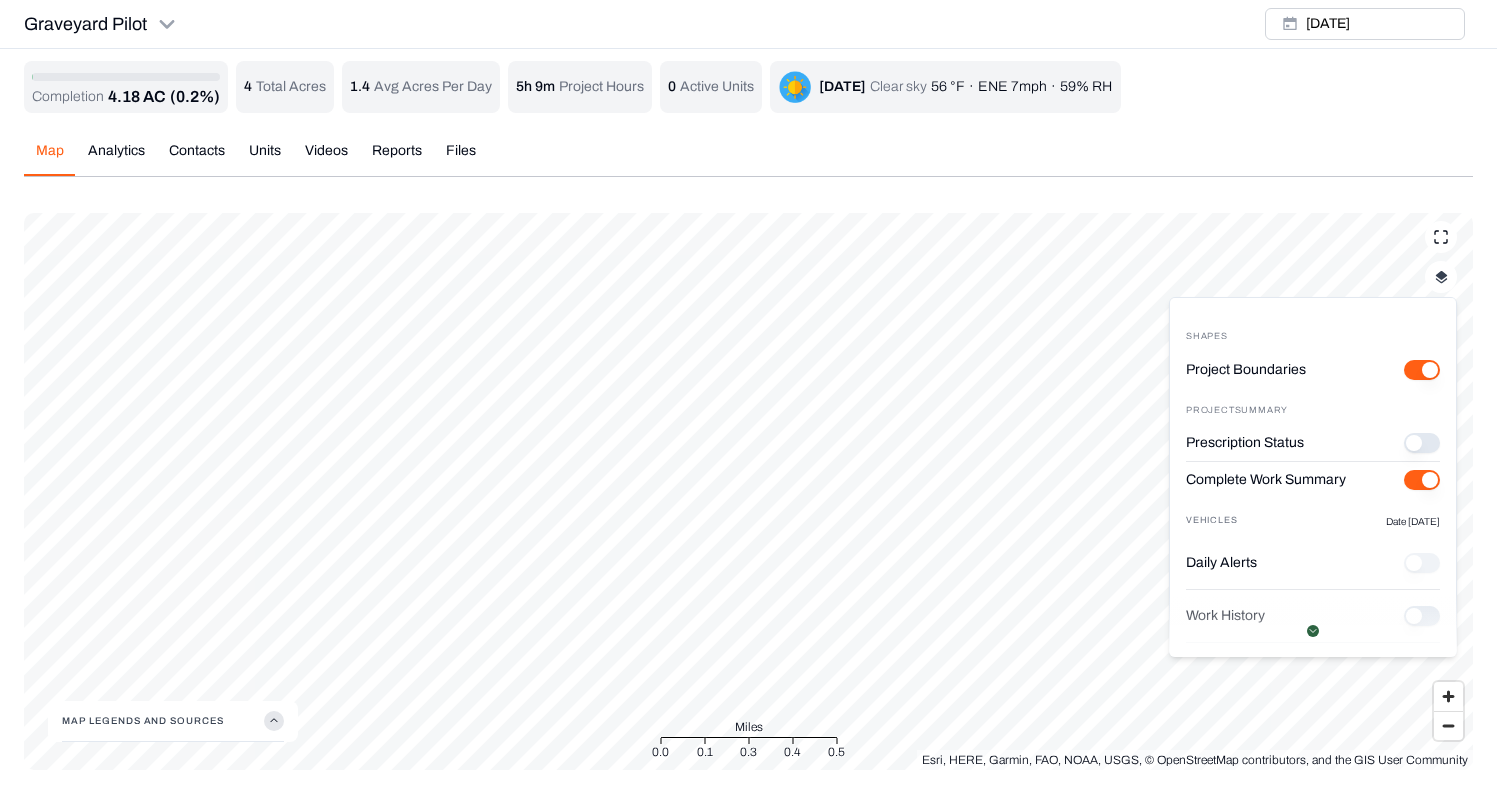 click on "Project Boundaries" at bounding box center [1422, 370] 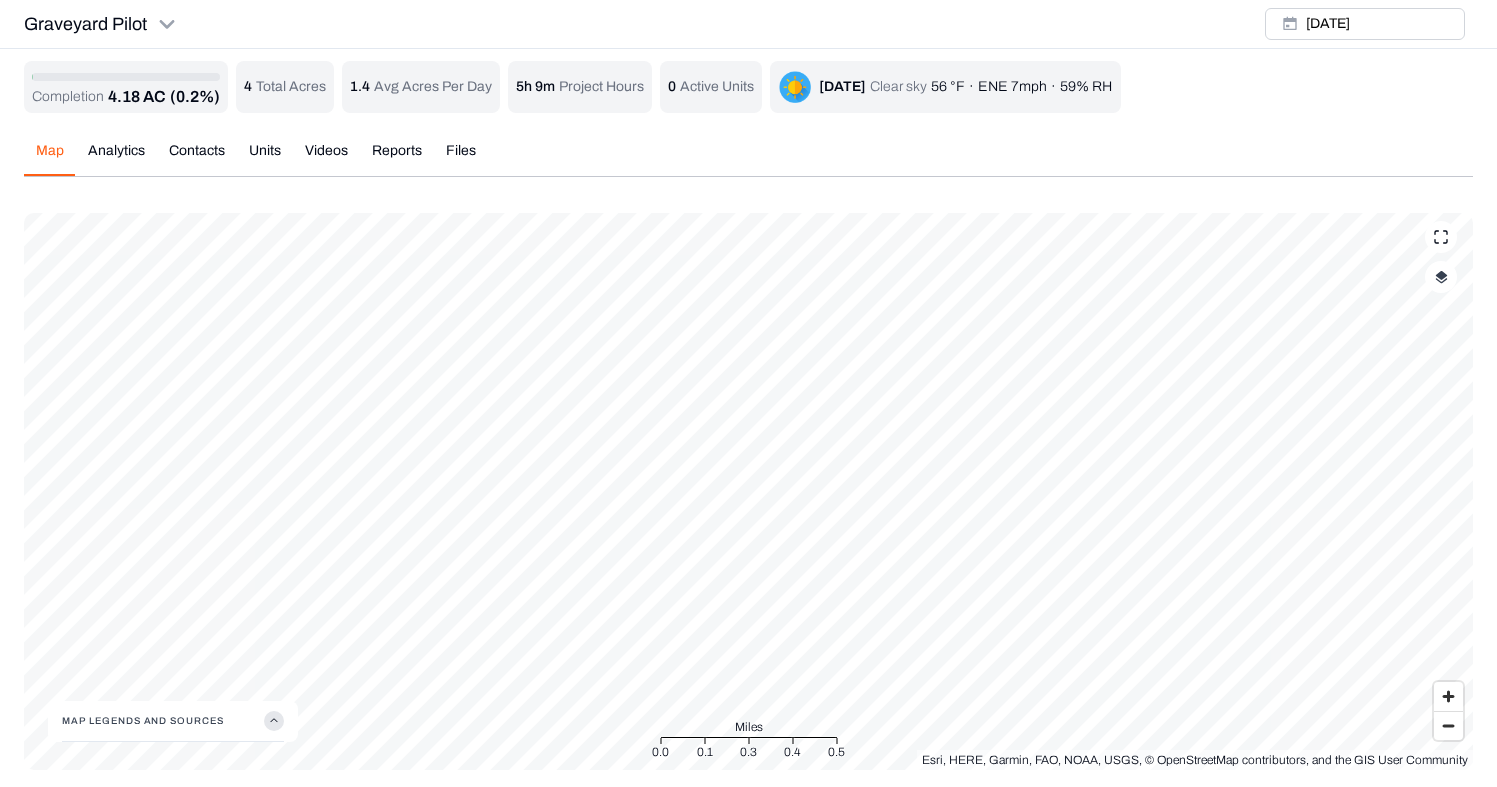 click at bounding box center (1441, 277) 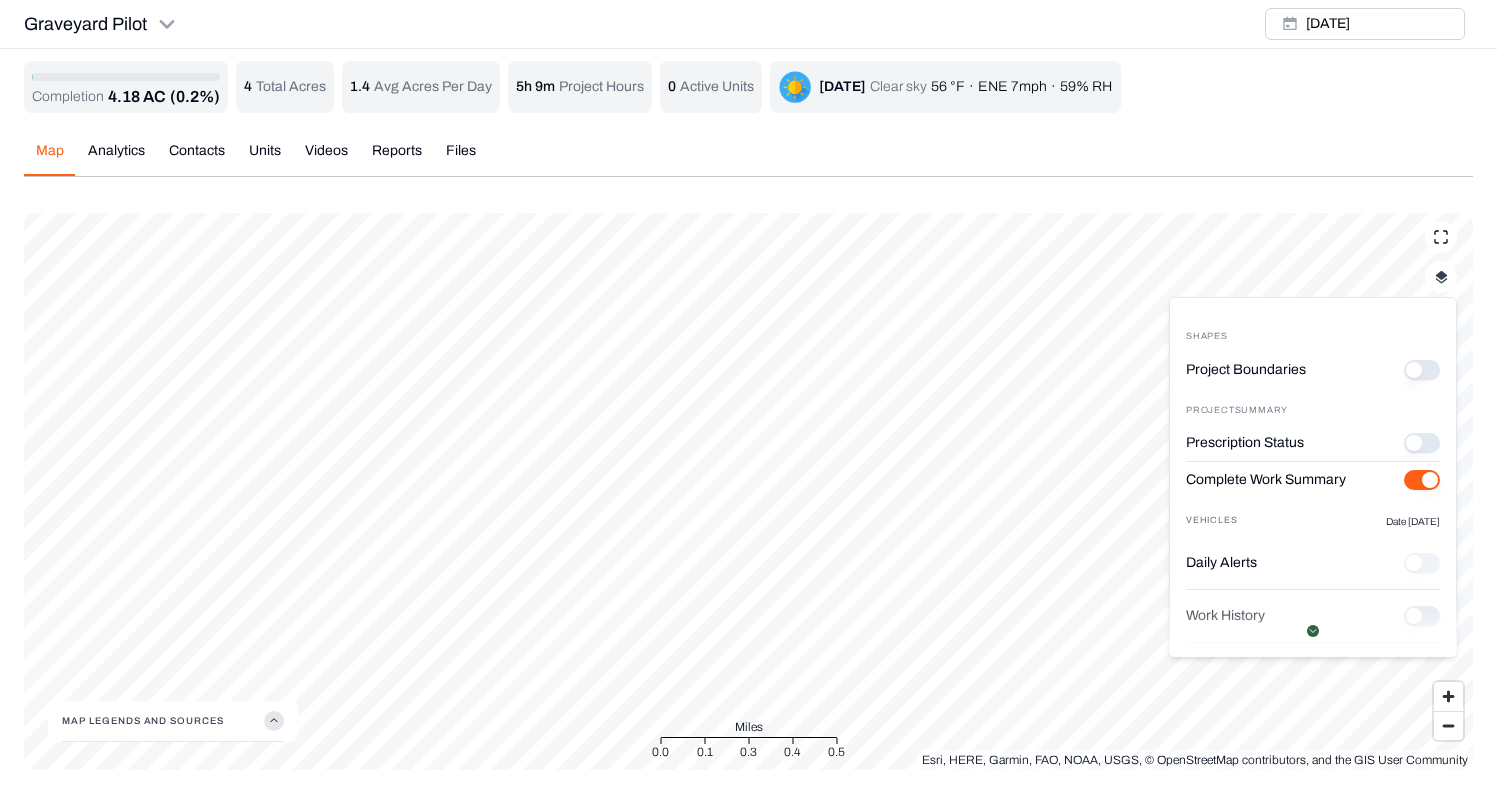 click on "Prescription Status" at bounding box center (1422, 443) 